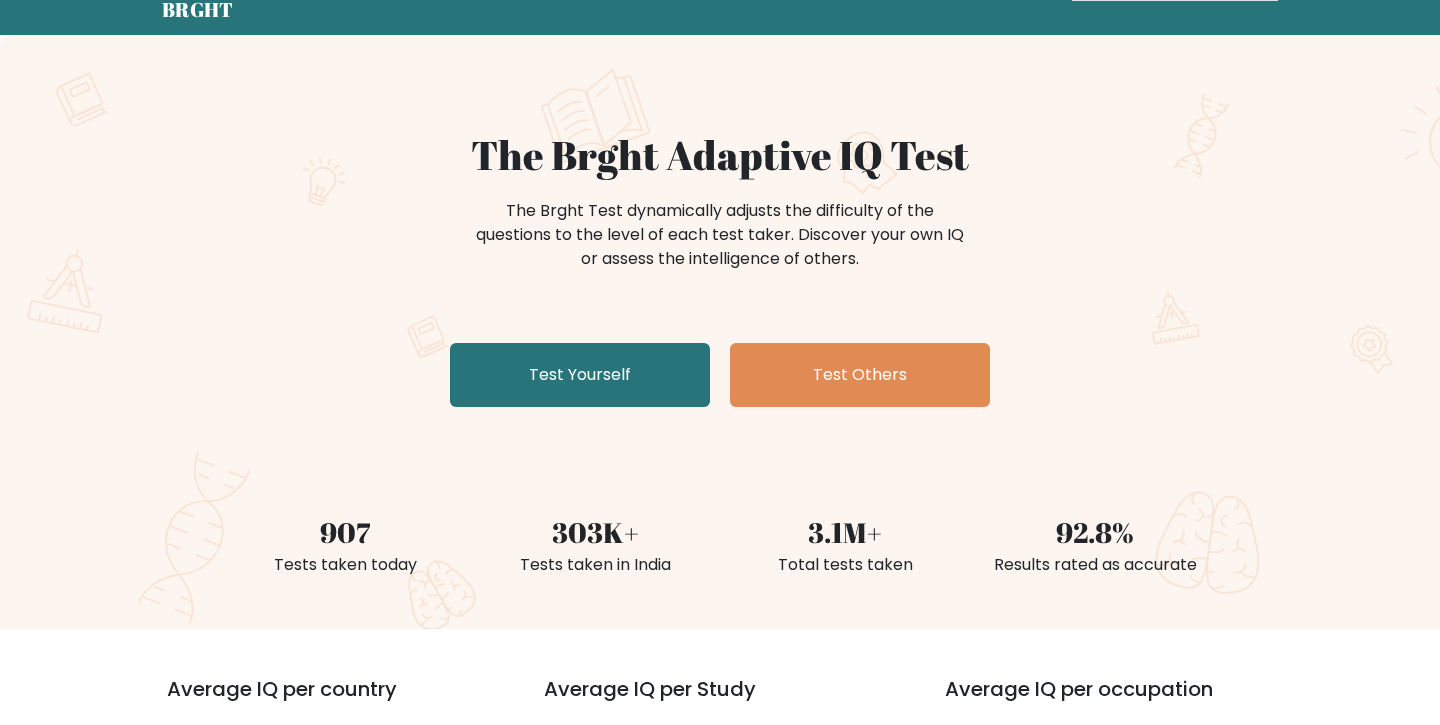 scroll, scrollTop: 78, scrollLeft: 0, axis: vertical 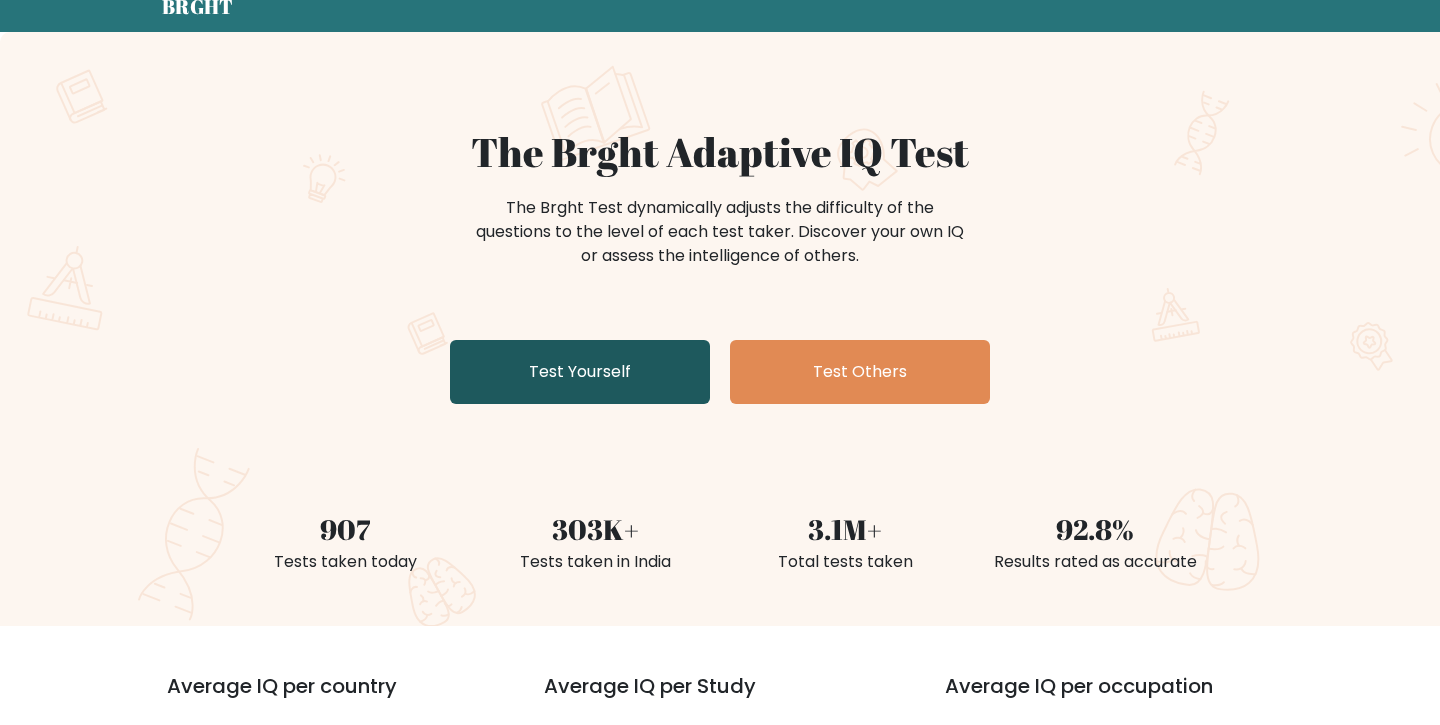 click on "Test Yourself" at bounding box center [580, 372] 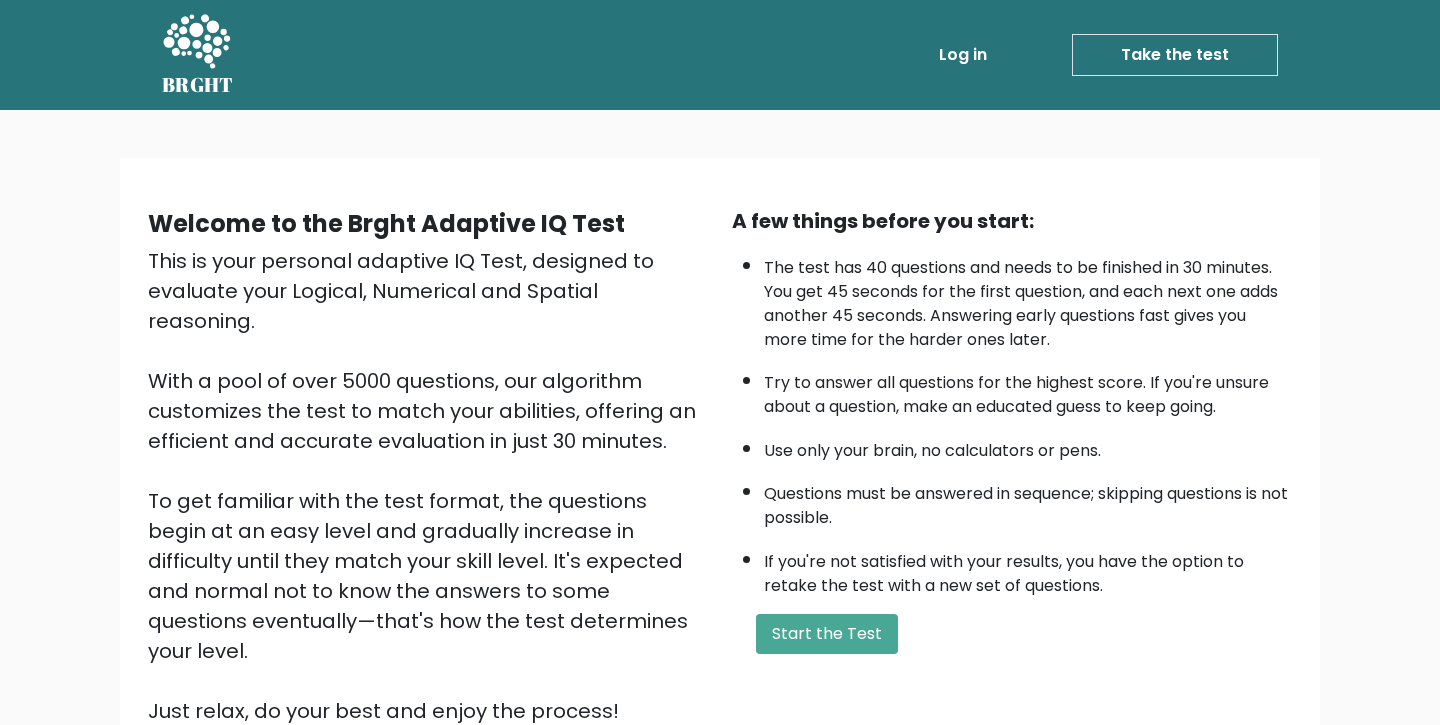 scroll, scrollTop: 0, scrollLeft: 0, axis: both 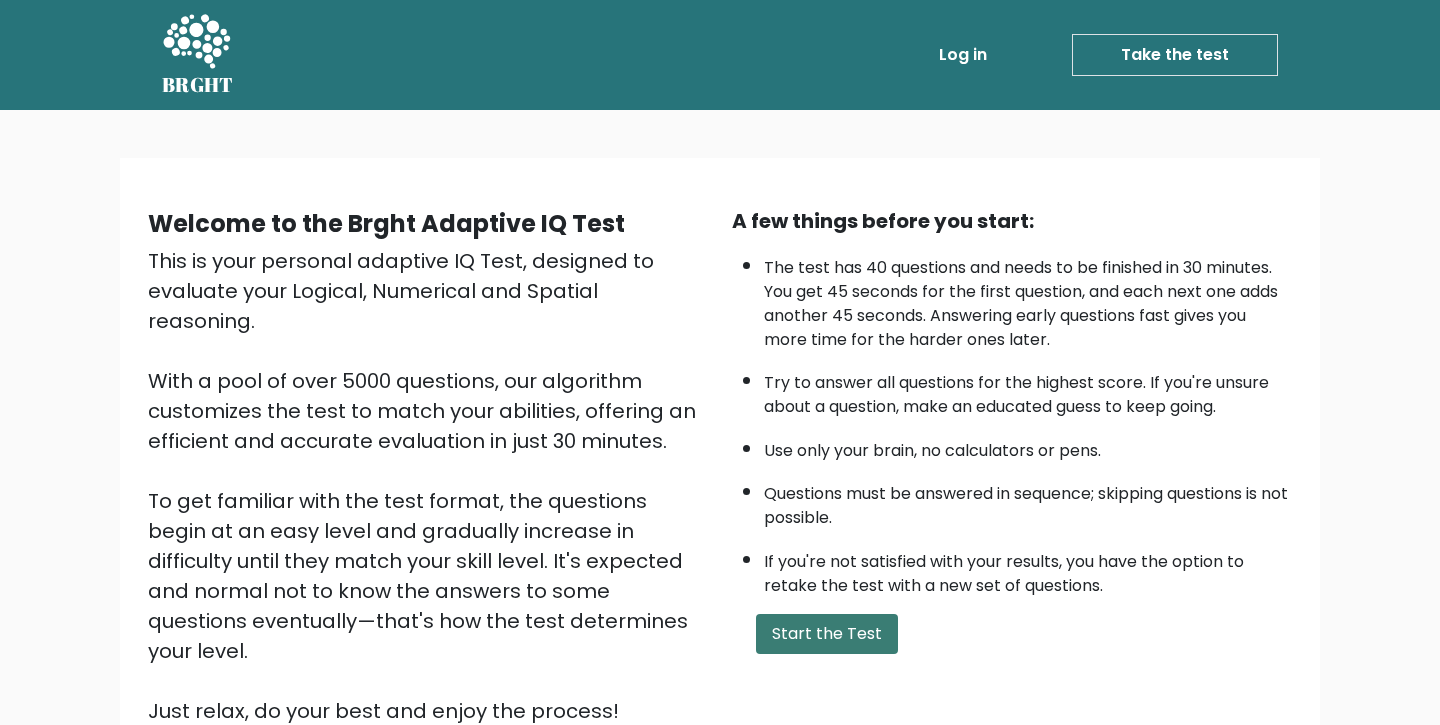 click on "Start the Test" at bounding box center (827, 634) 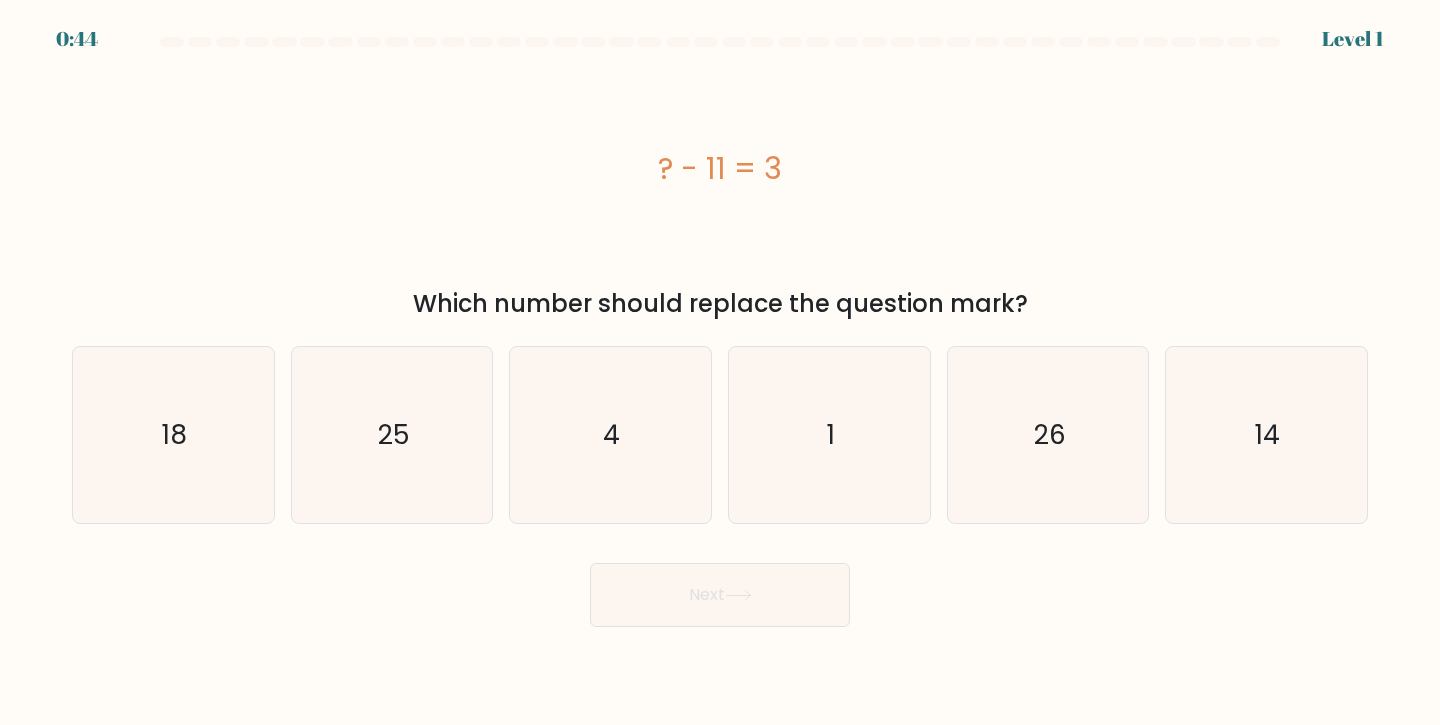 scroll, scrollTop: 0, scrollLeft: 0, axis: both 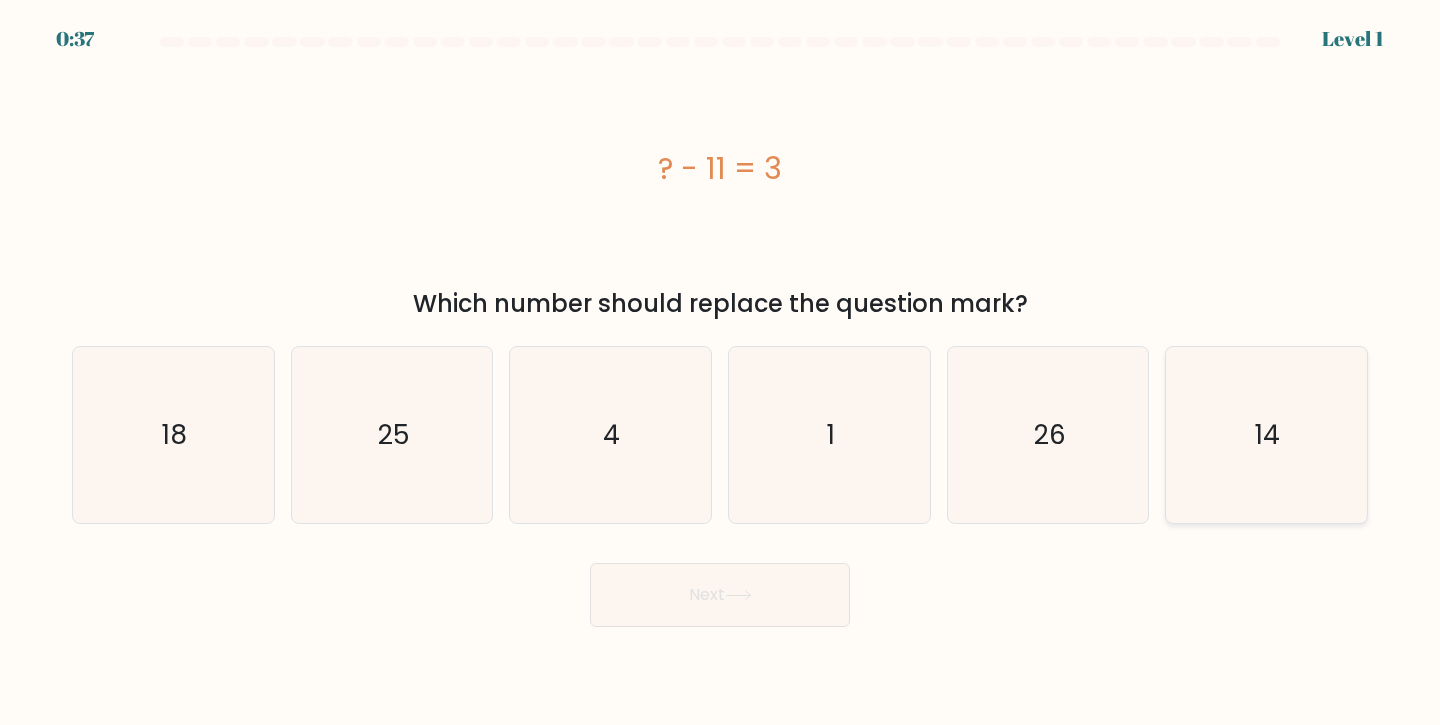 click on "14" 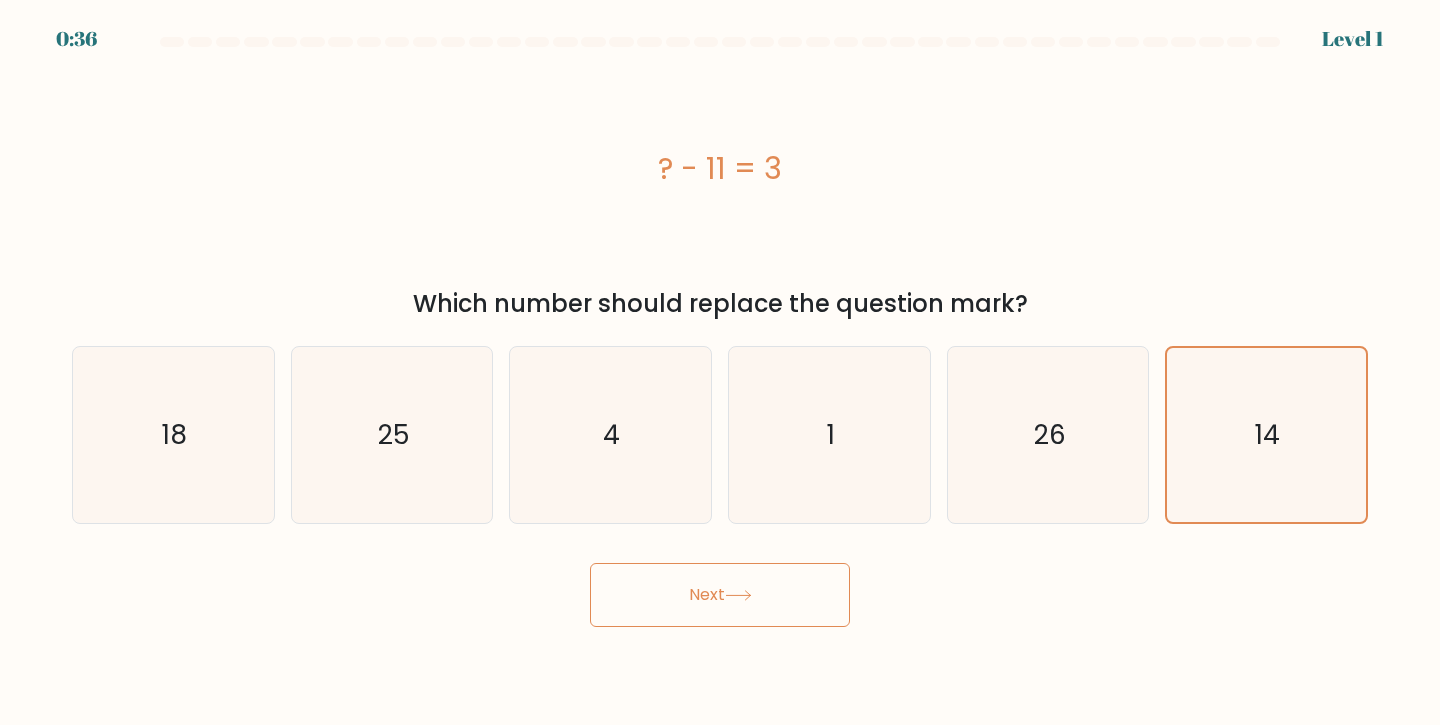 click on "Next" at bounding box center (720, 595) 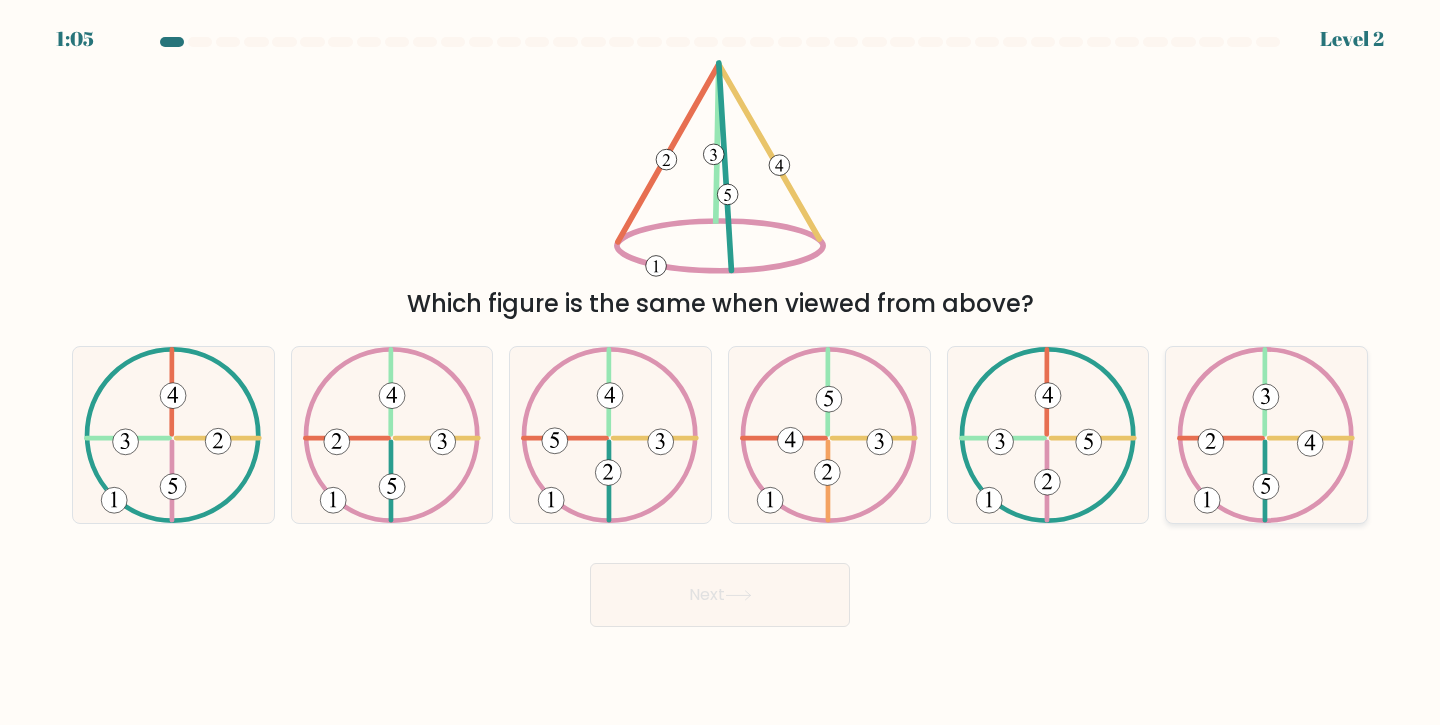 click 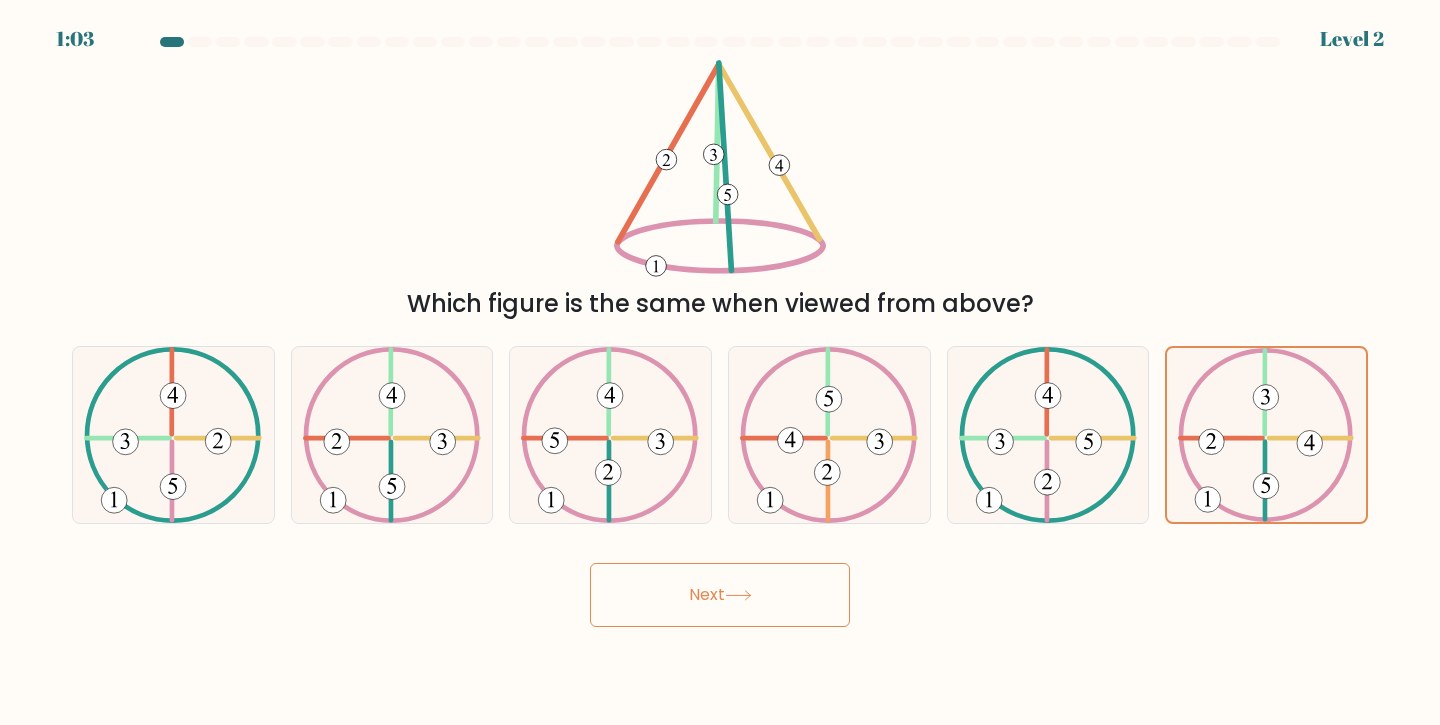 click on "Next" at bounding box center (720, 595) 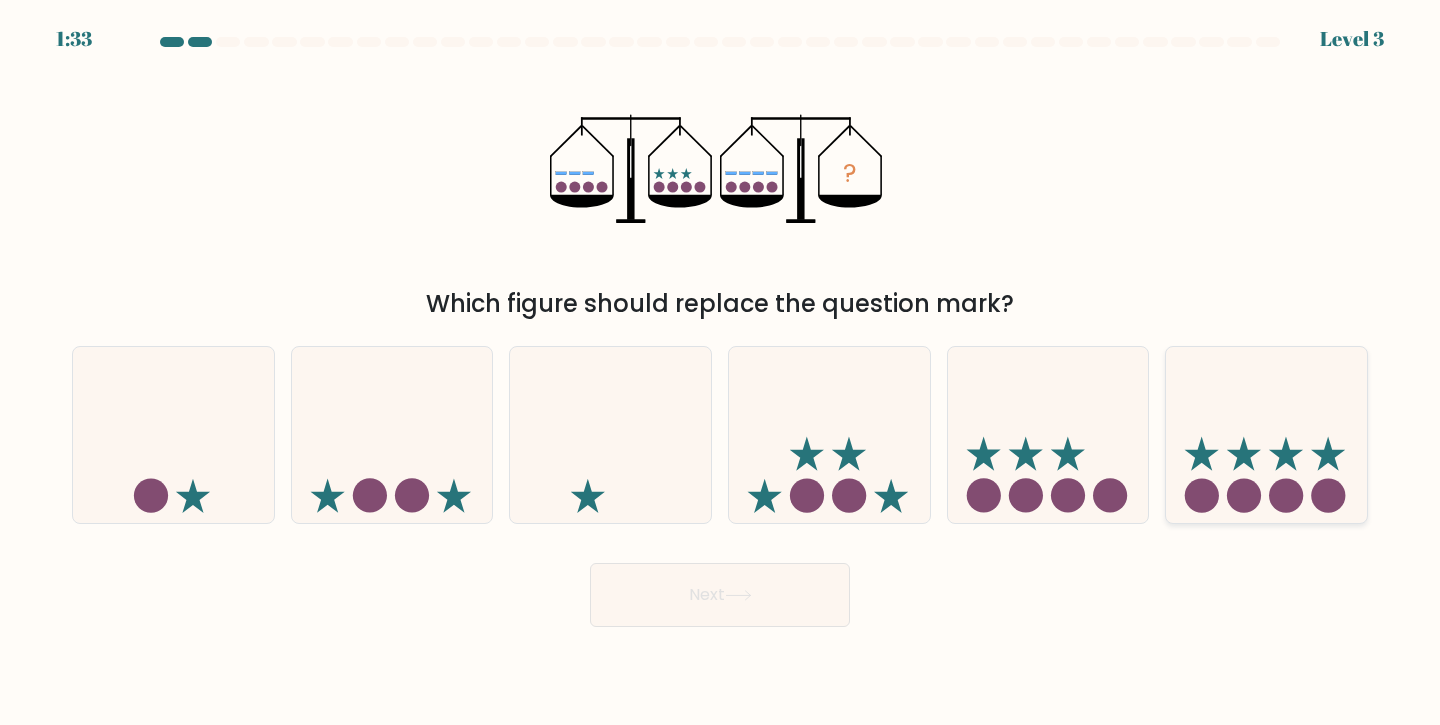 click 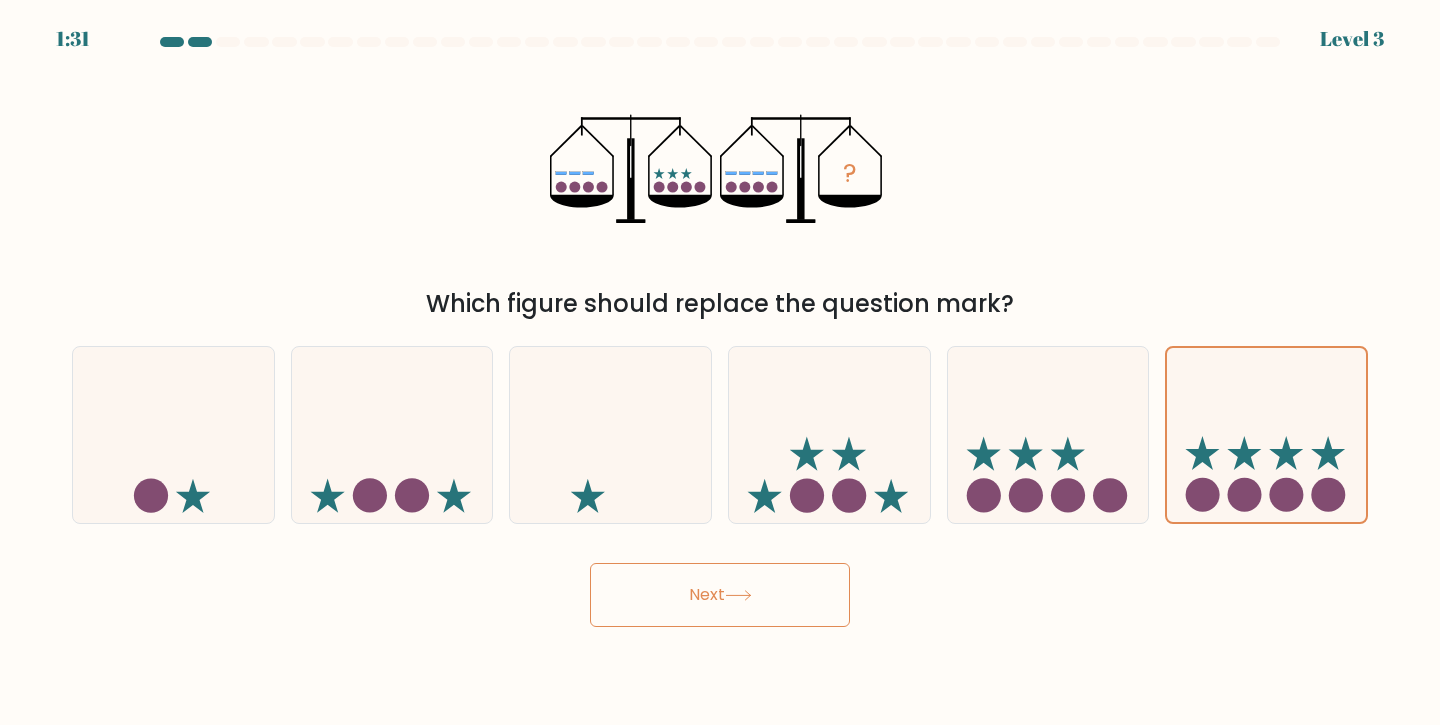click on "Next" at bounding box center [720, 595] 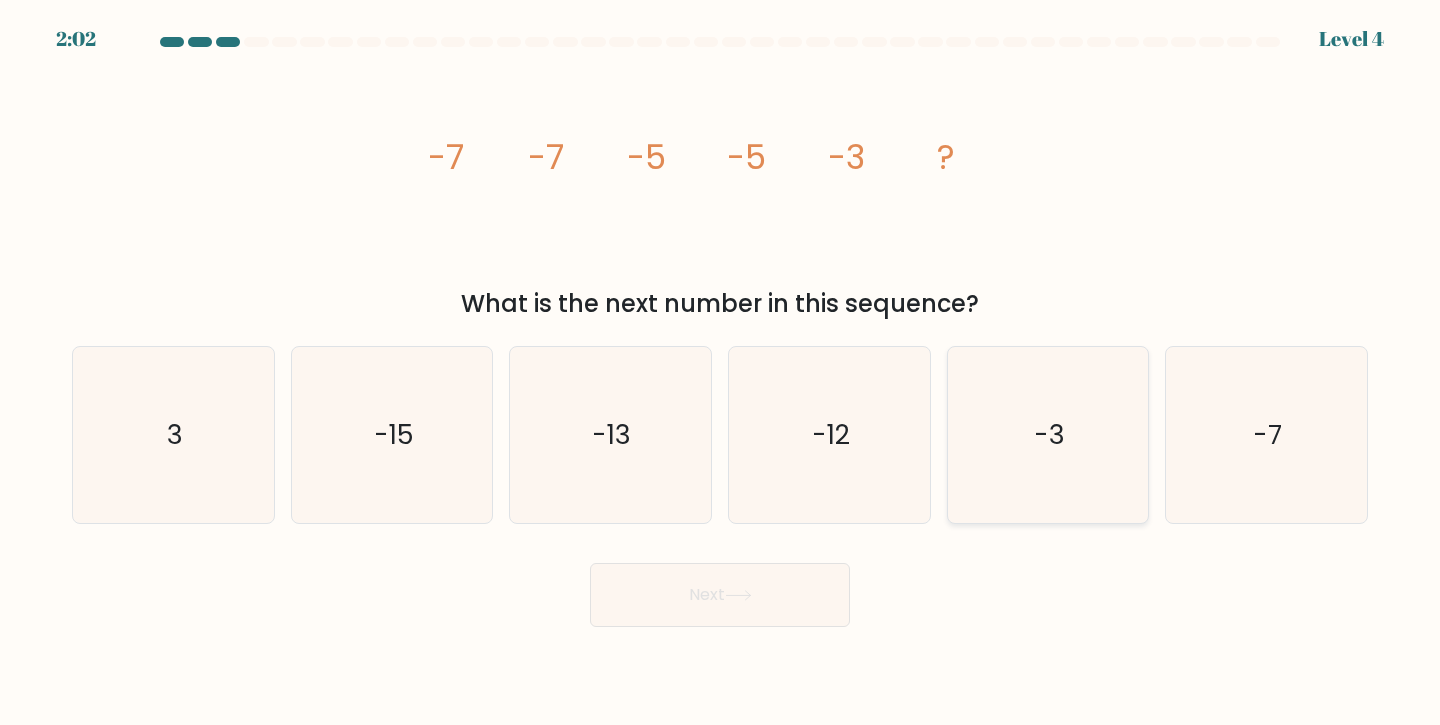 click on "-3" 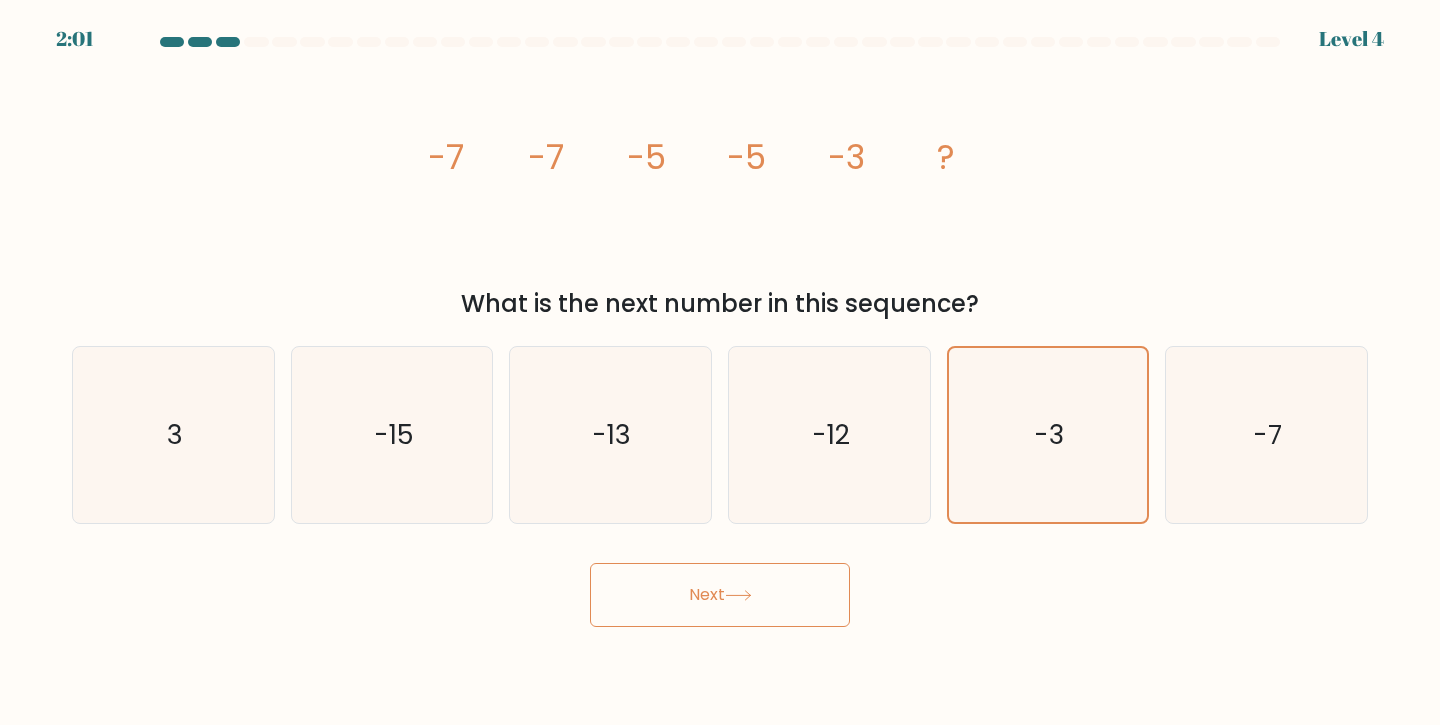 click on "Next" at bounding box center (720, 595) 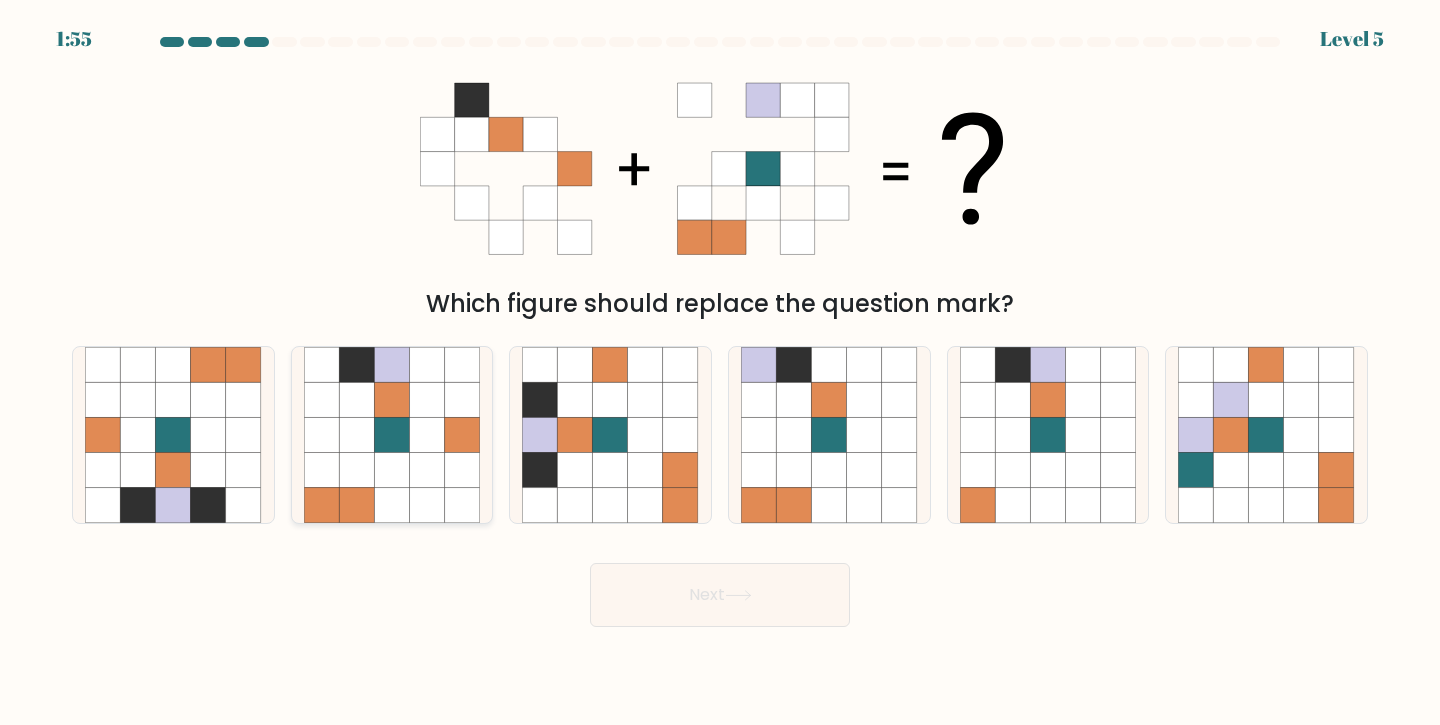 click 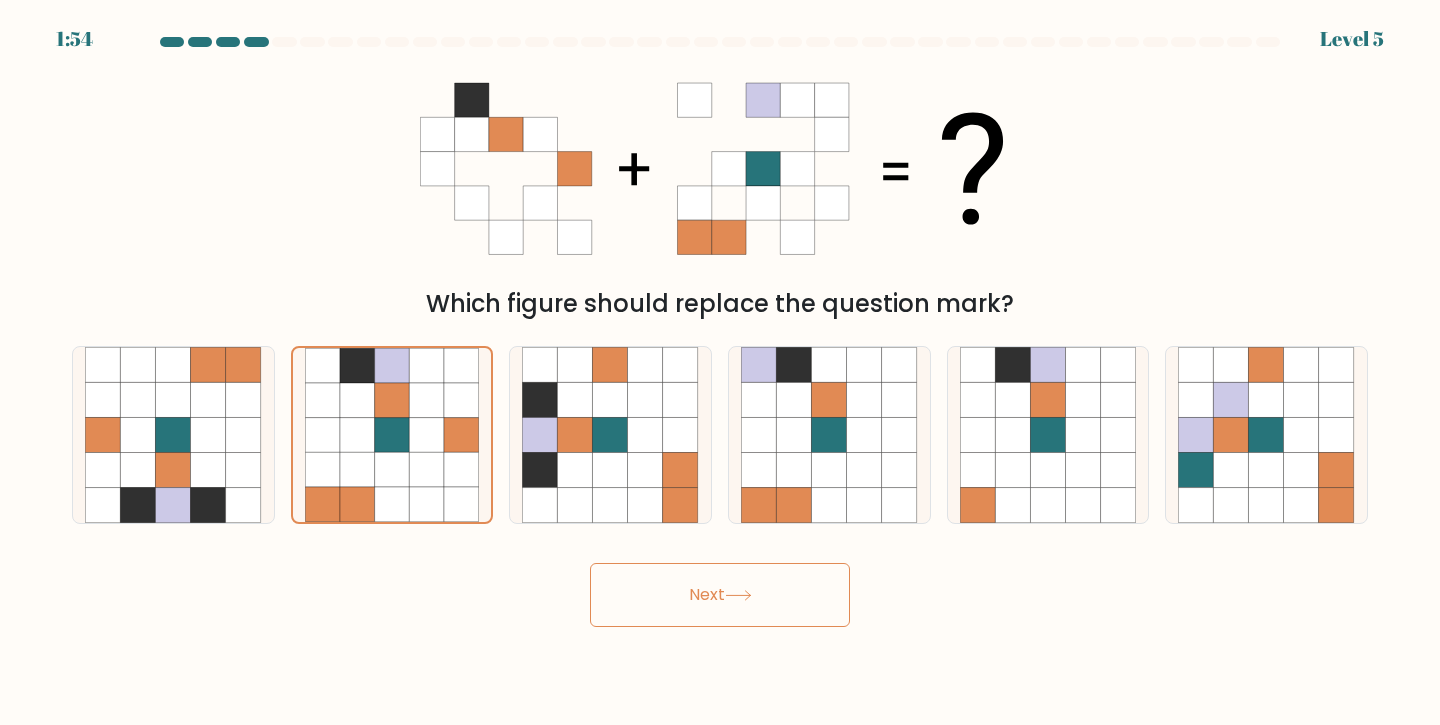 click 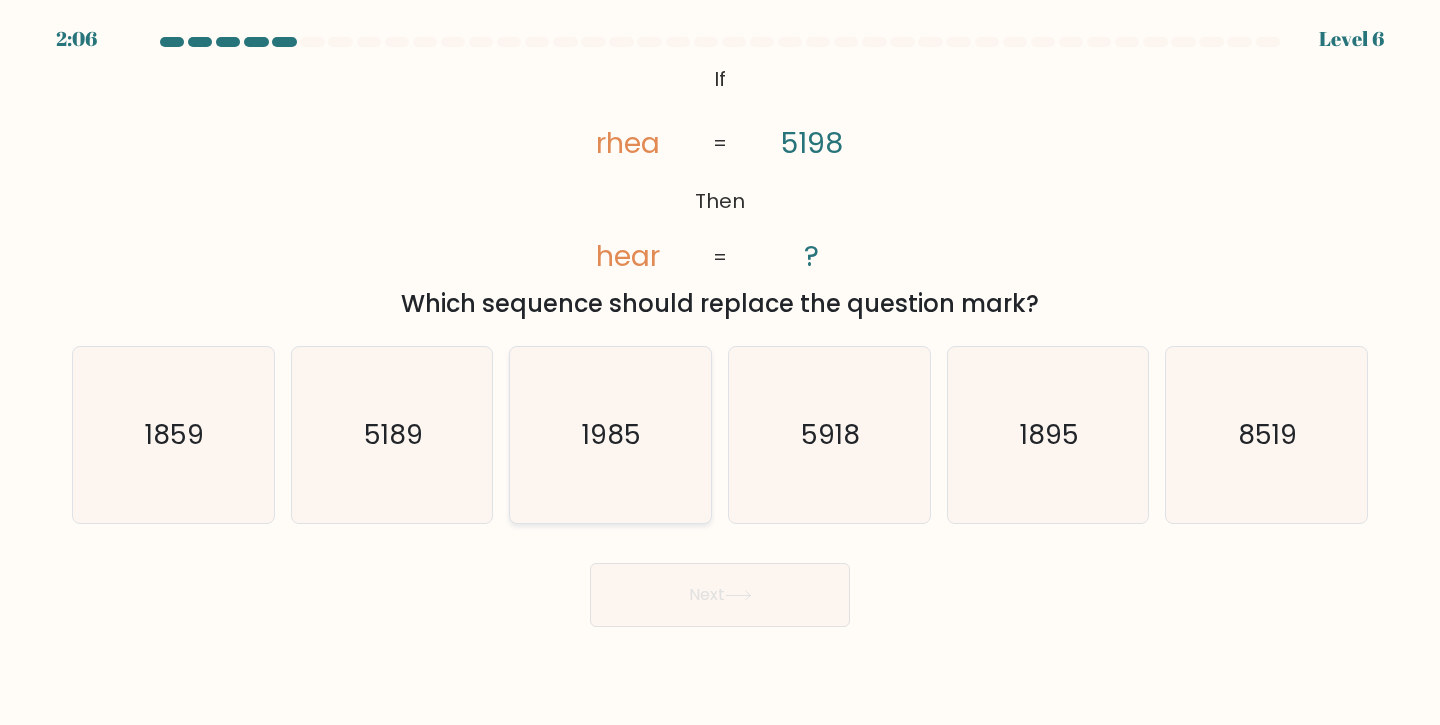 click on "1985" 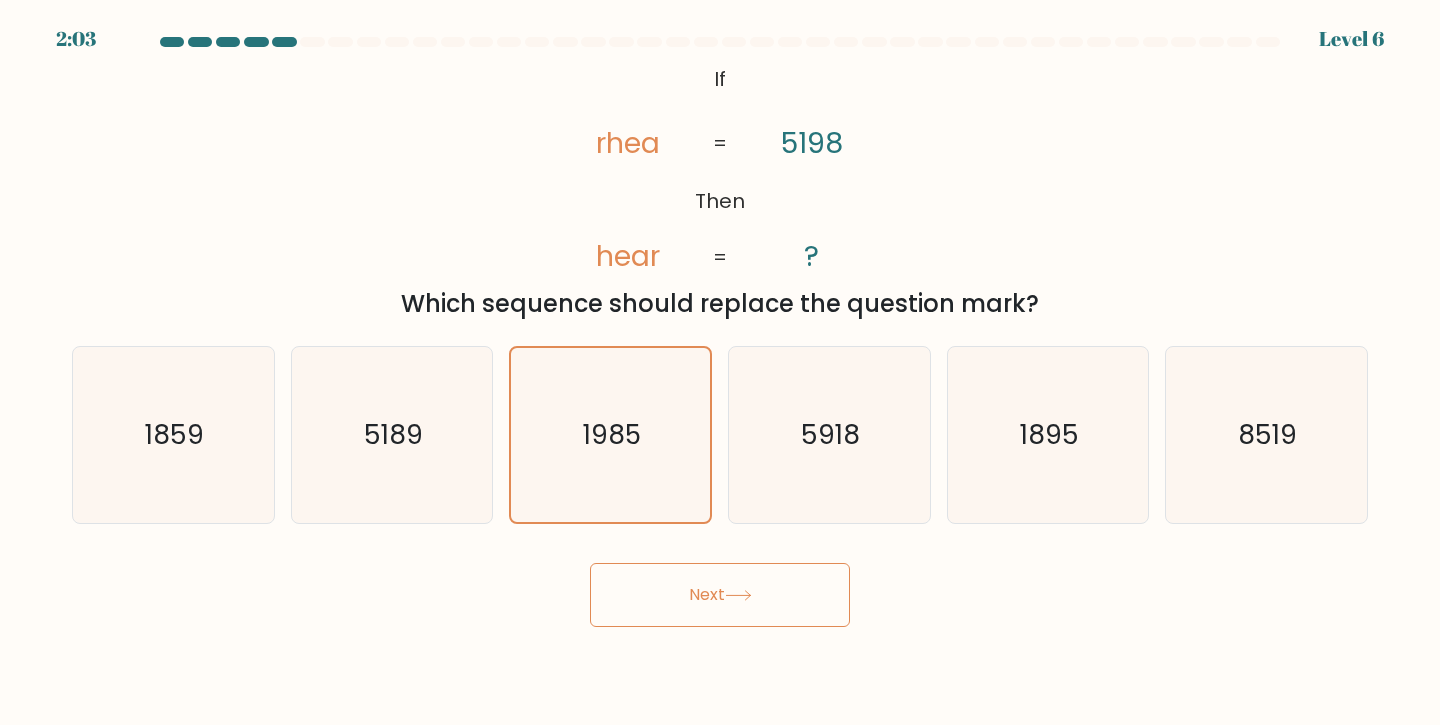 click on "Next" at bounding box center (720, 595) 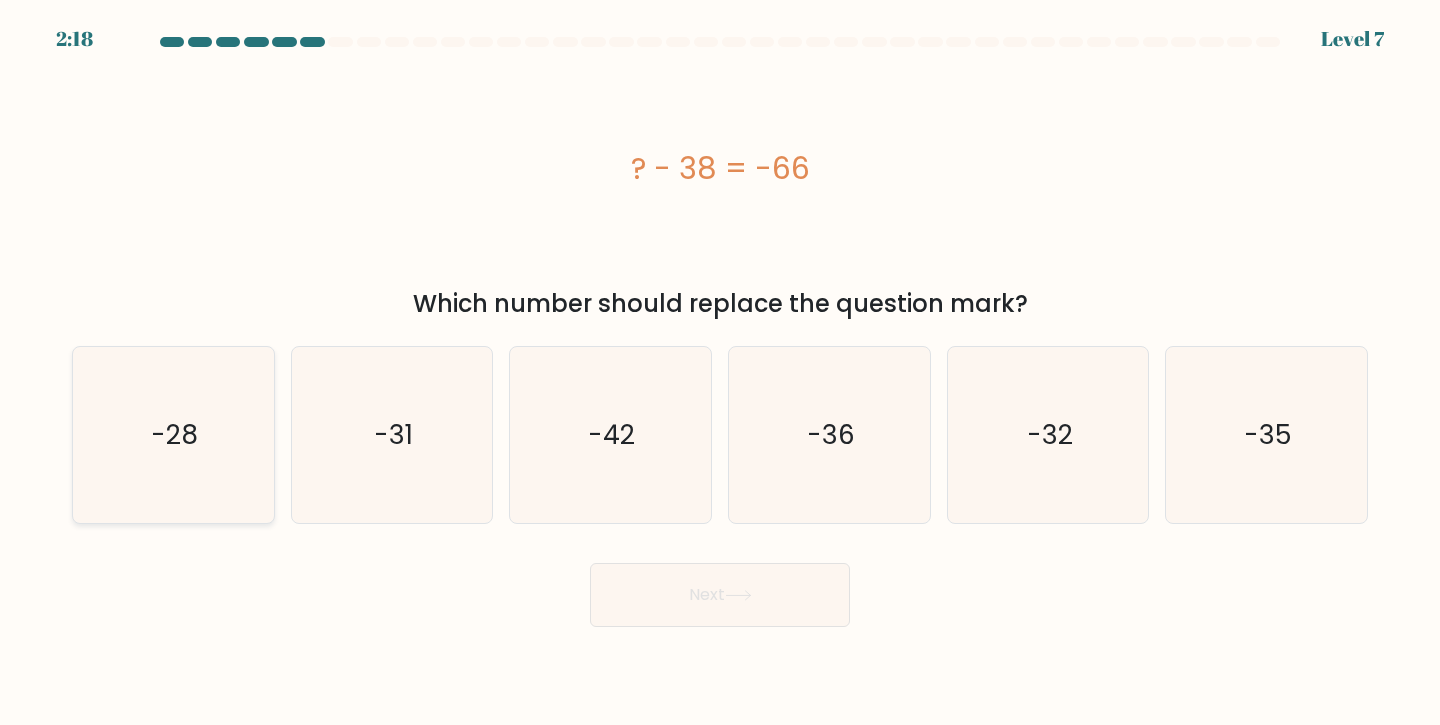click on "-28" 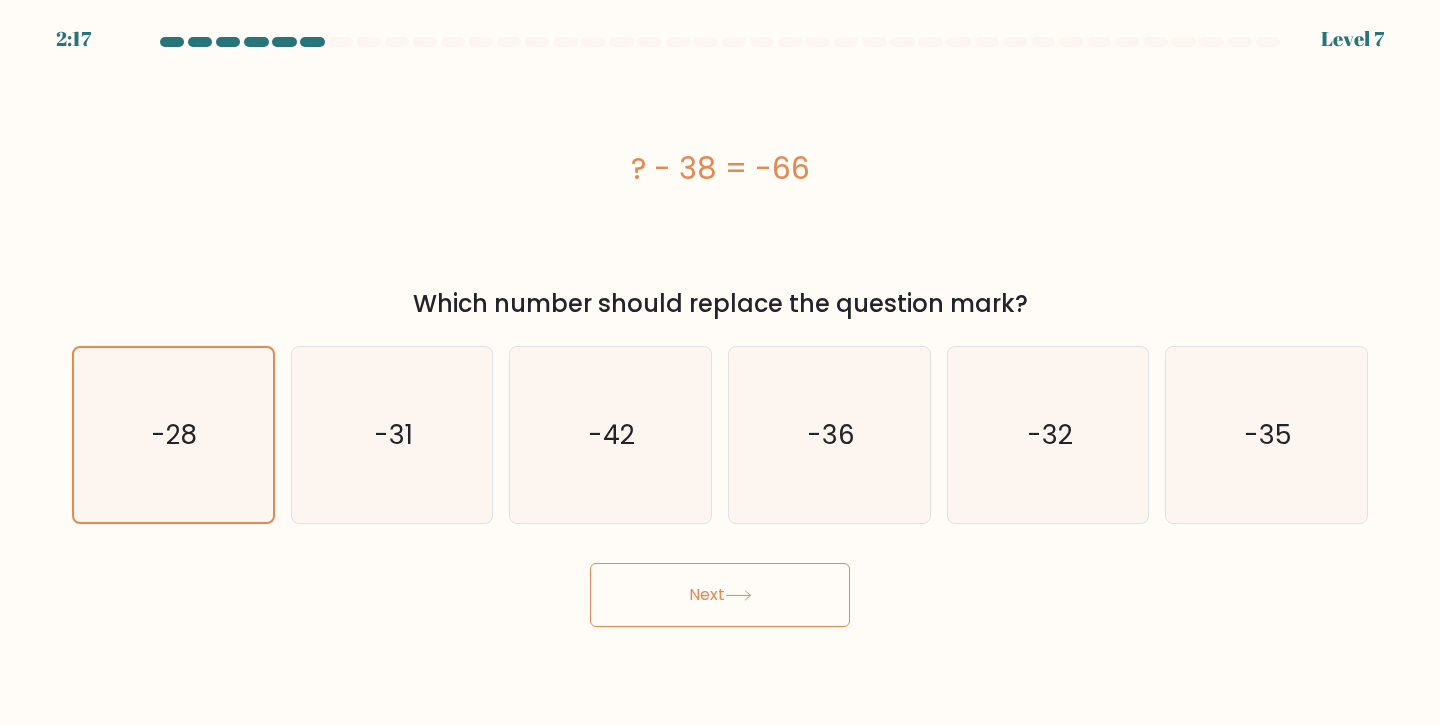 click on "Next" at bounding box center [720, 595] 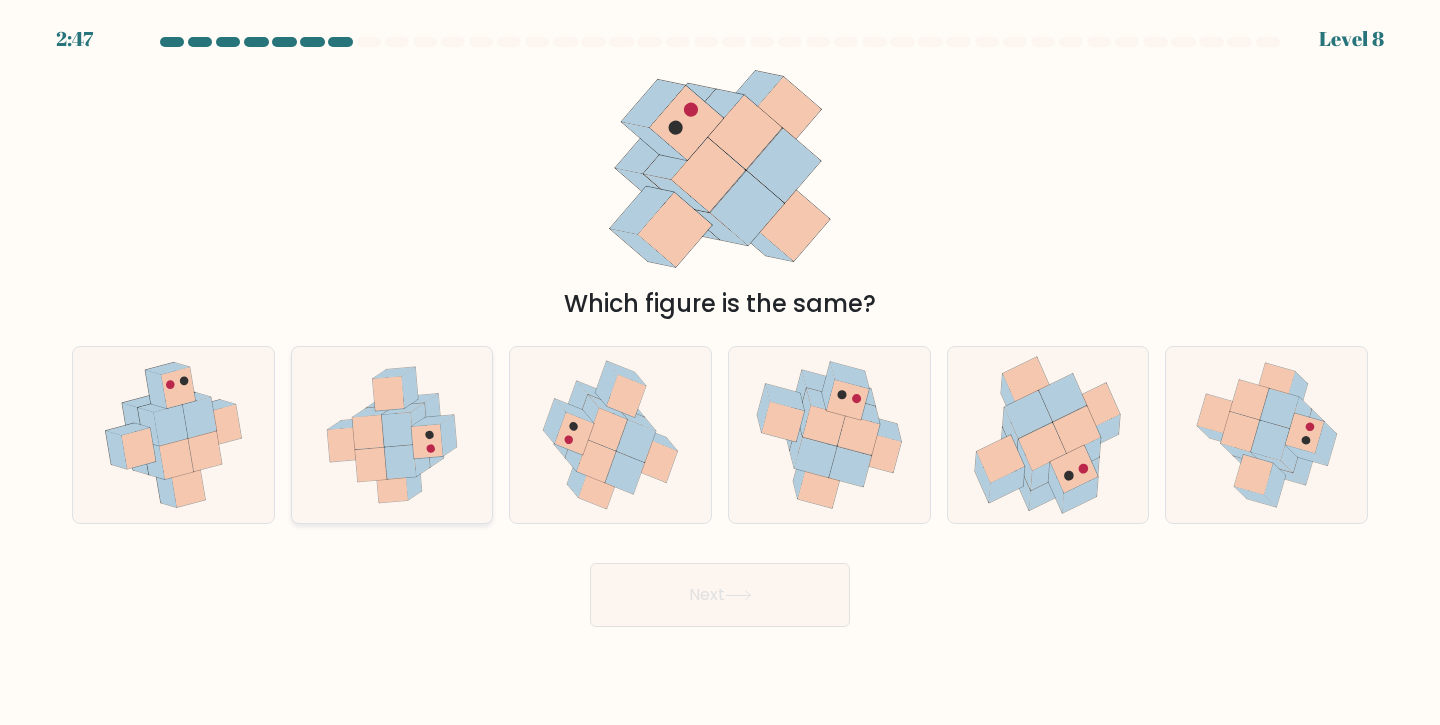 click 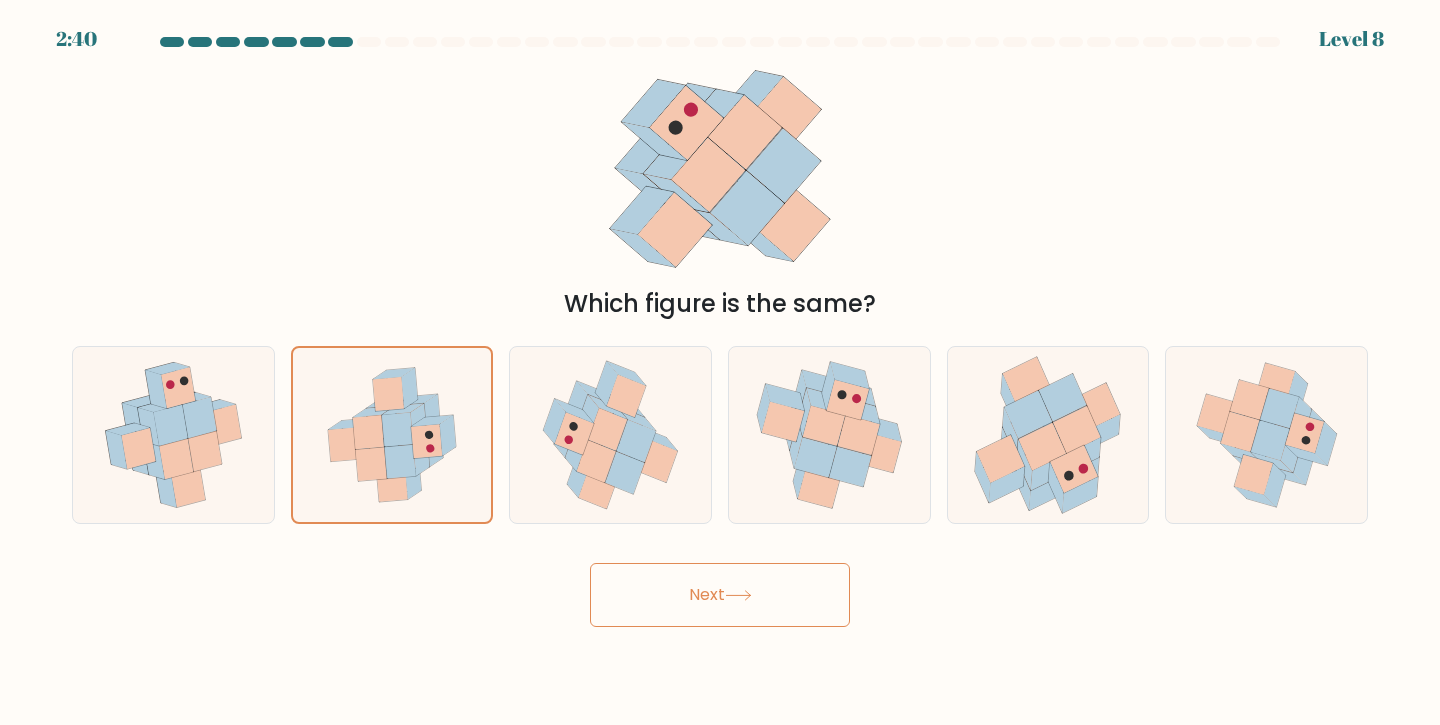 click on "Next" at bounding box center (720, 595) 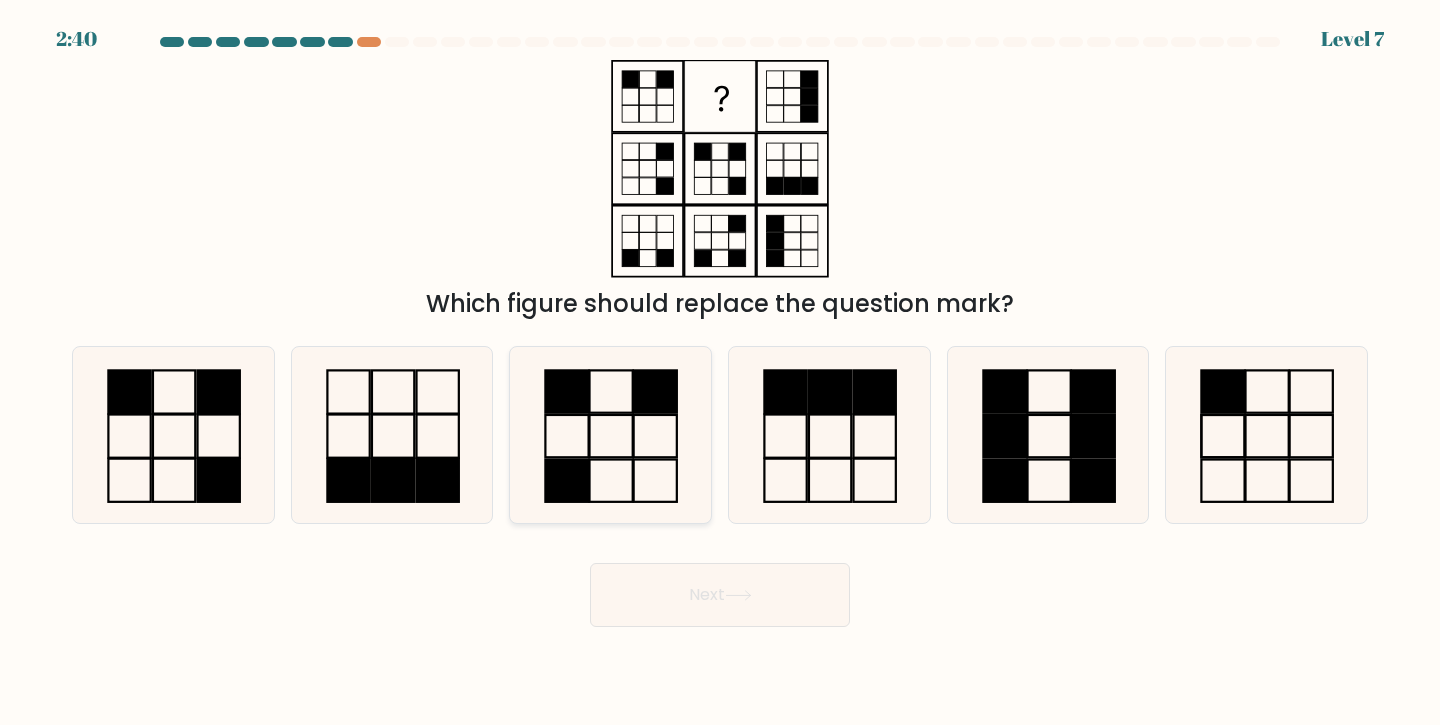 click 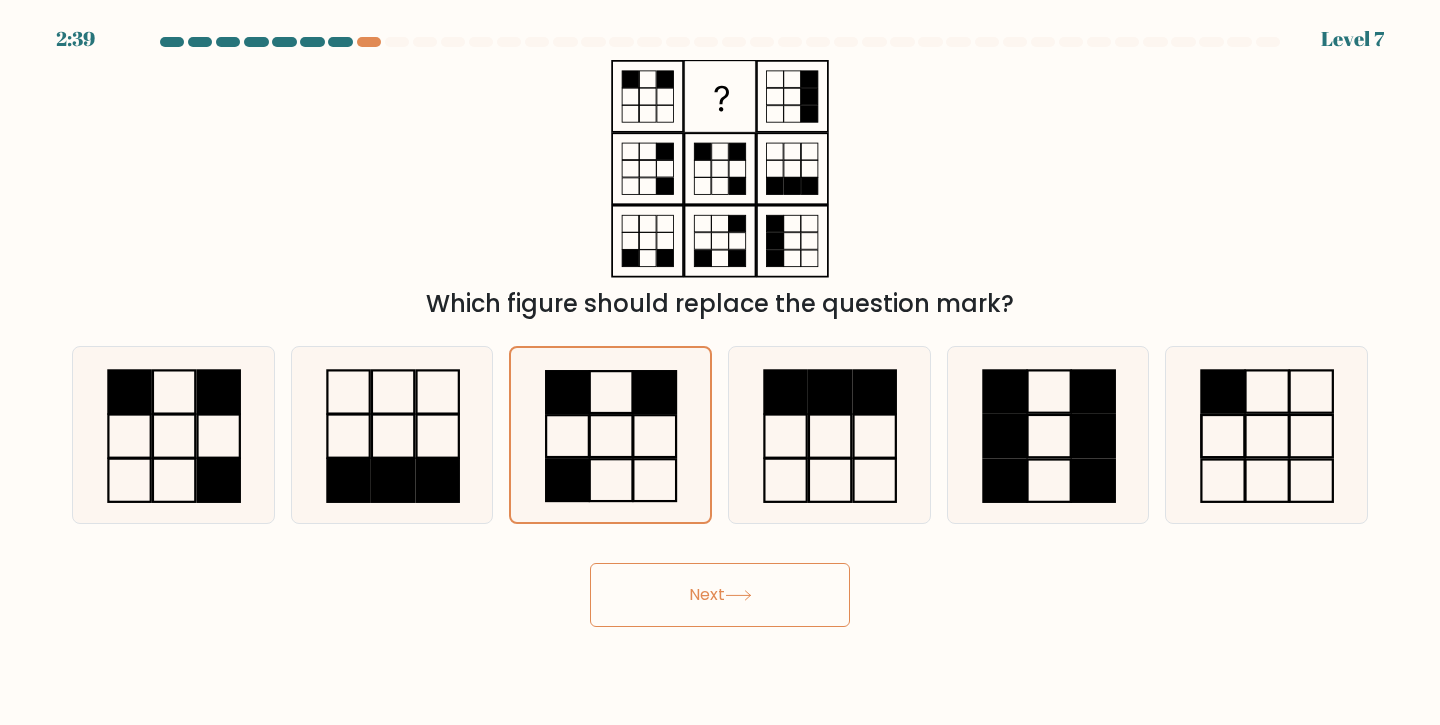 click on "Next" at bounding box center (720, 595) 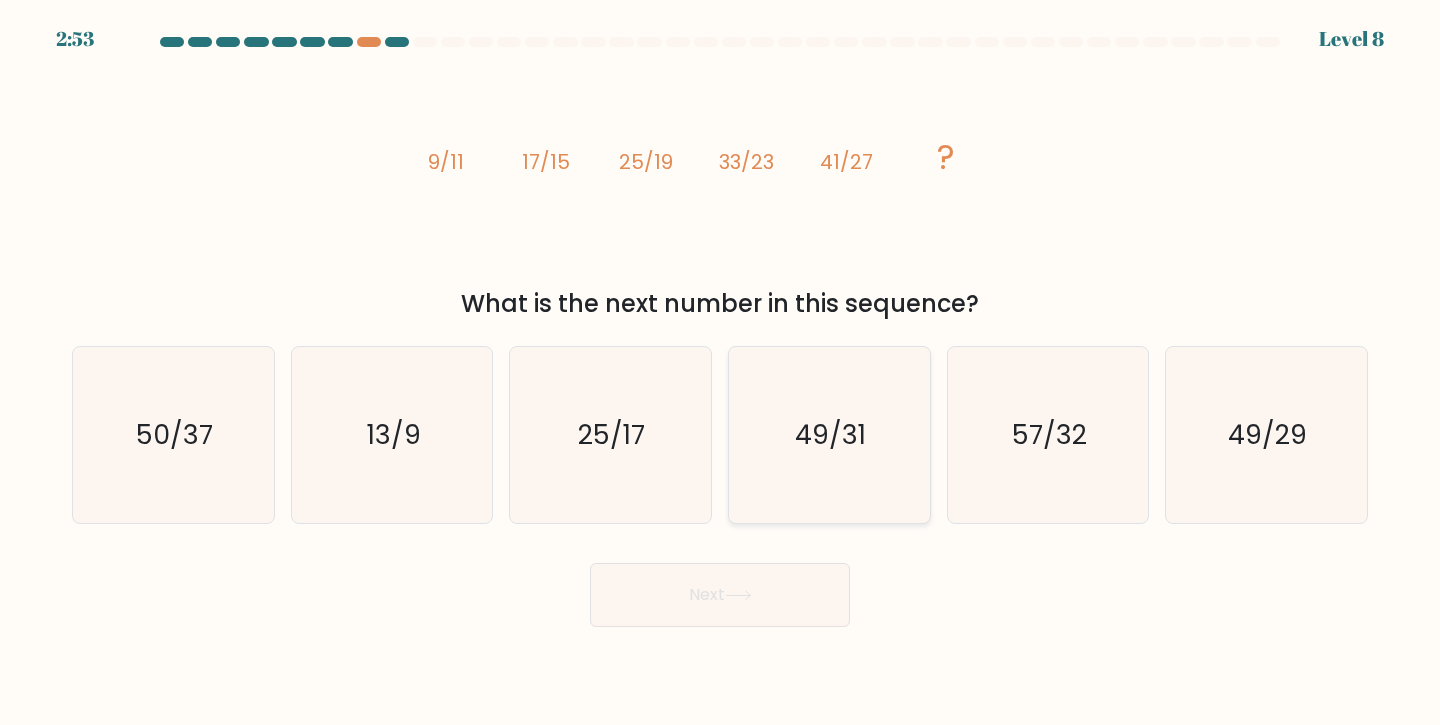 click on "49/31" 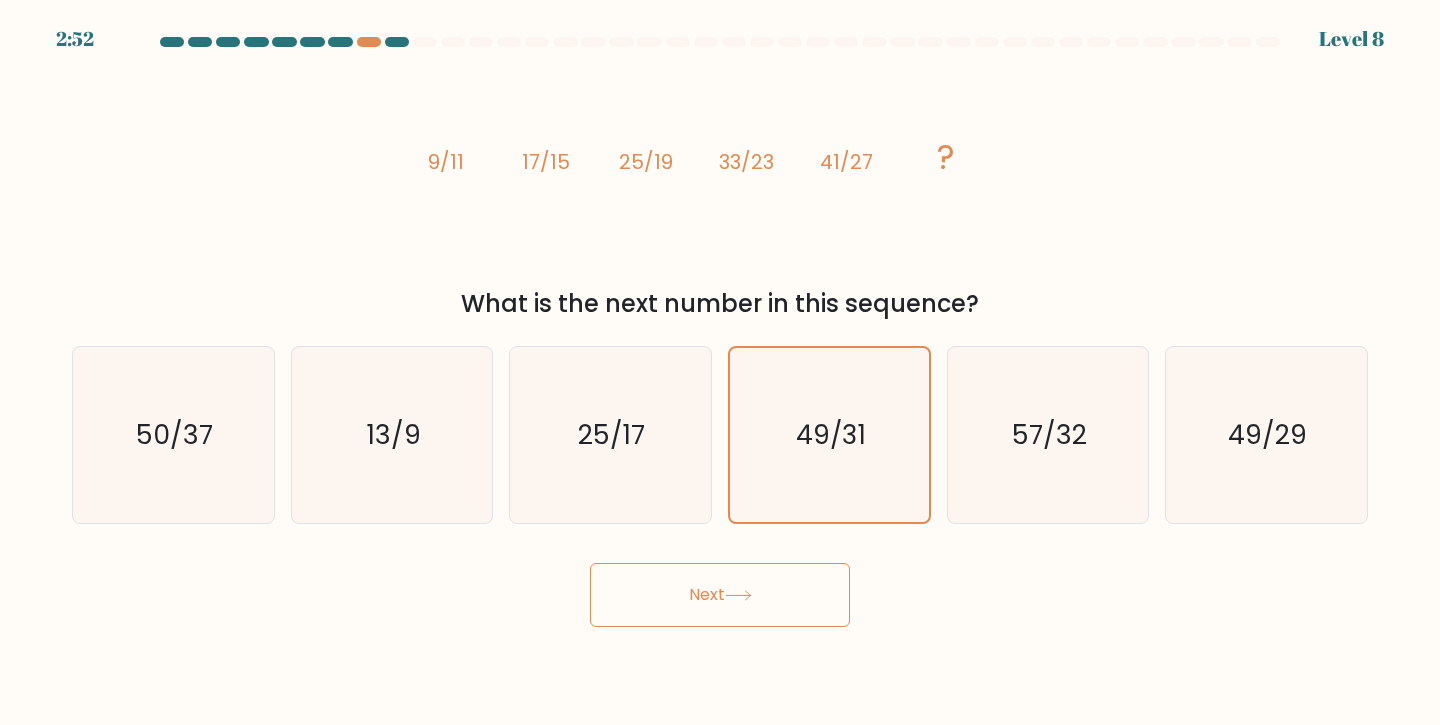 click on "2:52
Level 8" at bounding box center (720, 362) 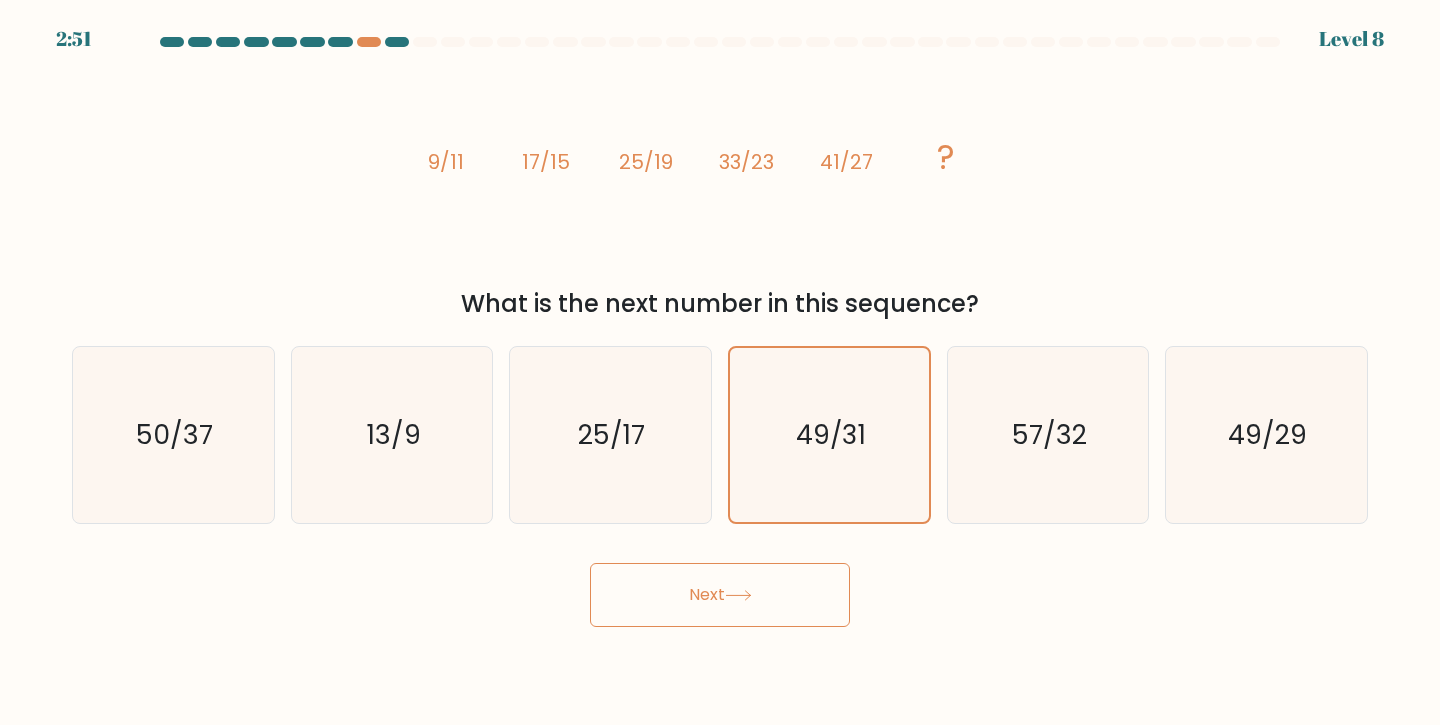 click on "Next" at bounding box center (720, 595) 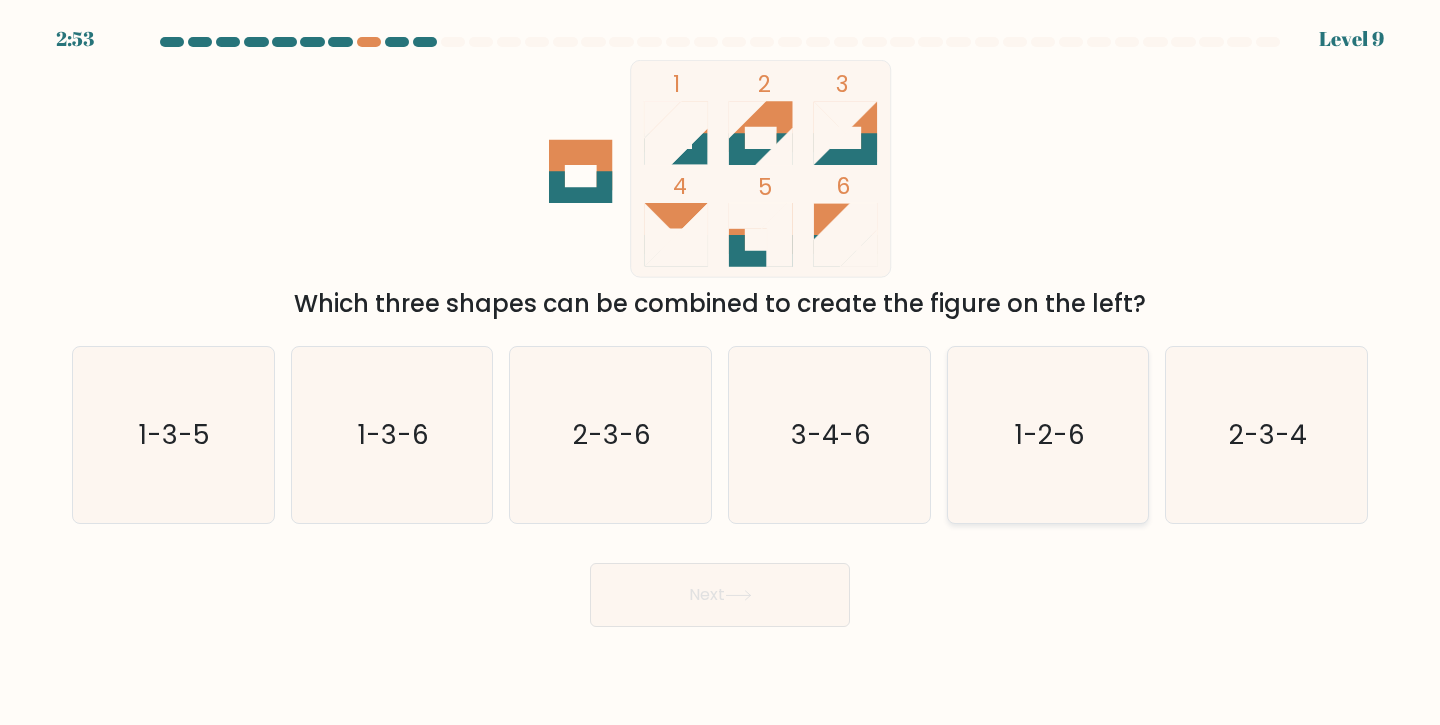 click on "1-2-6" 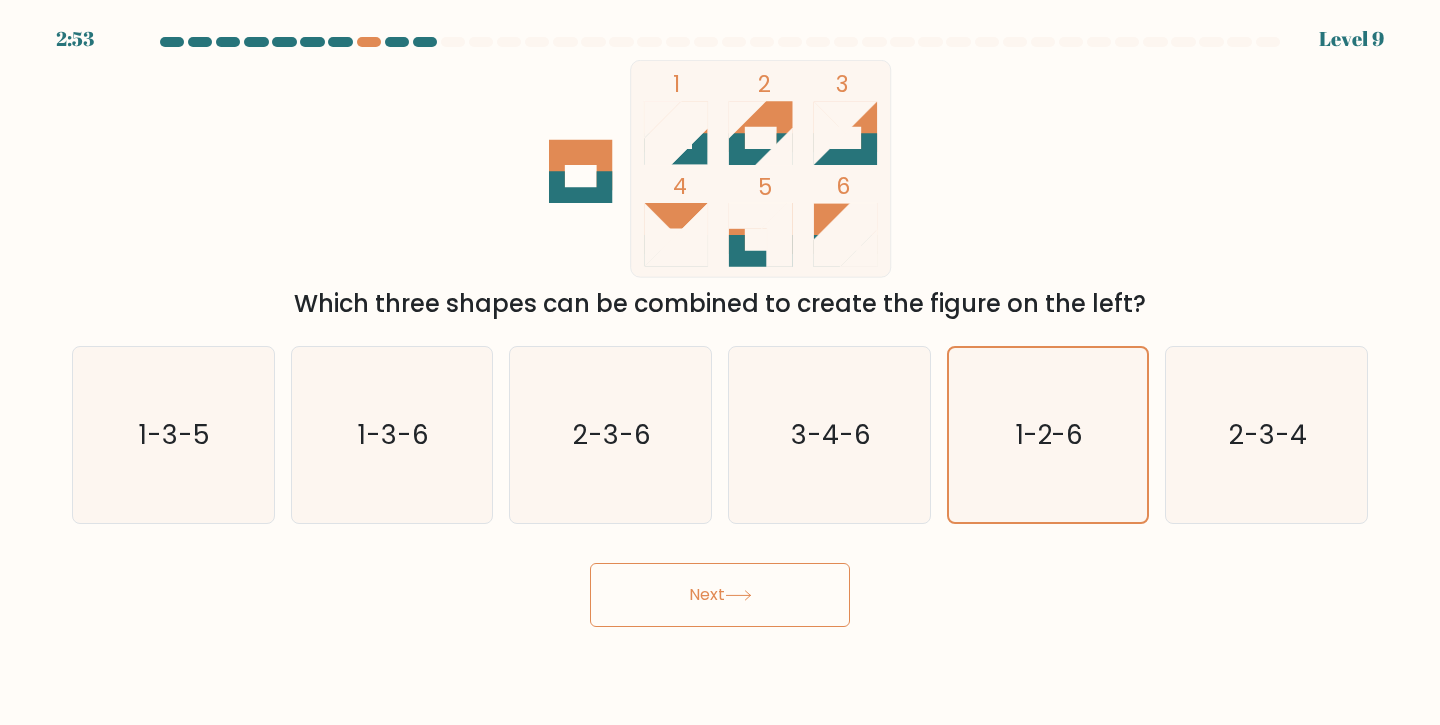click on "Next" at bounding box center (720, 595) 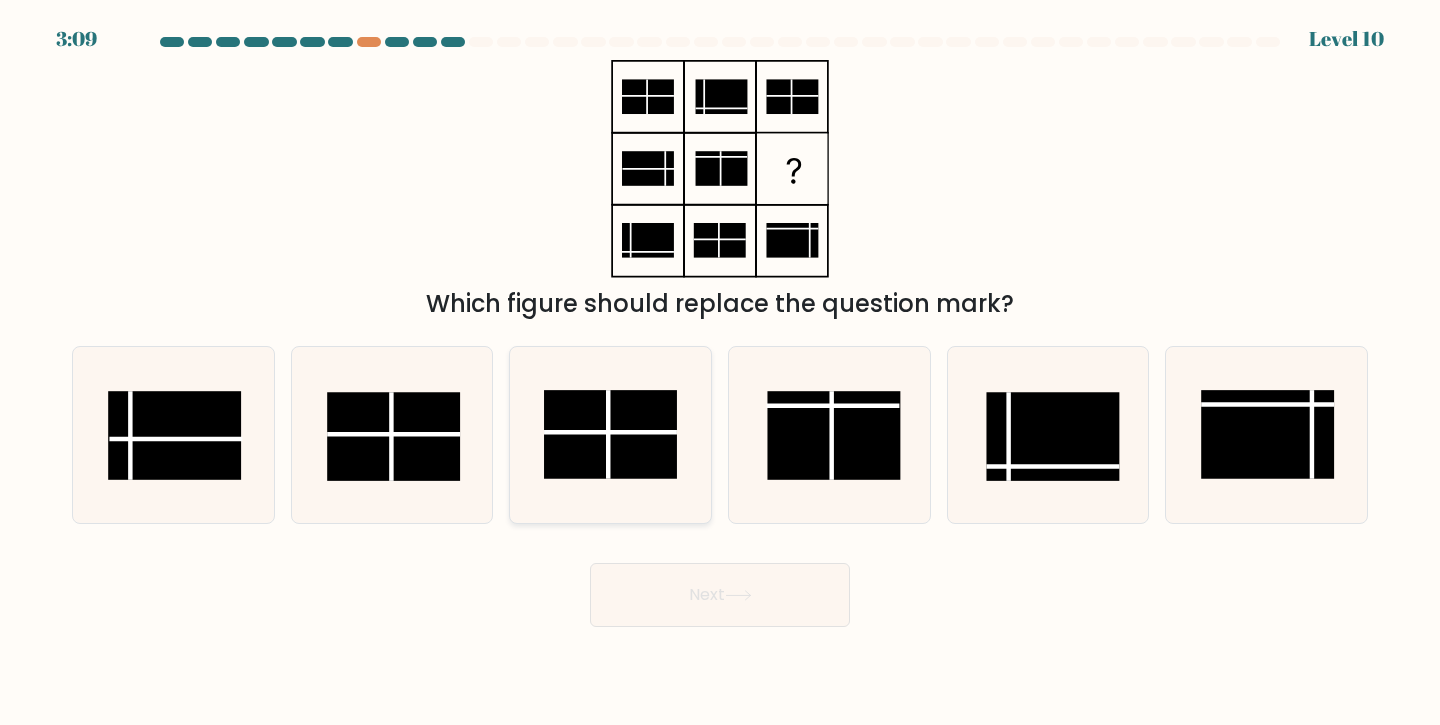 click 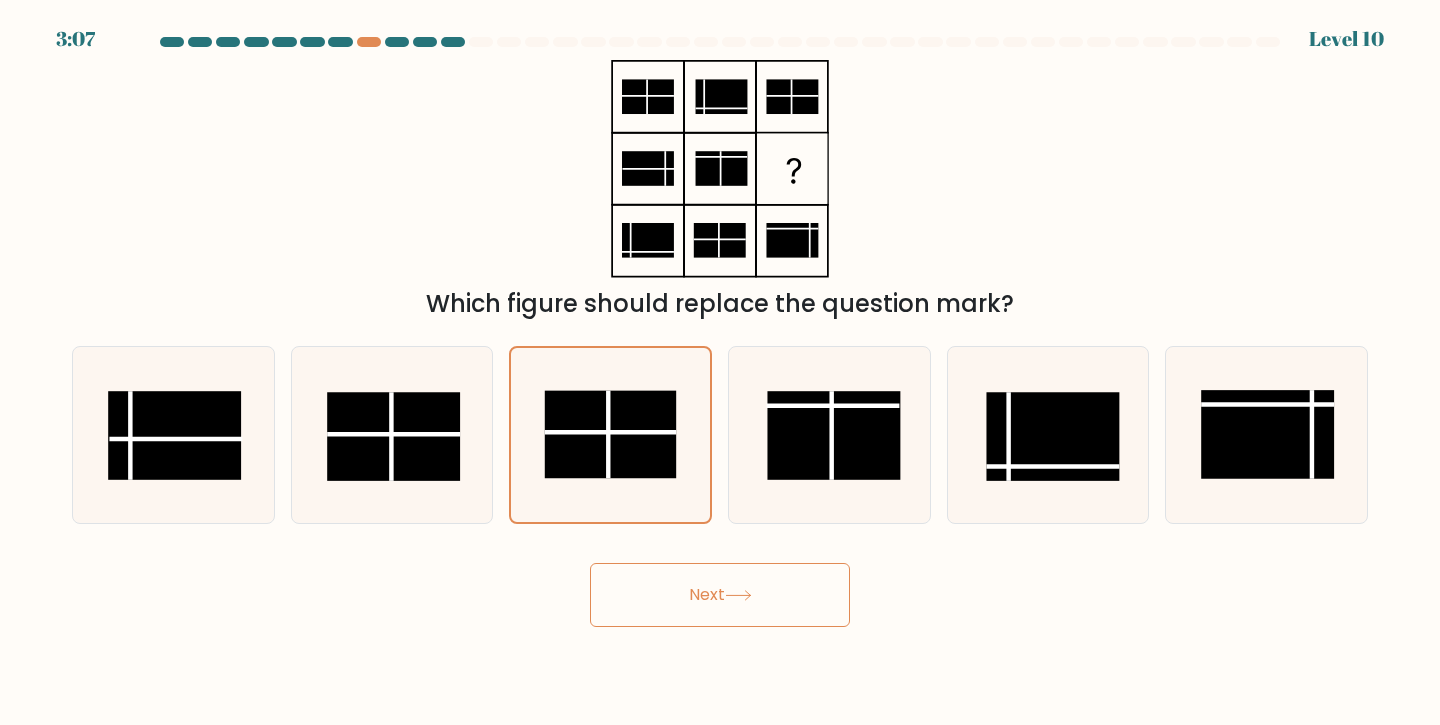 click on "Next" at bounding box center [720, 595] 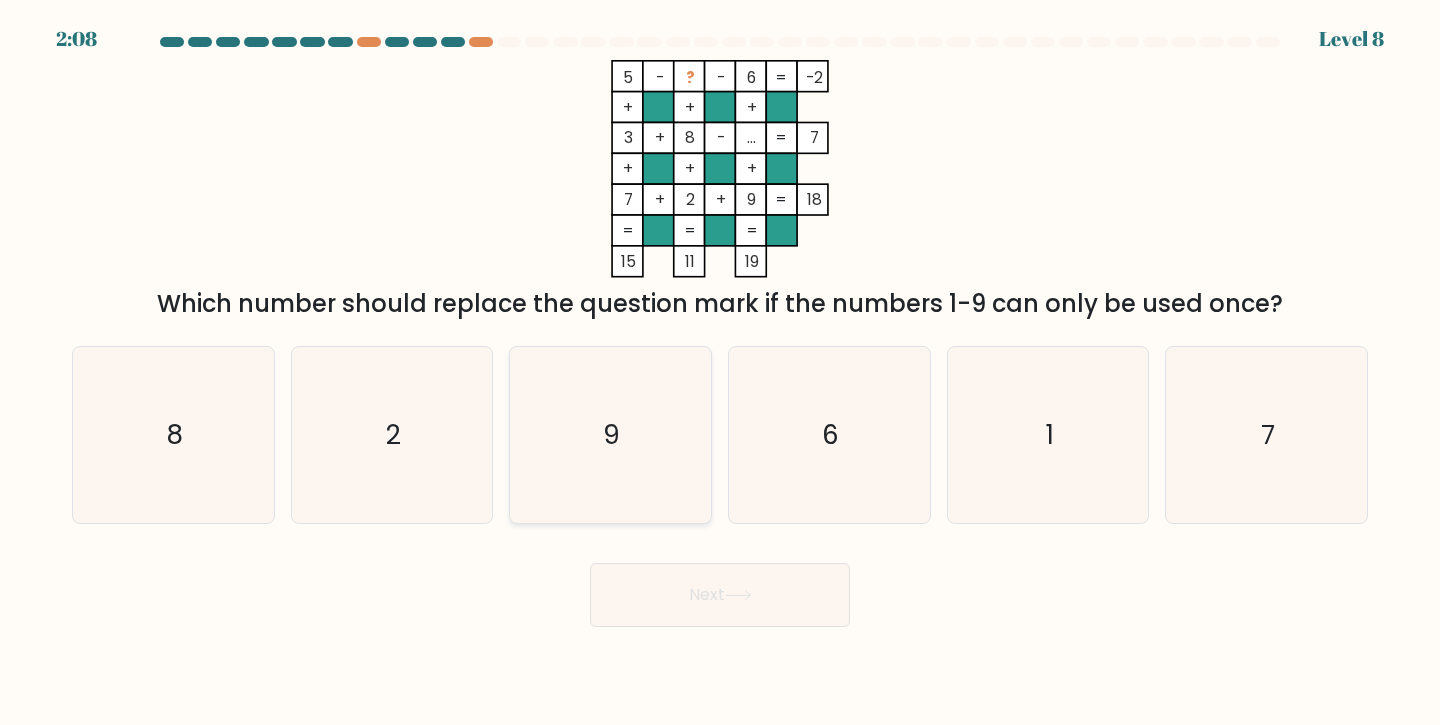 click on "9" 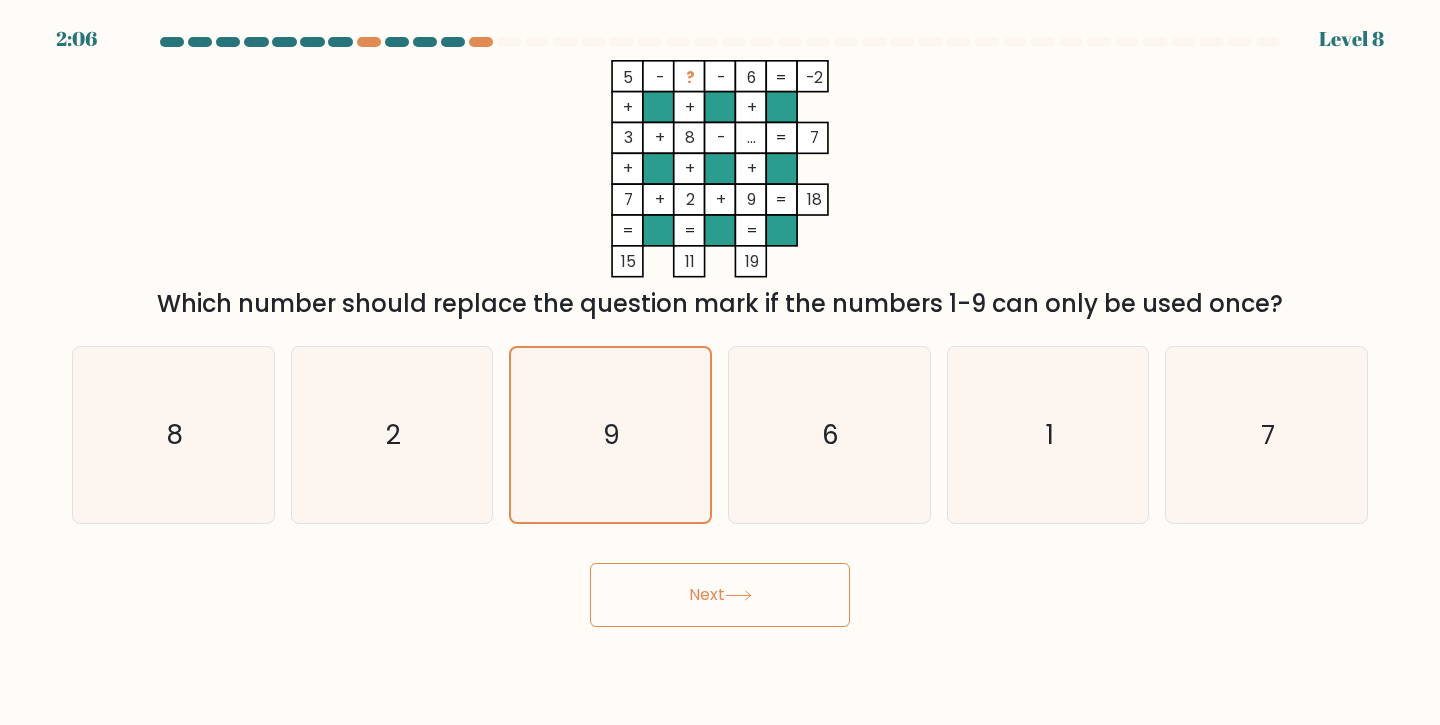 click on "Next" at bounding box center [720, 595] 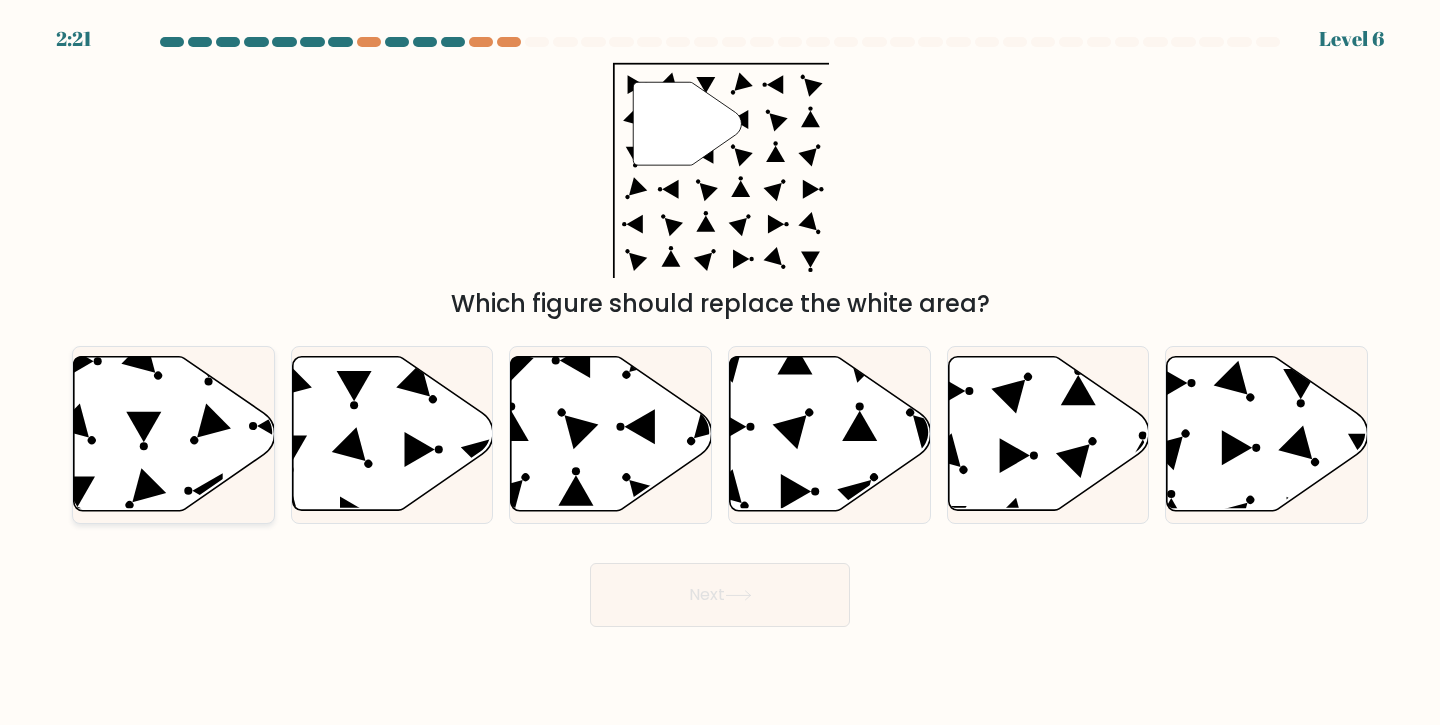 click 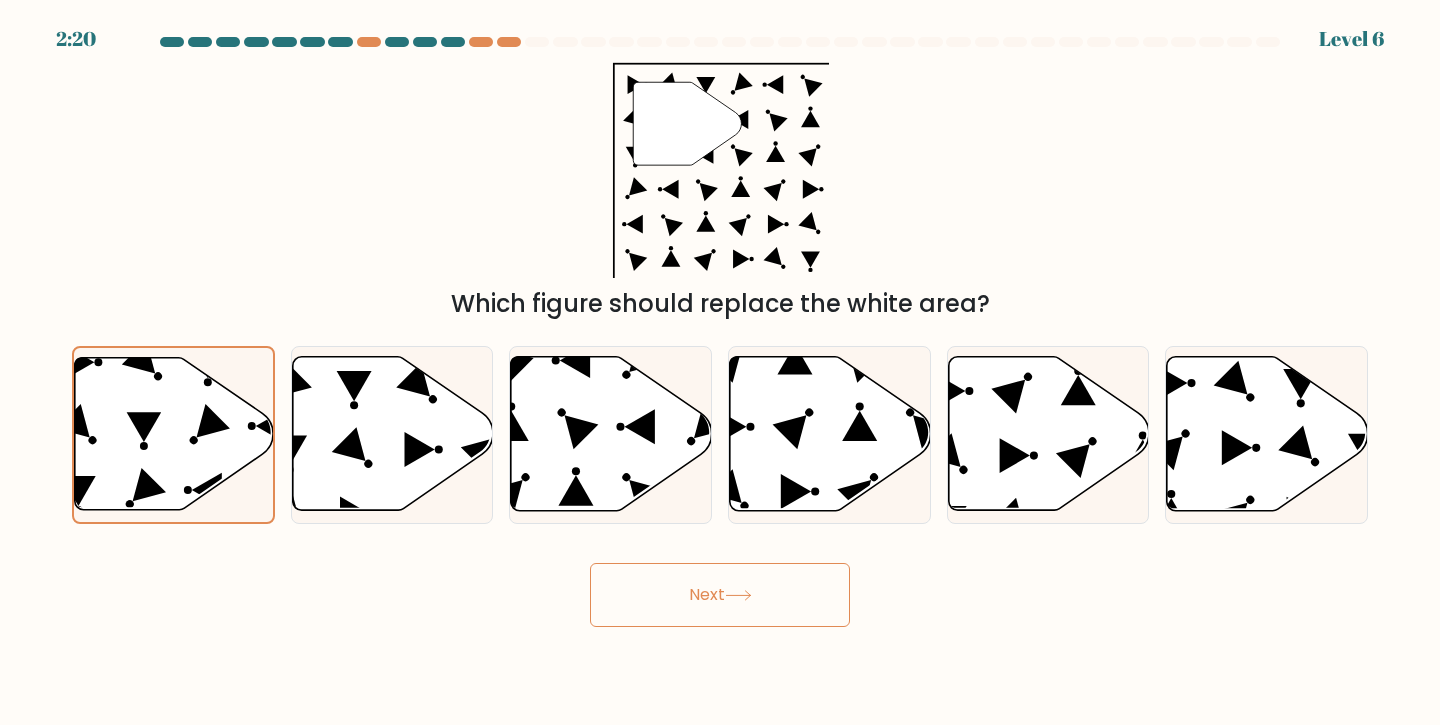 click on "Next" at bounding box center [720, 595] 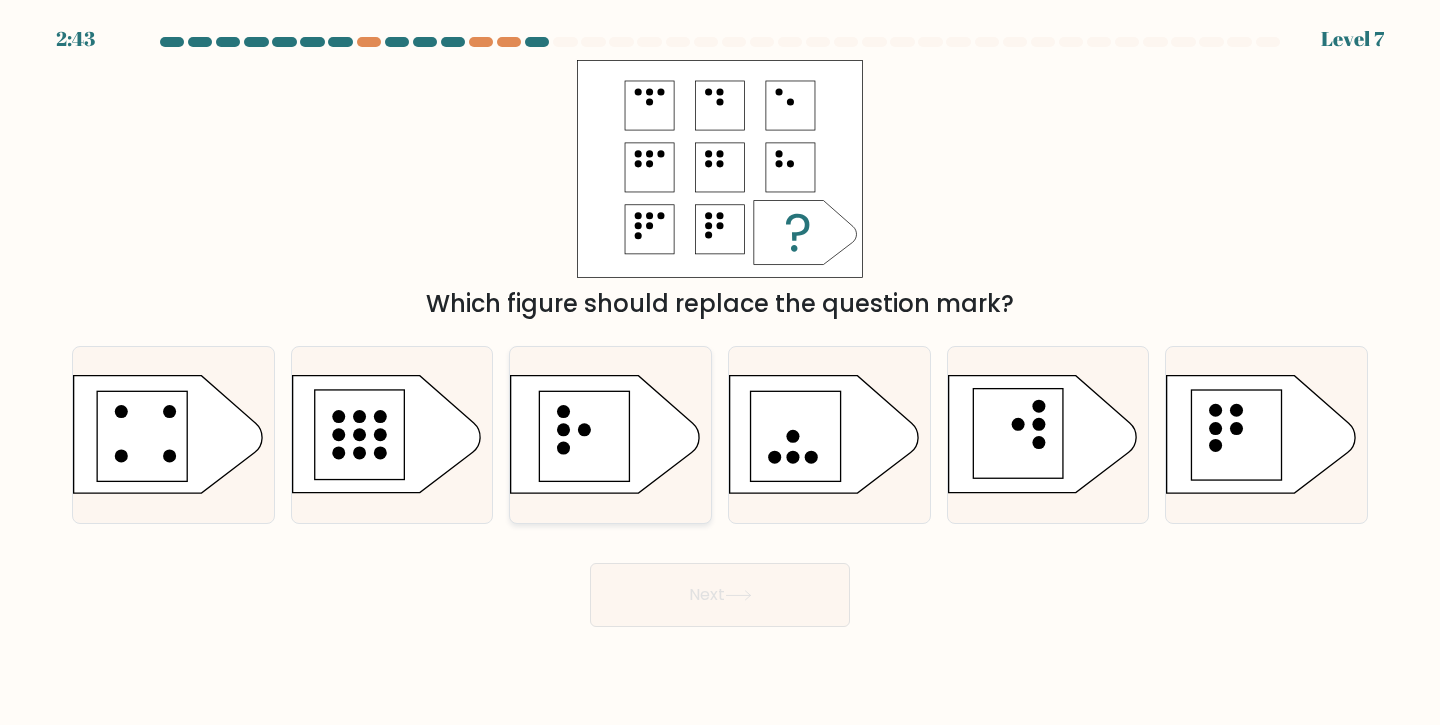 click 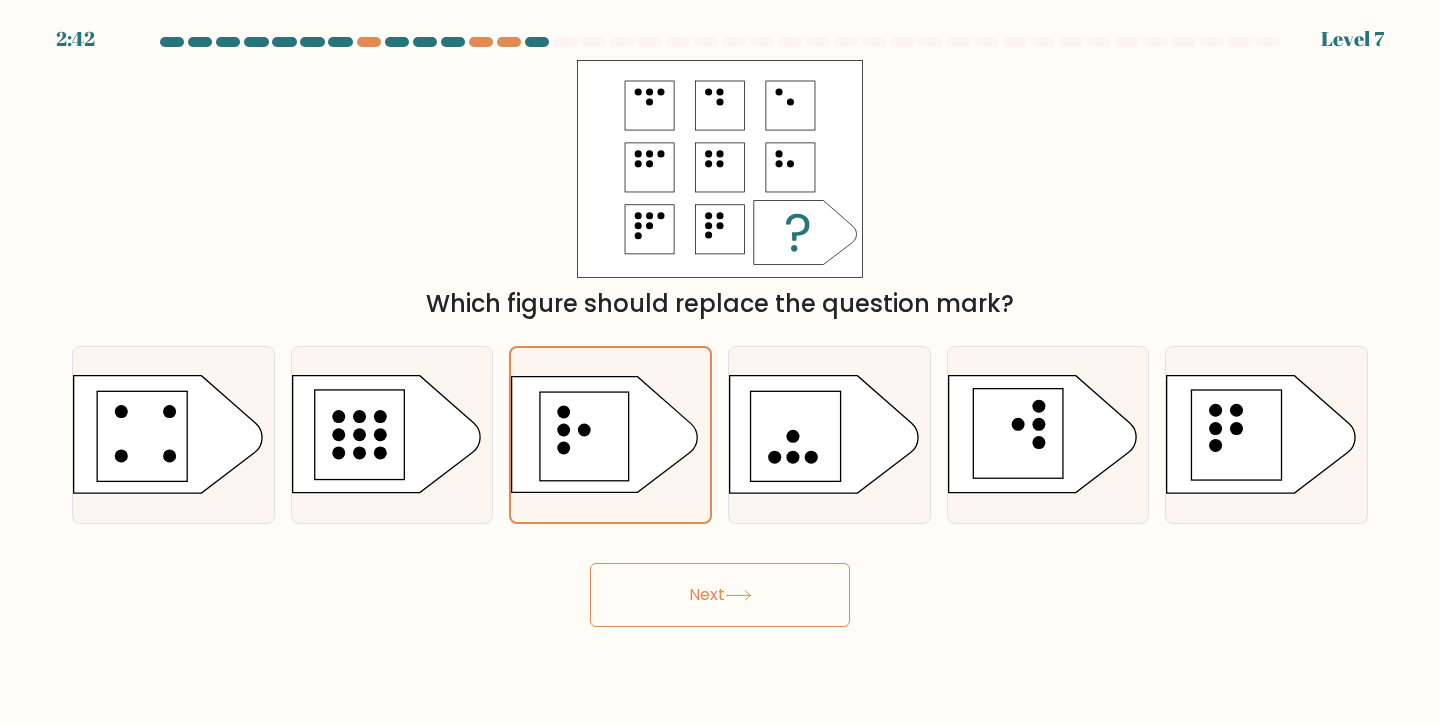 click on "Next" at bounding box center [720, 595] 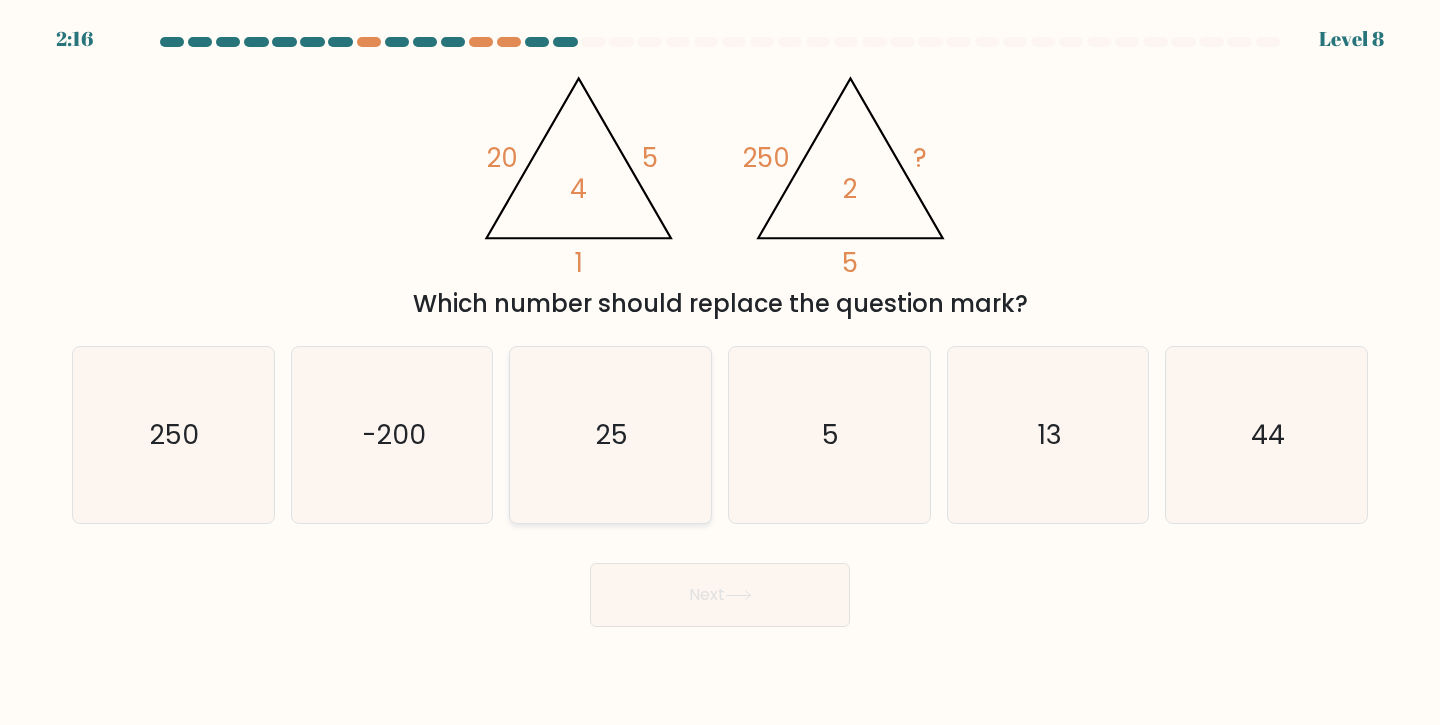 click on "25" 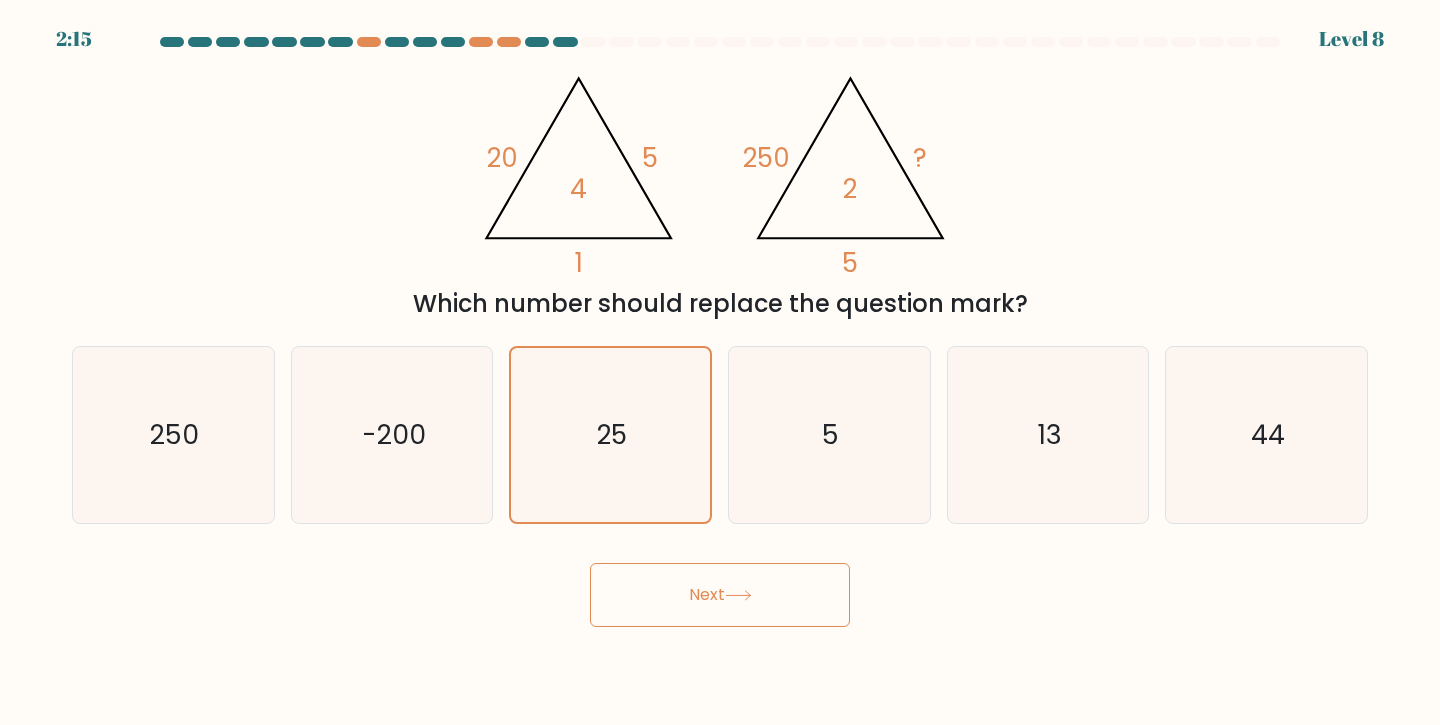 click on "Next" at bounding box center (720, 595) 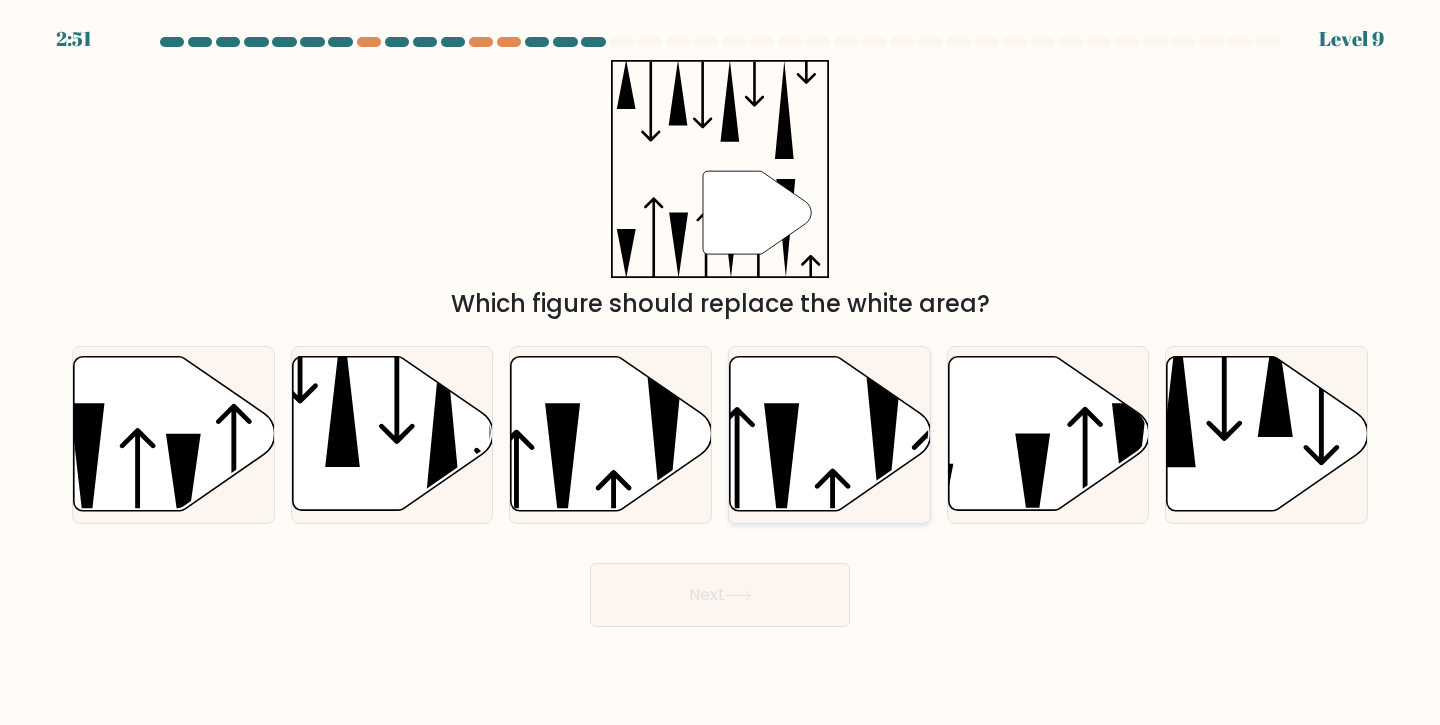 click 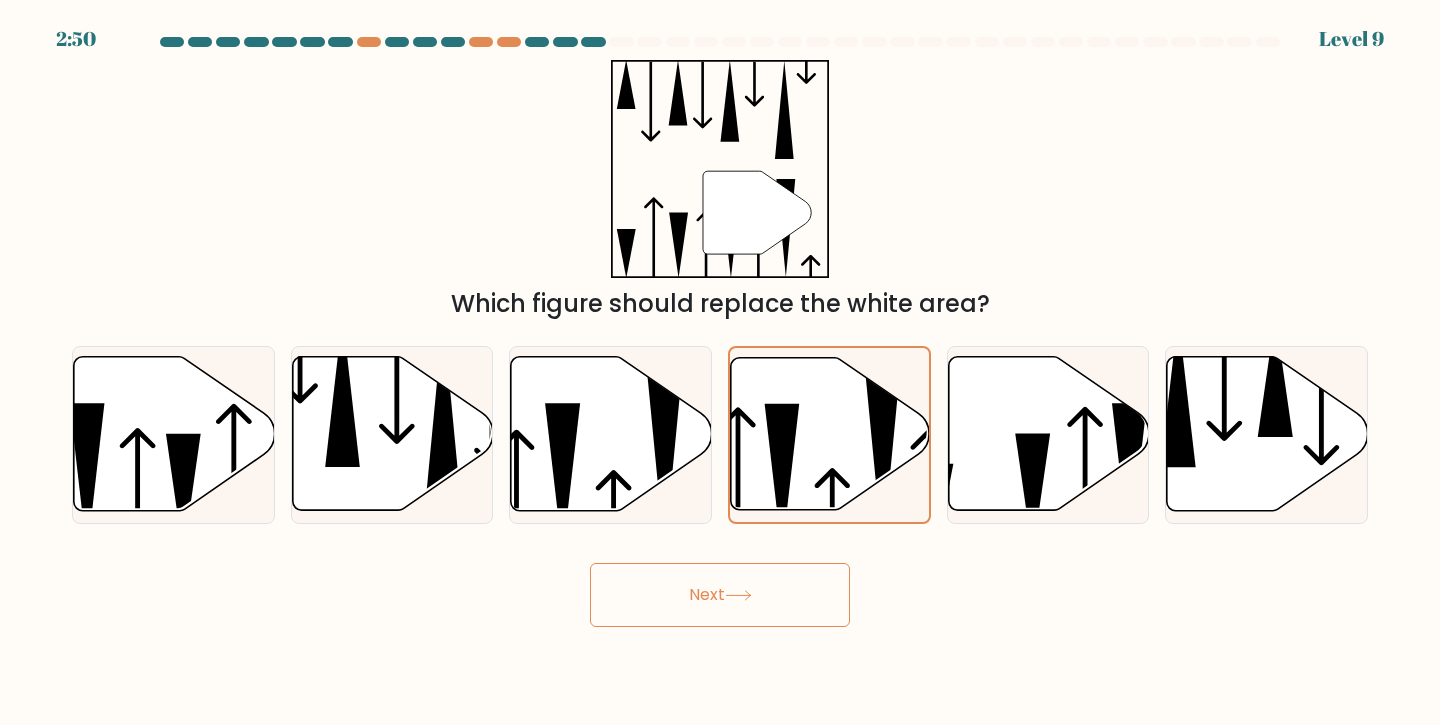 click on "Next" at bounding box center [720, 595] 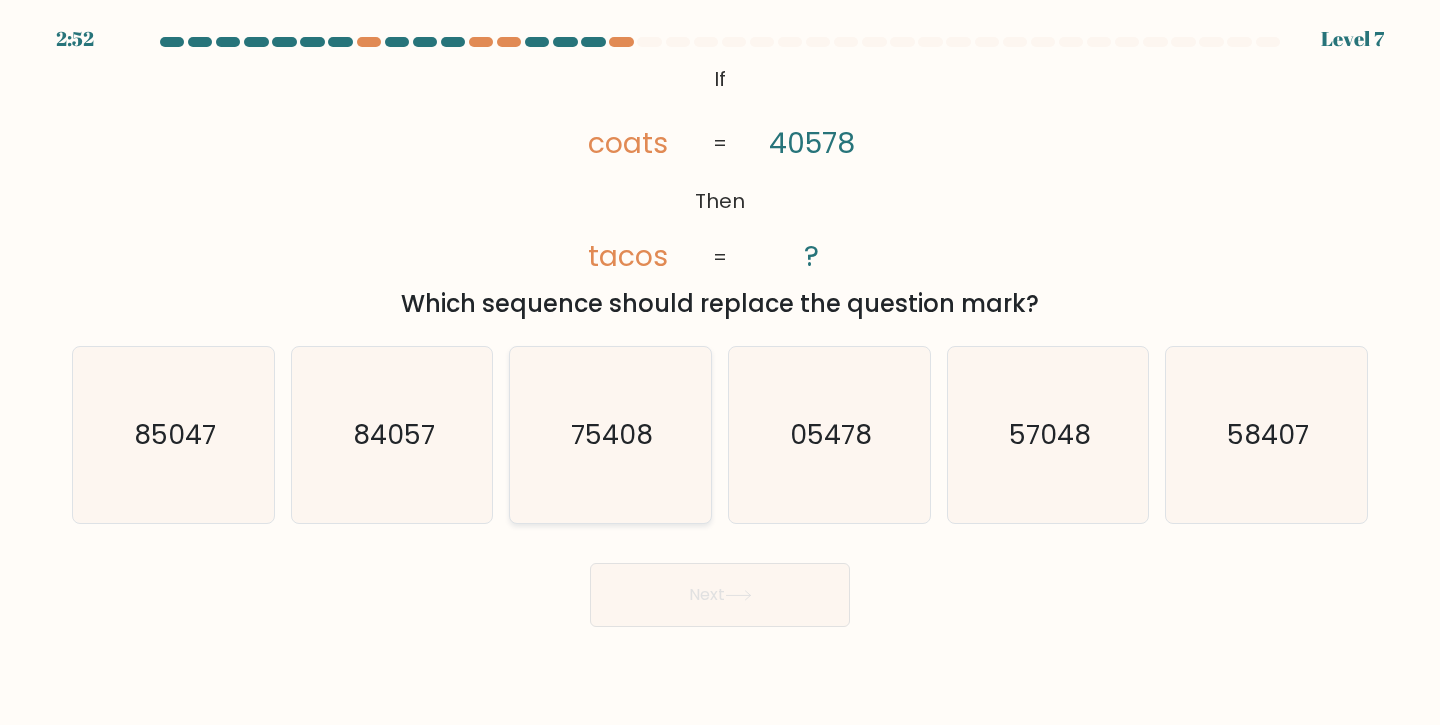 click on "75408" 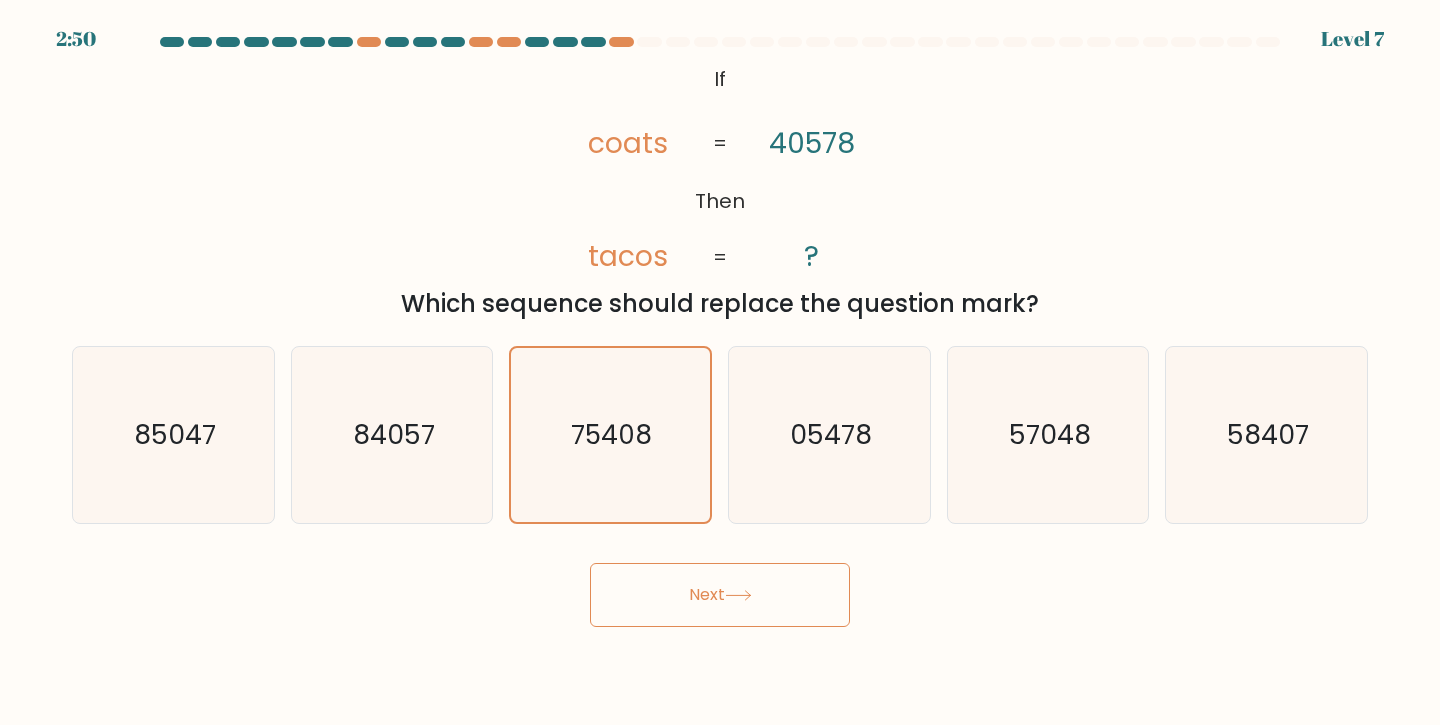 click on "Next" at bounding box center (720, 595) 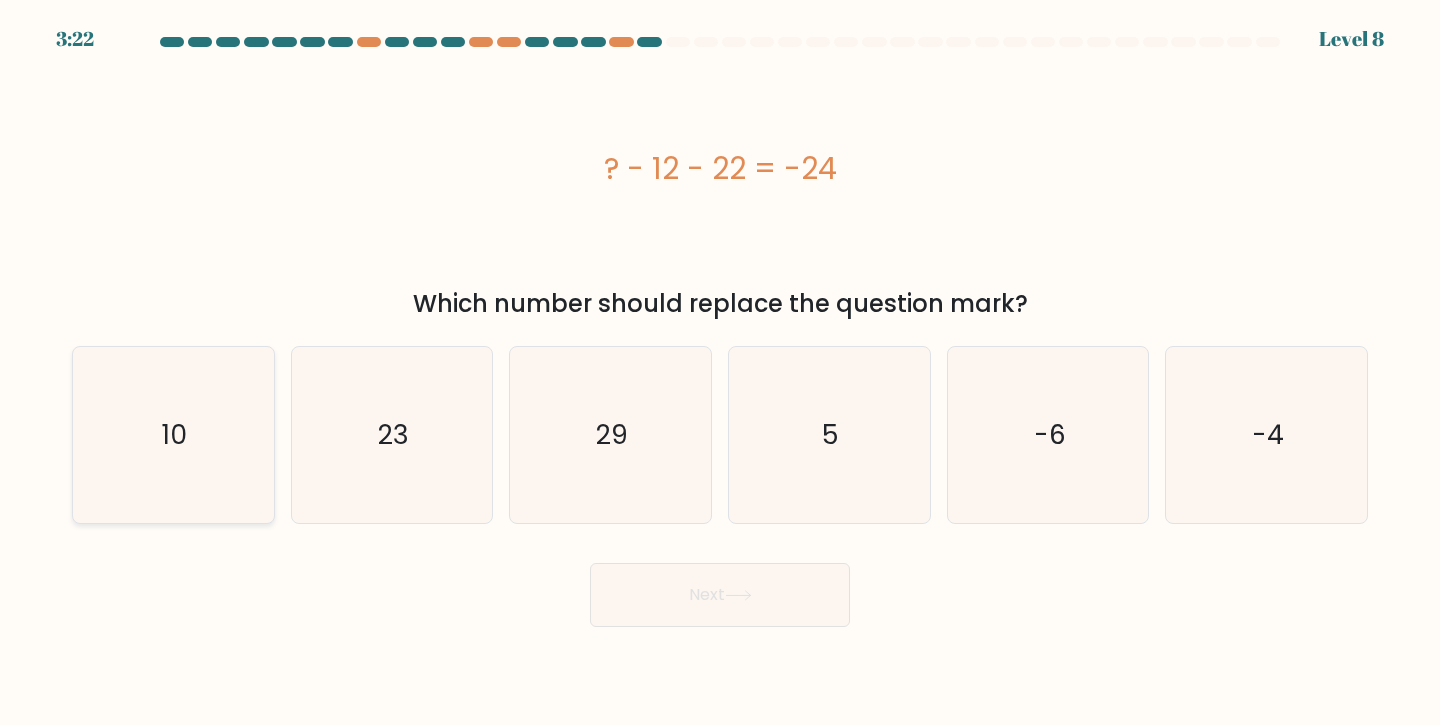 click on "10" 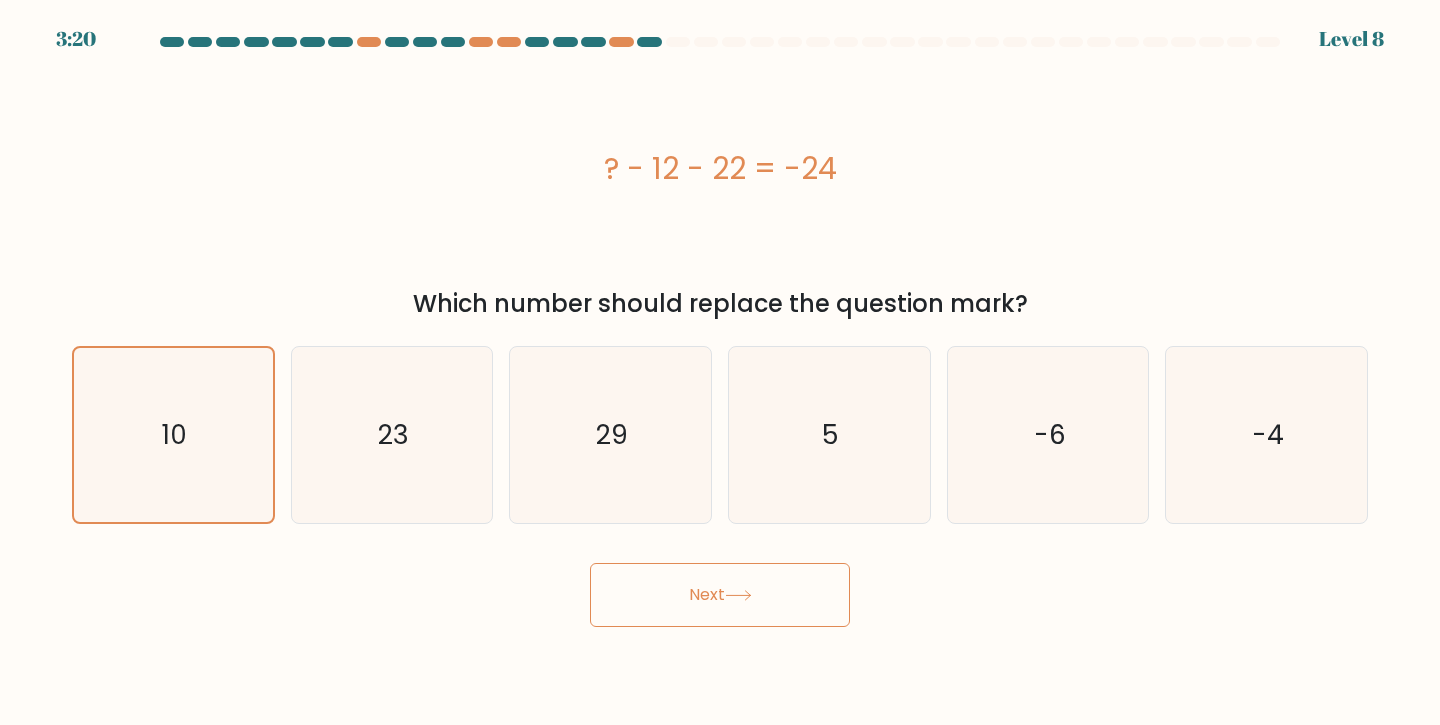 click 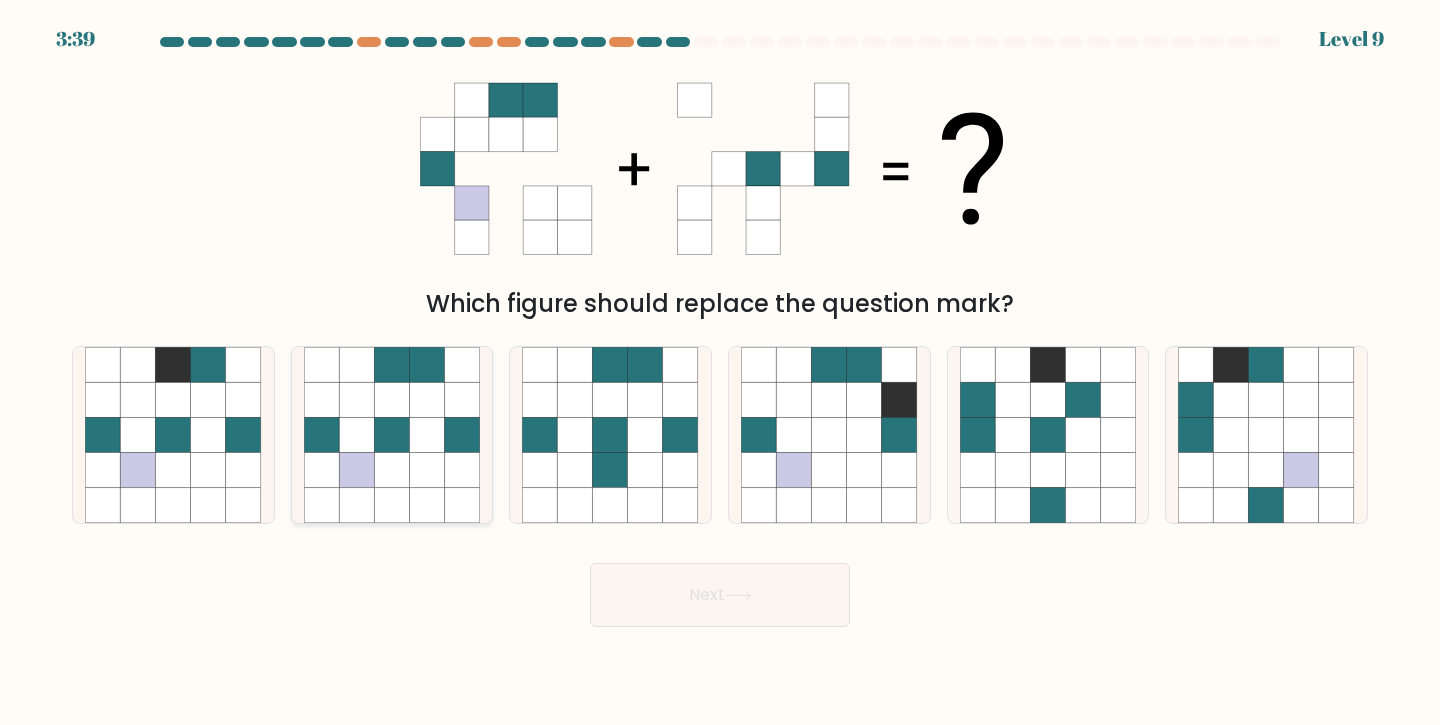 click 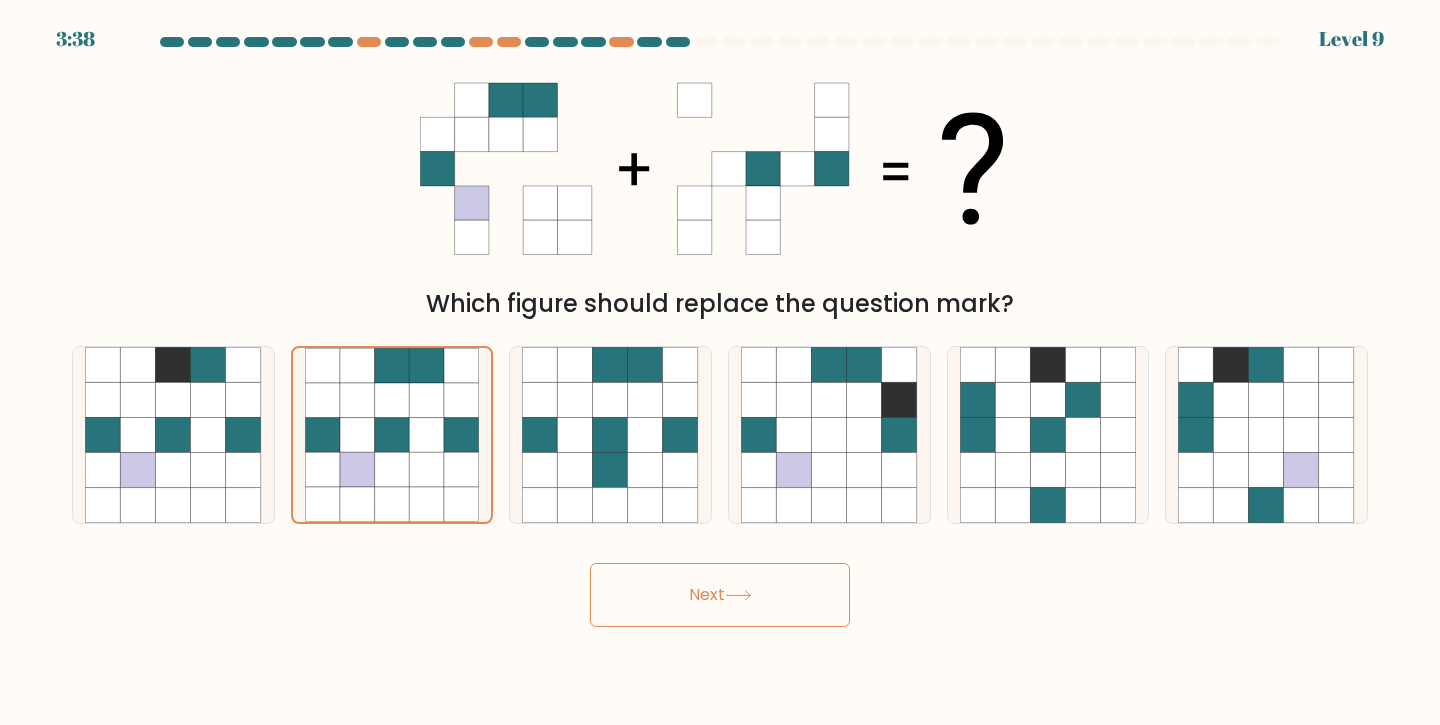 click on "Next" at bounding box center (720, 595) 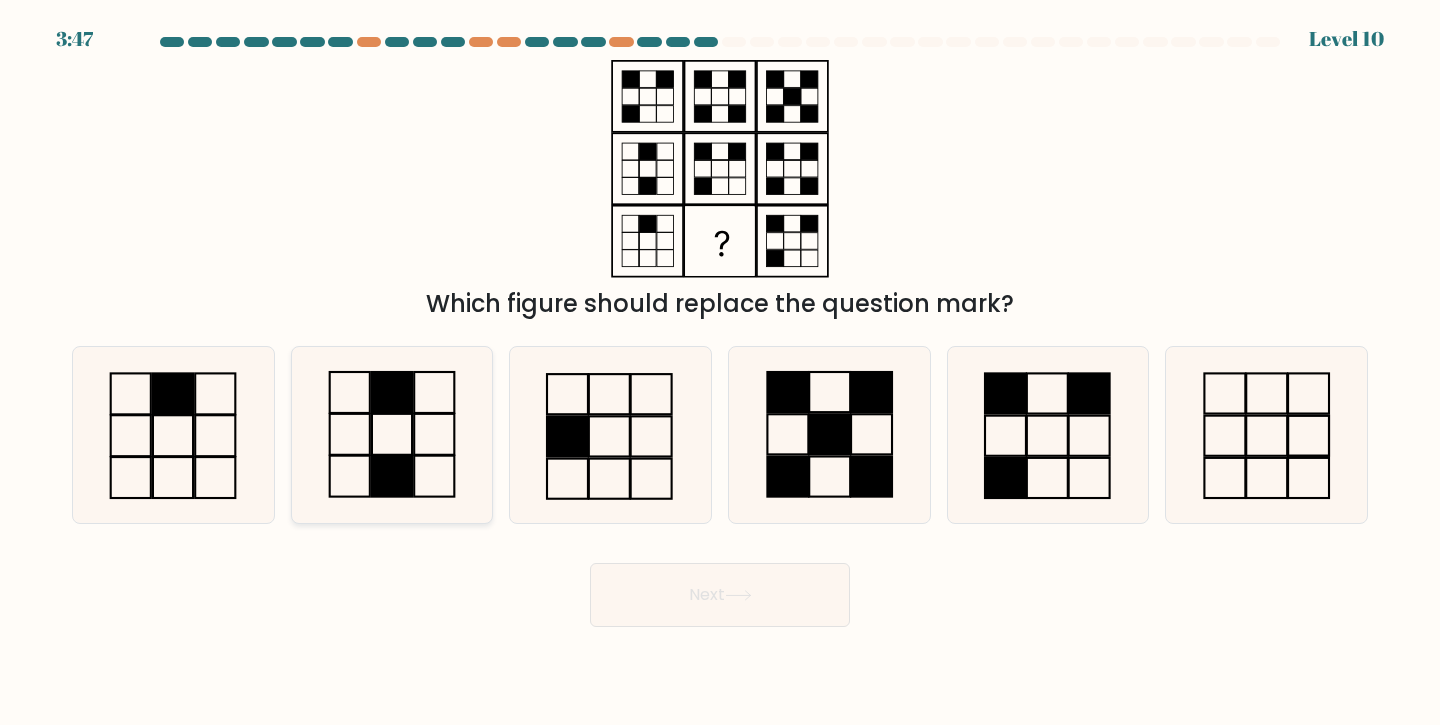 click 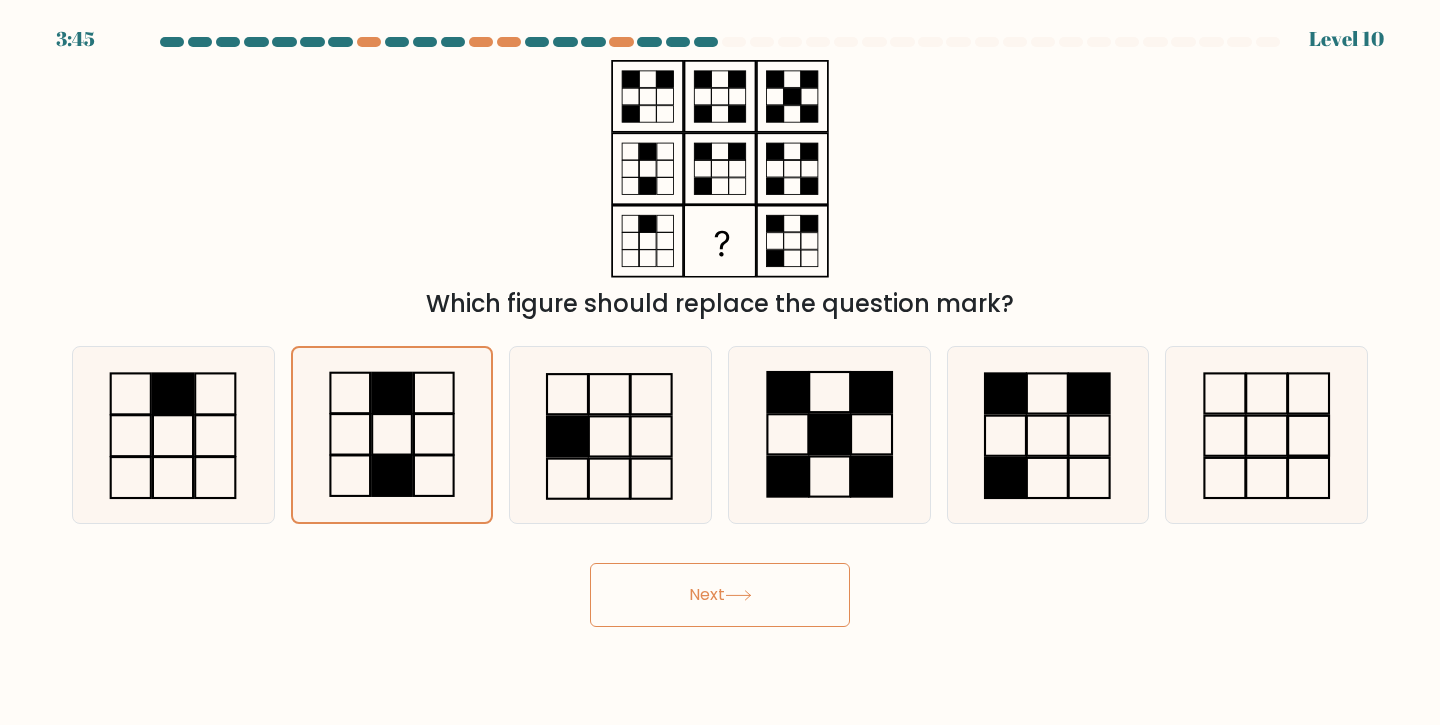 click on "Next" at bounding box center [720, 595] 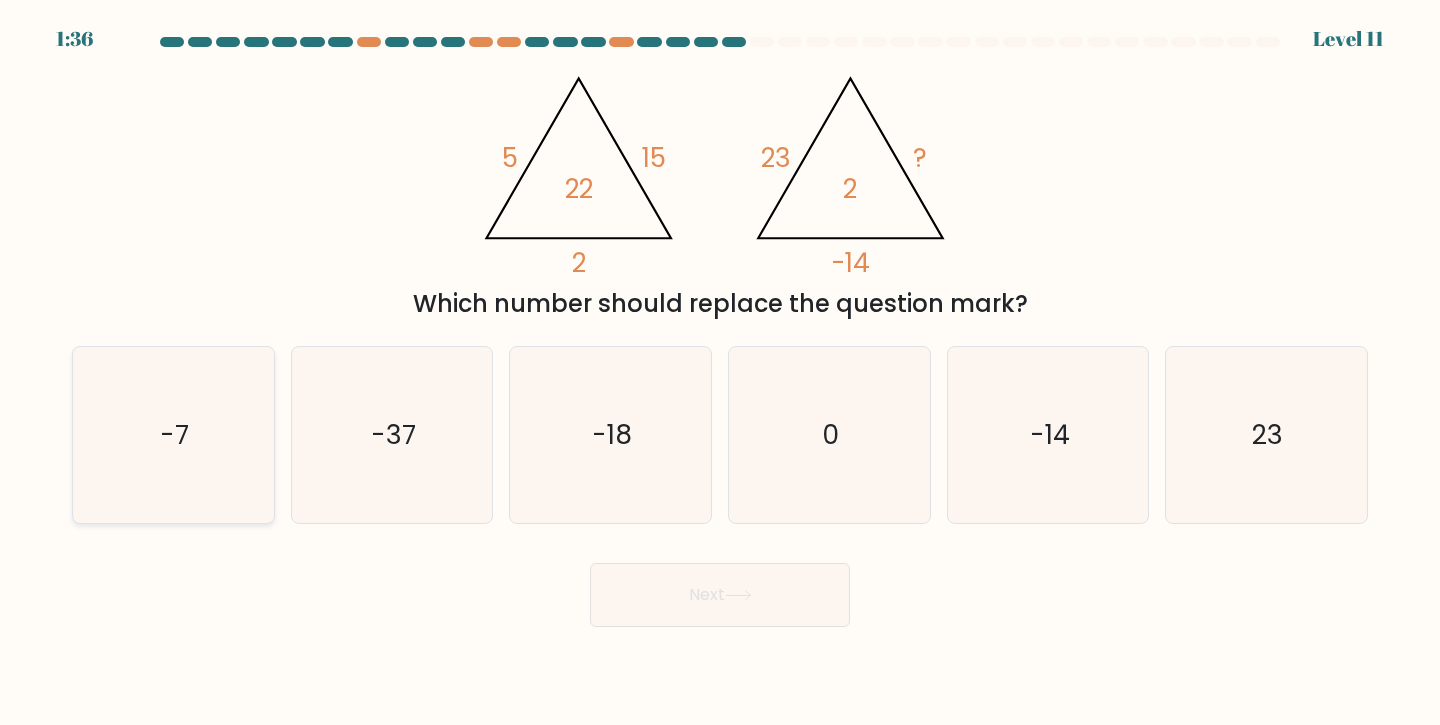 click on "-7" 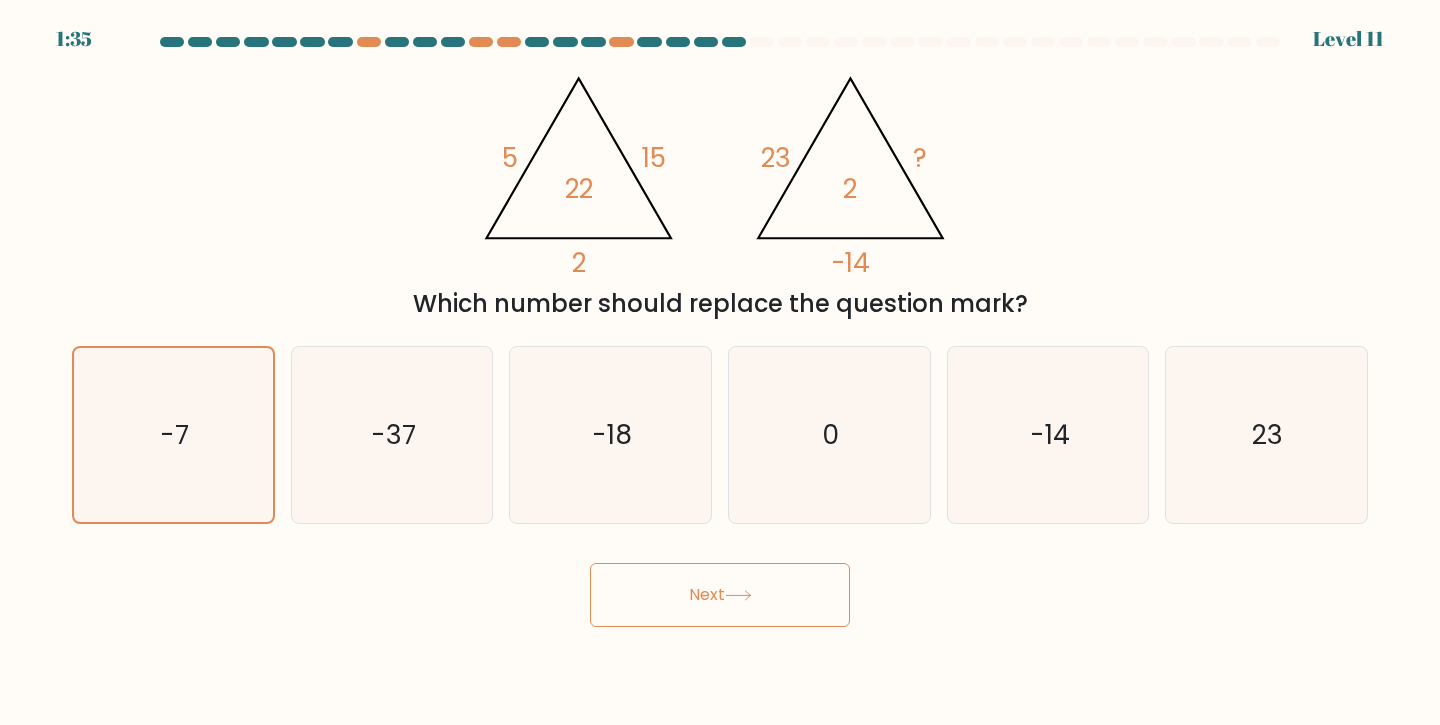 click on "Next" at bounding box center (720, 595) 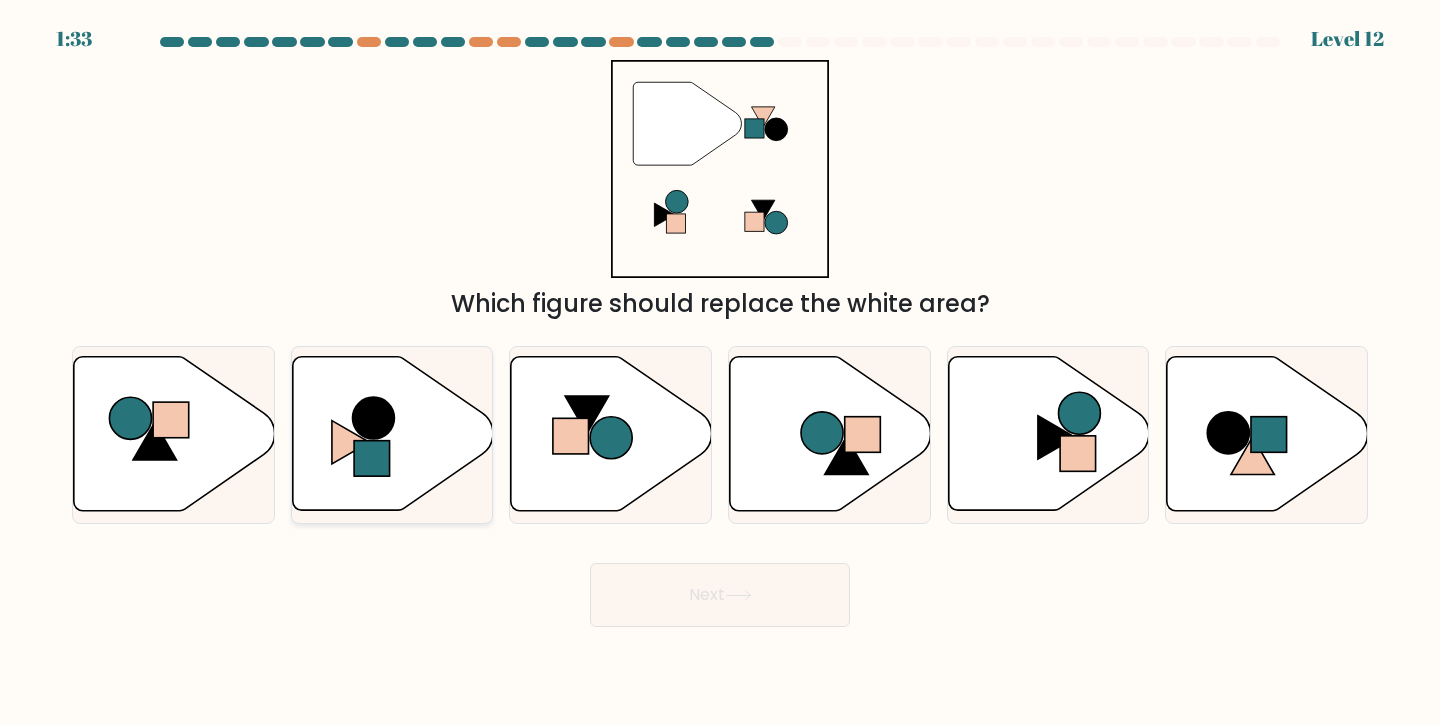 click 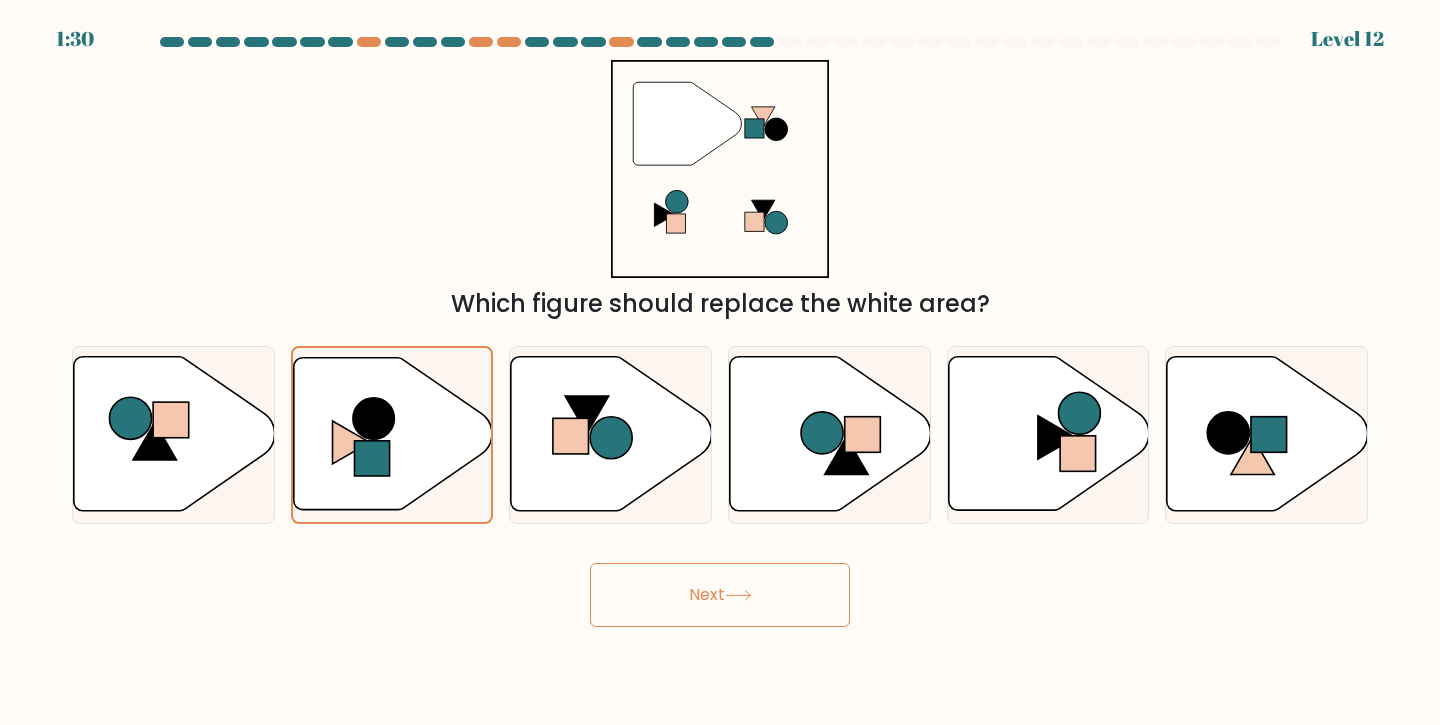 click on "Next" at bounding box center (720, 595) 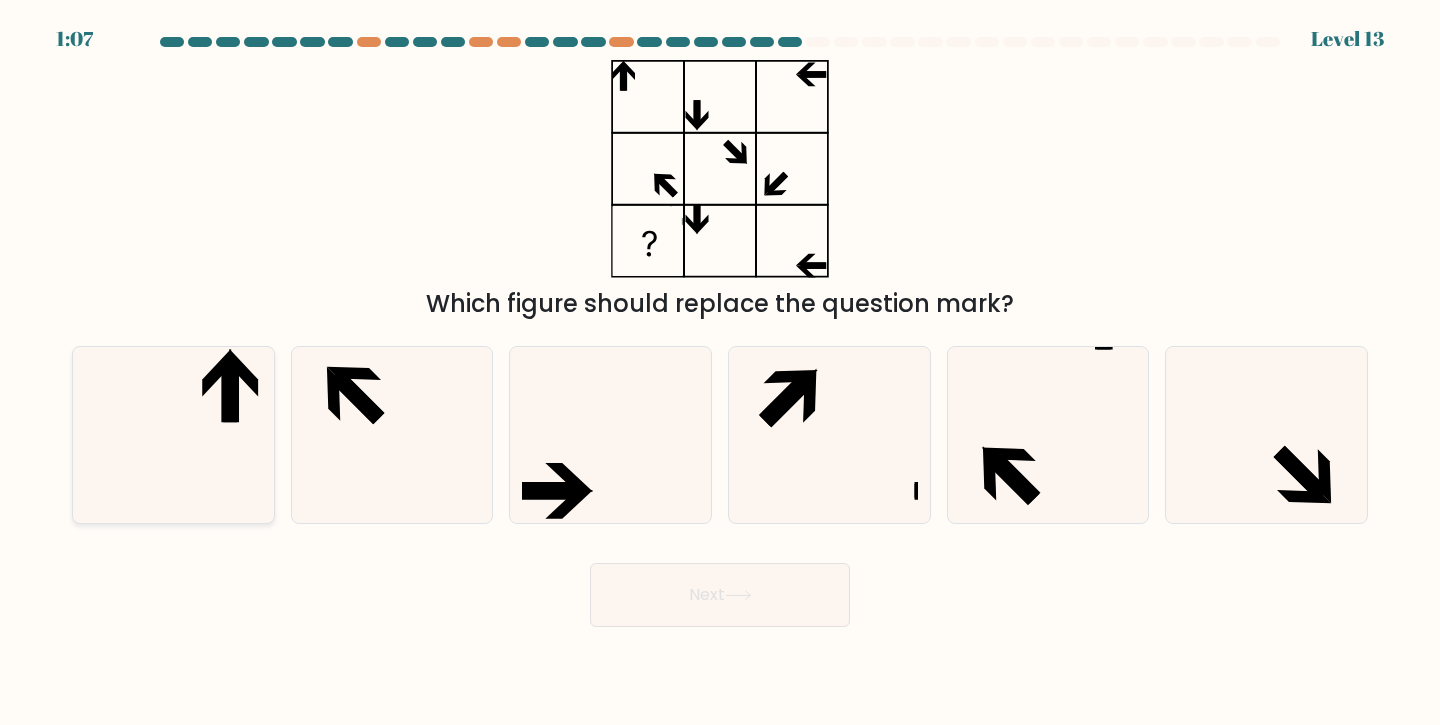 click 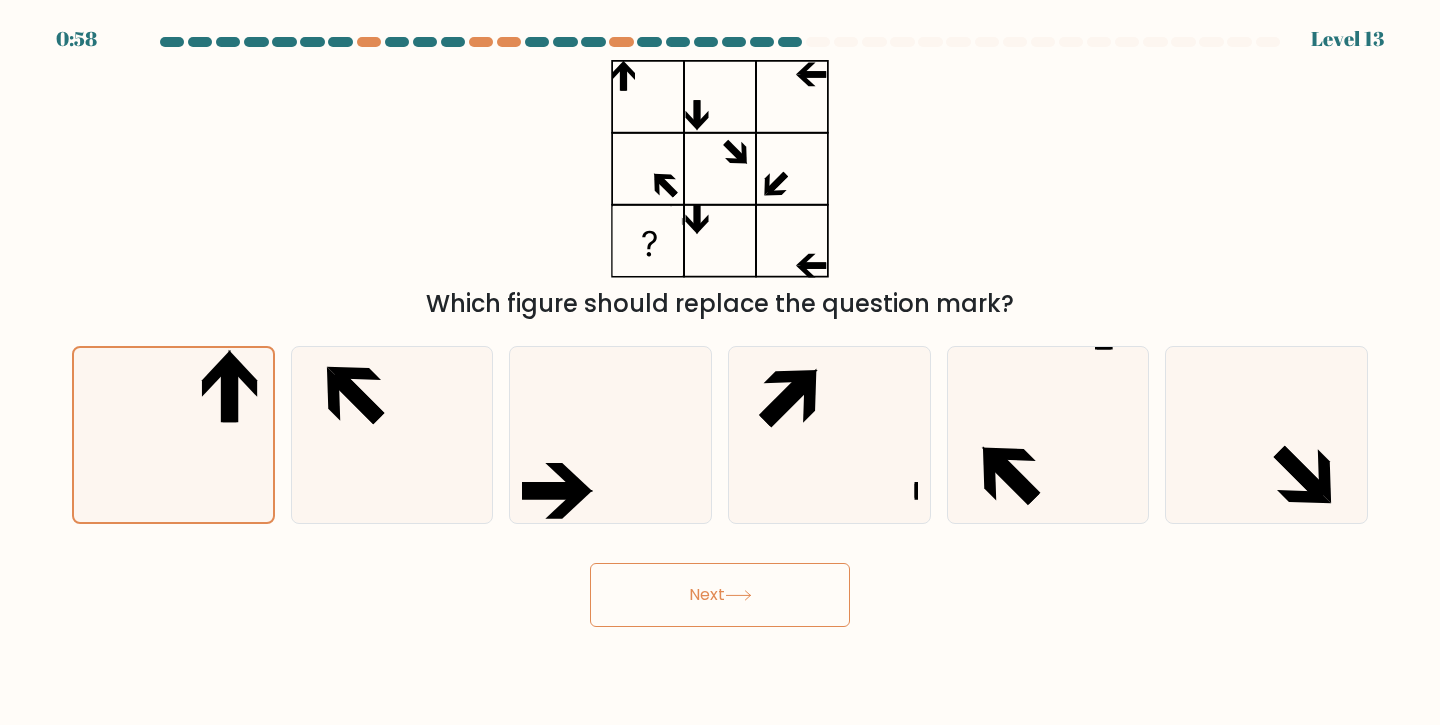 click on "Next" at bounding box center [720, 595] 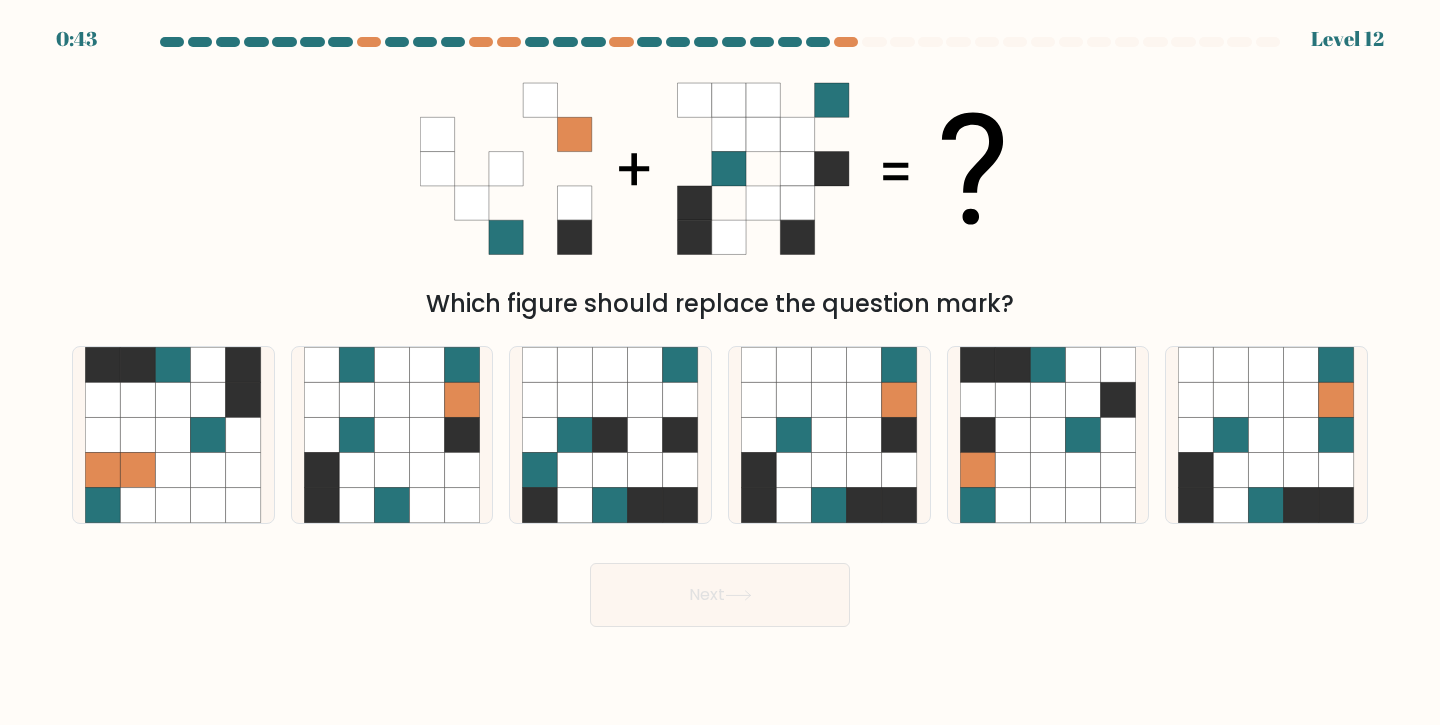 scroll, scrollTop: 0, scrollLeft: 0, axis: both 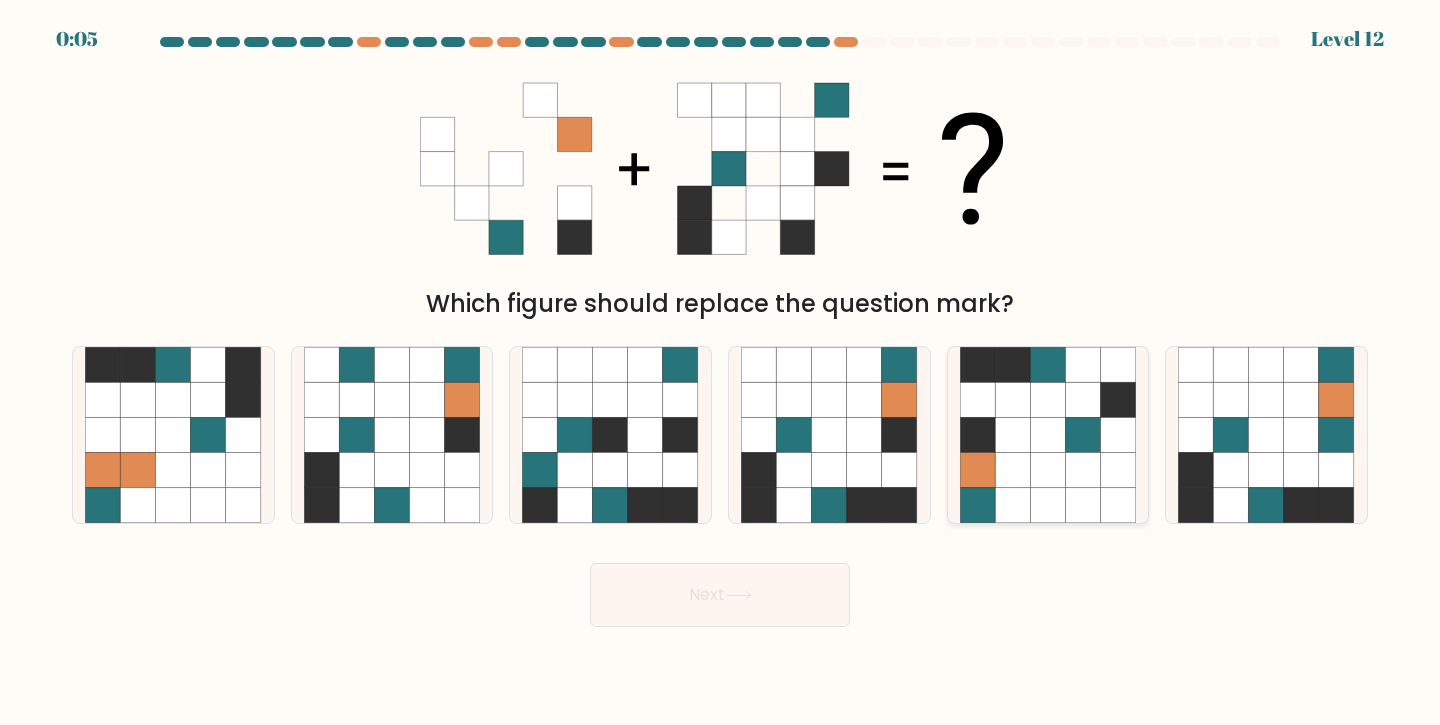 click 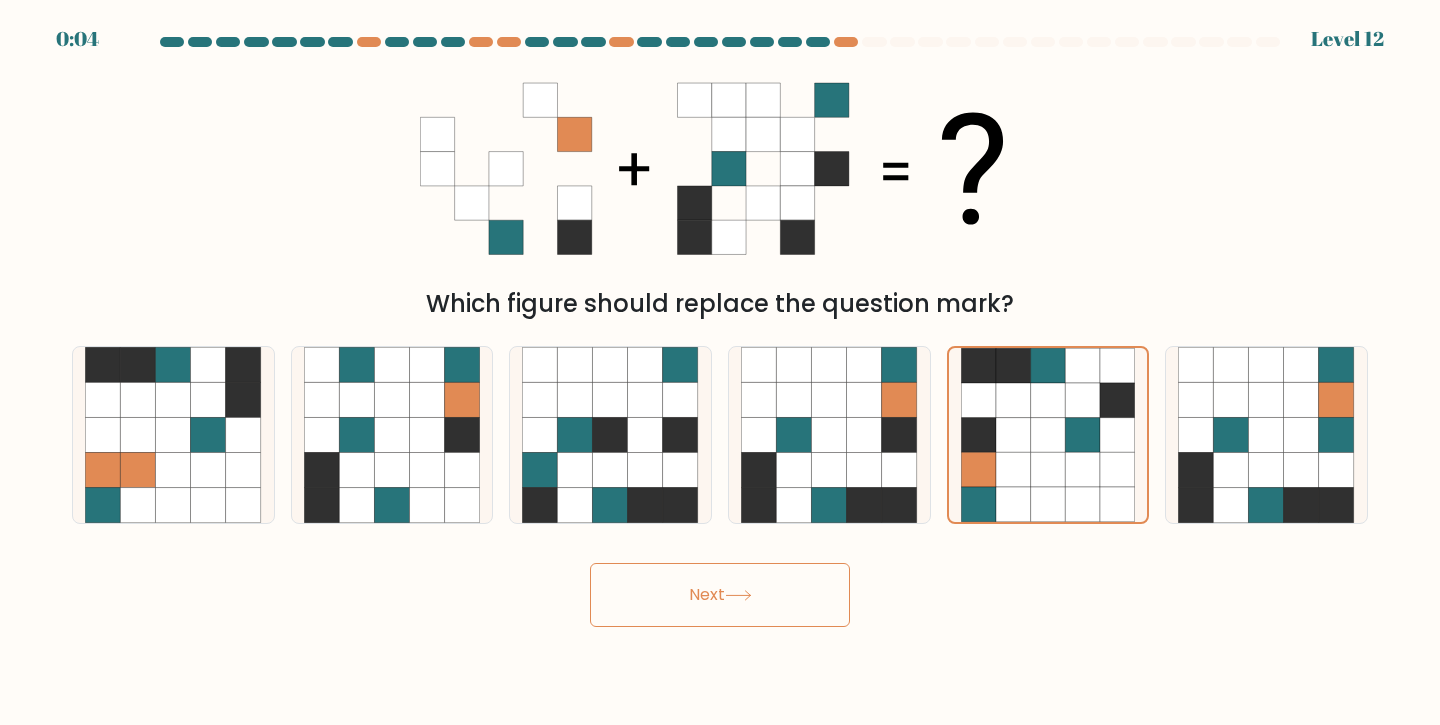 click on "Next" at bounding box center [720, 595] 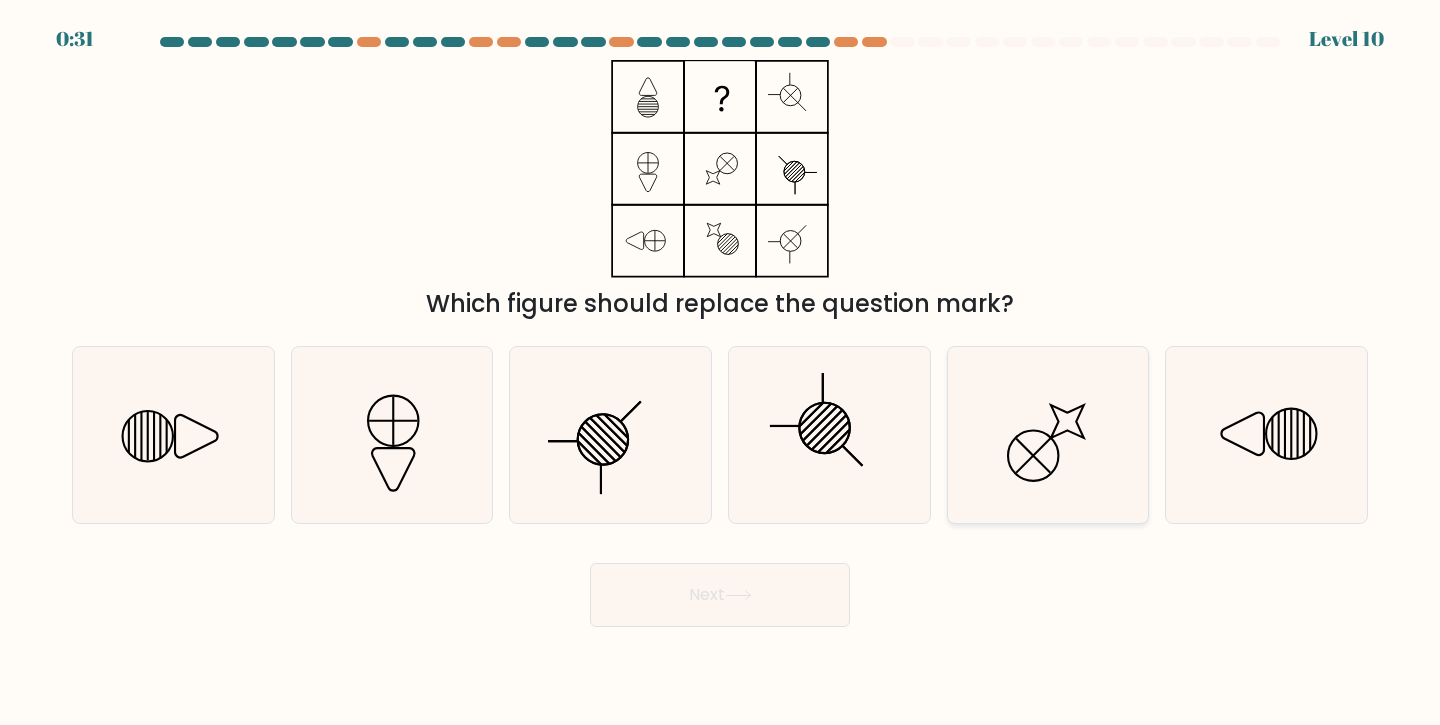 click 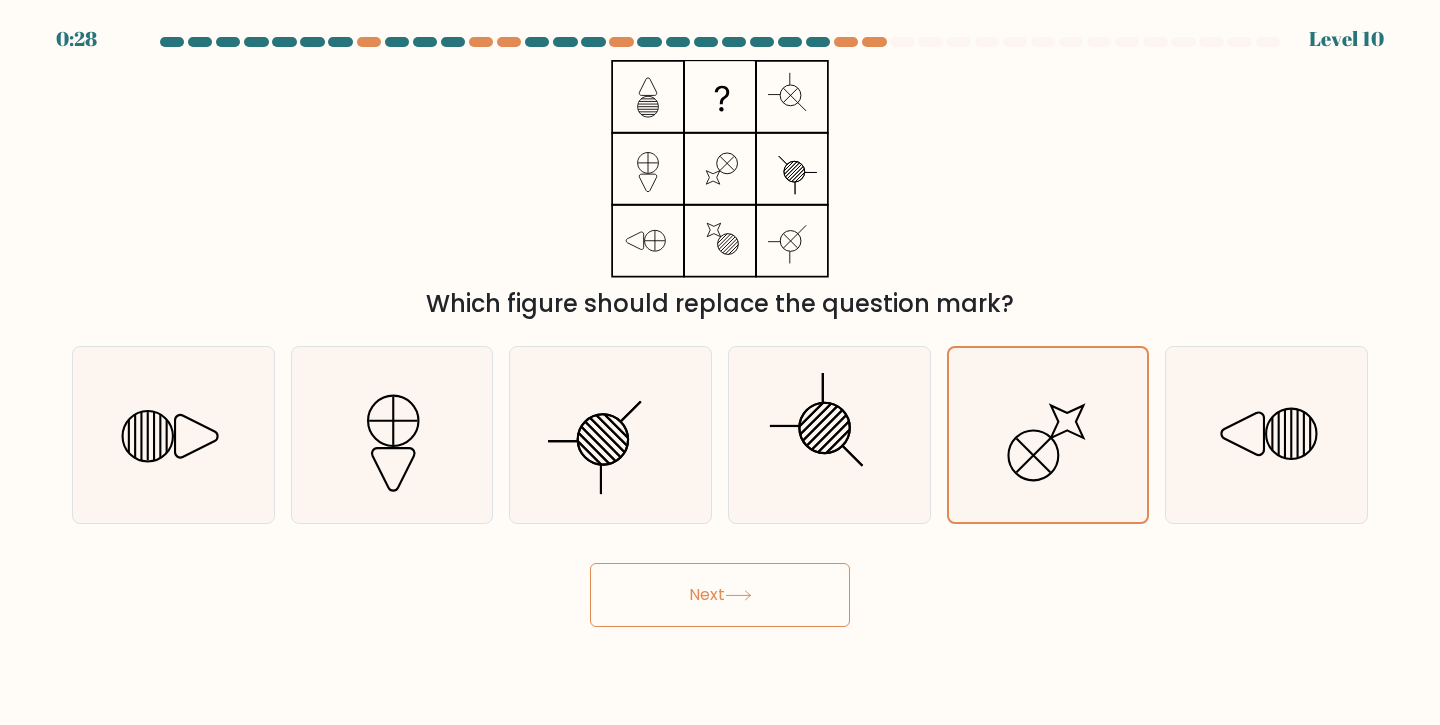 click 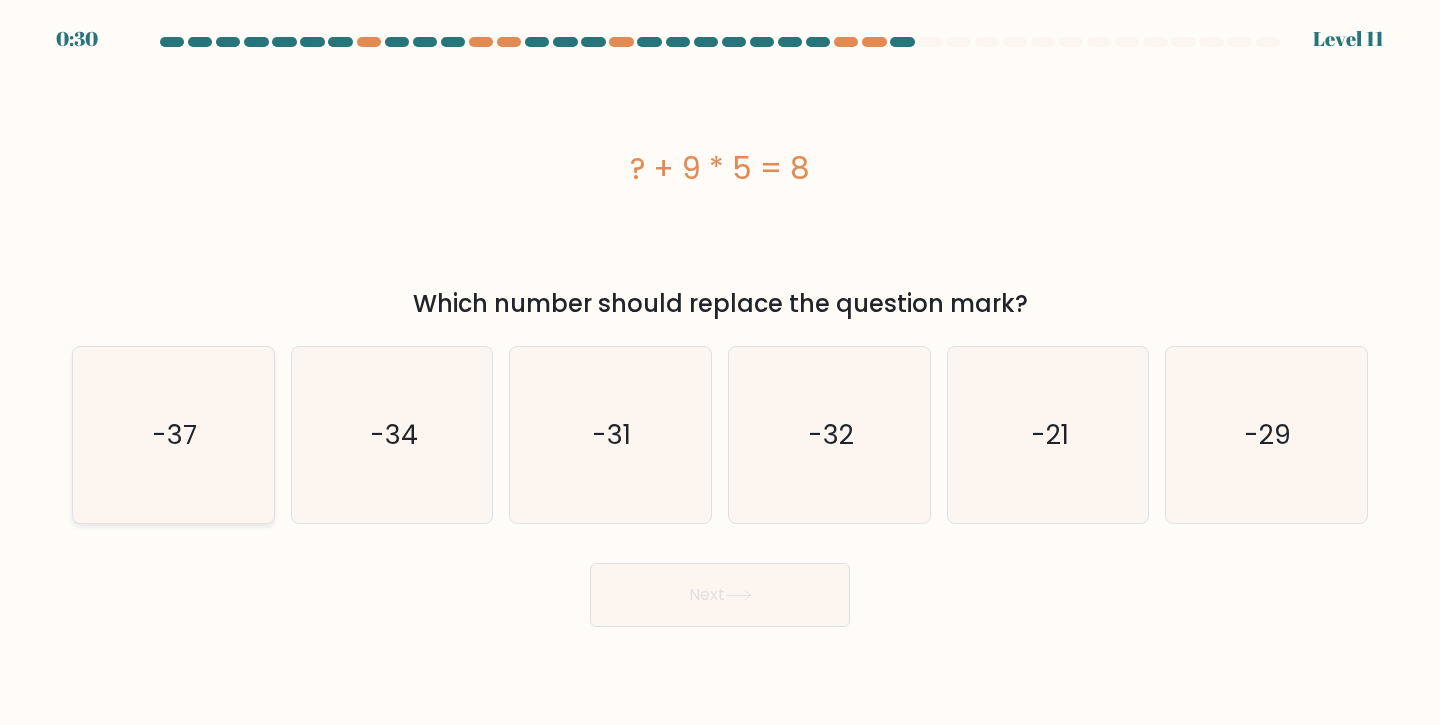 click on "-37" 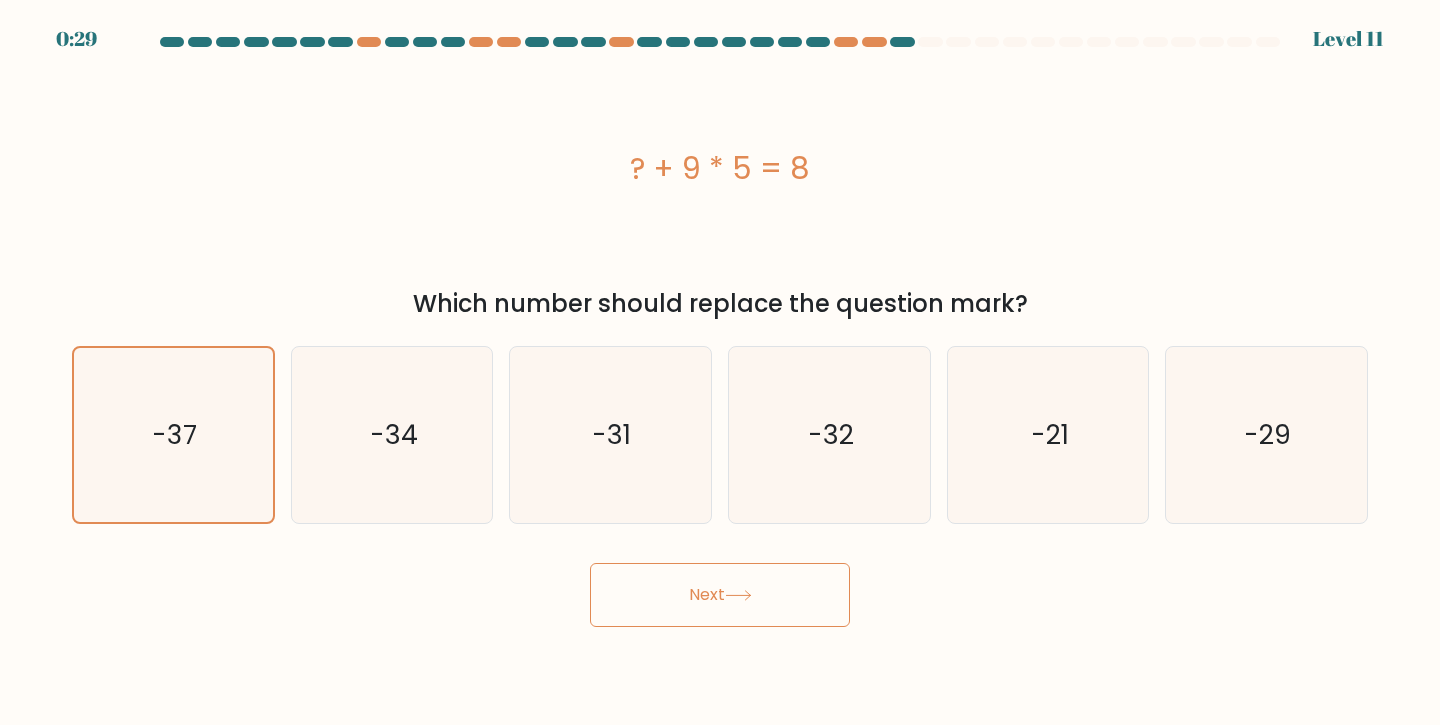 click on "Next" at bounding box center (720, 595) 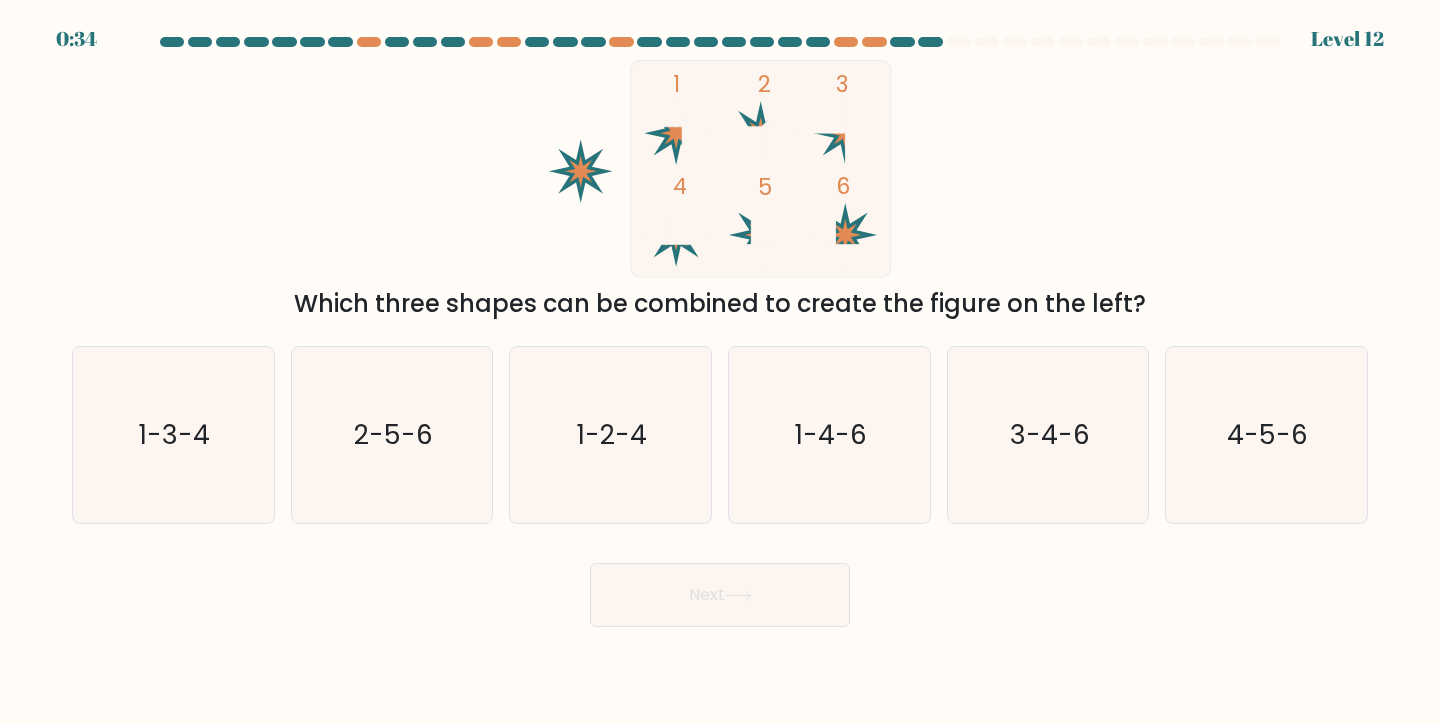 click on "a.
1-3-4
b.
2-5-6
c.
1-2-4
d.
1-4-6" at bounding box center (720, 427) 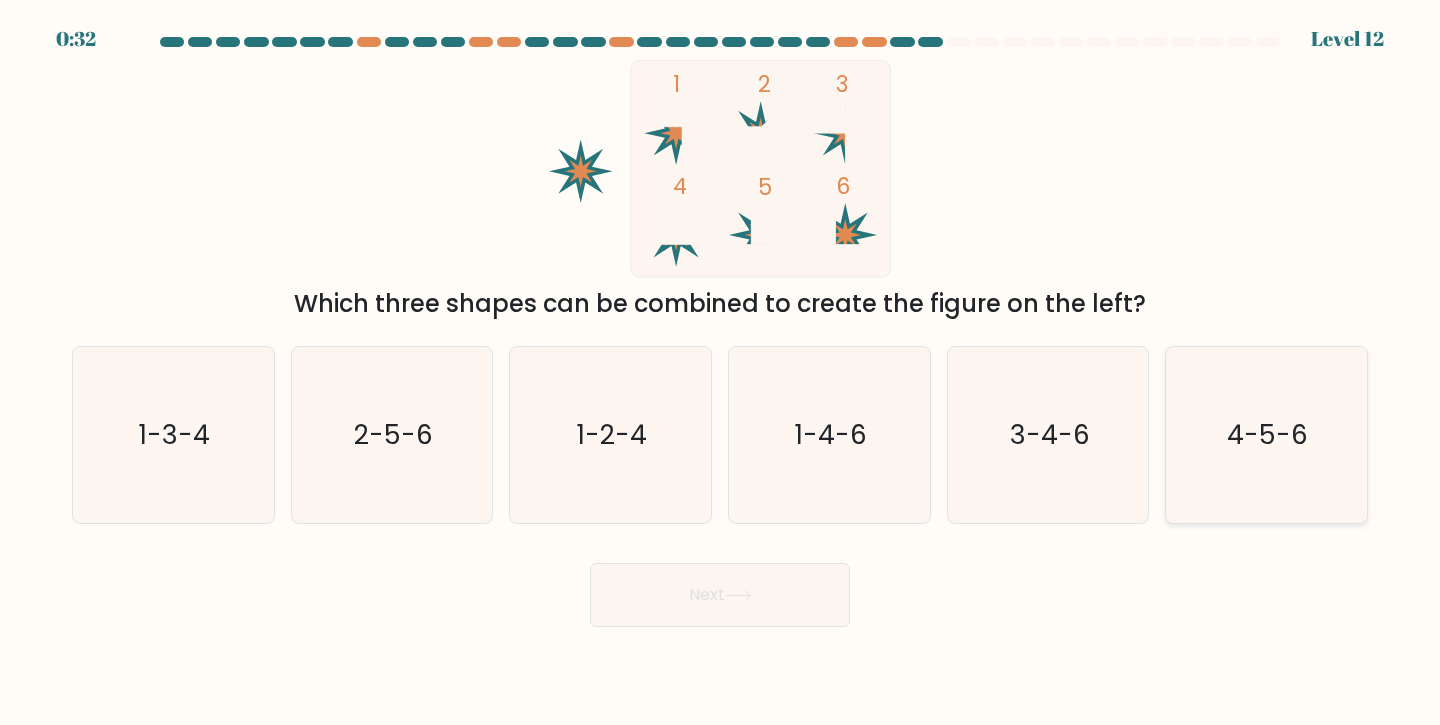 click on "4-5-6" 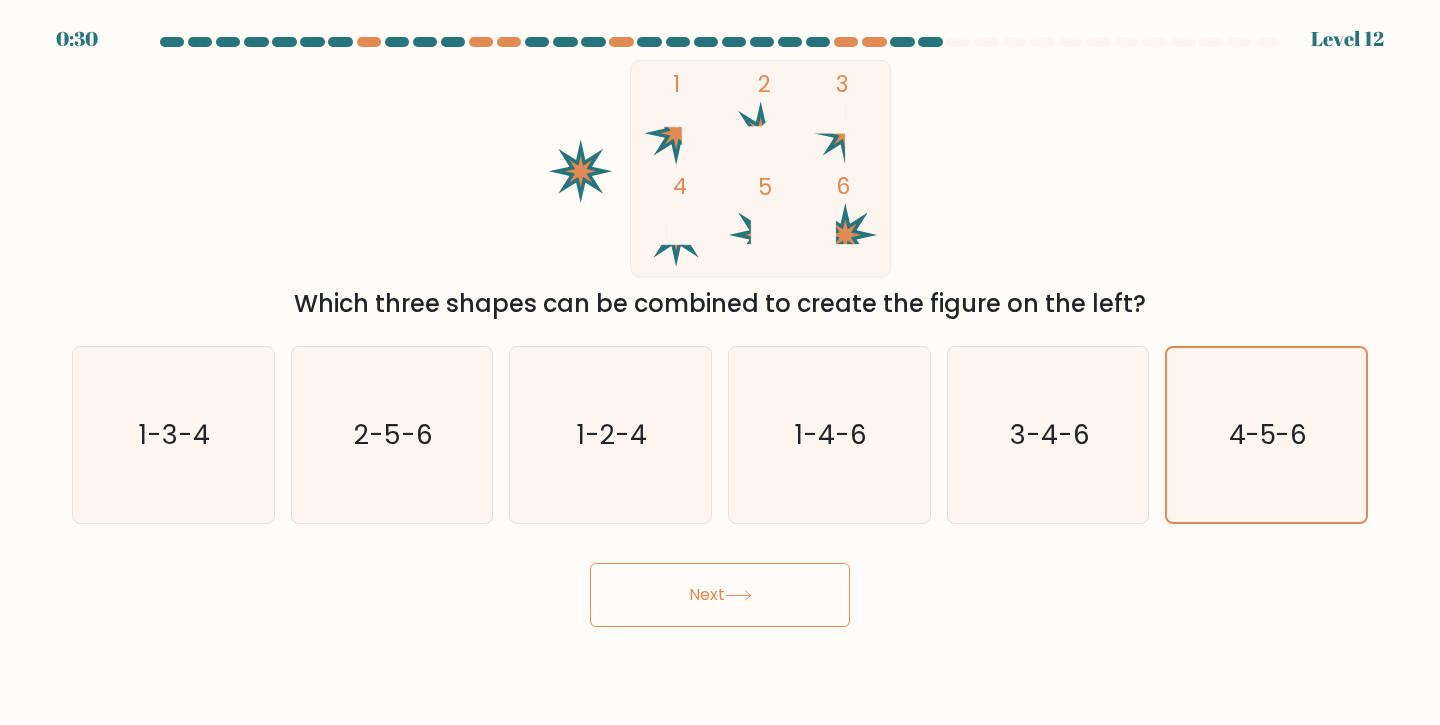 click on "Next" at bounding box center (720, 595) 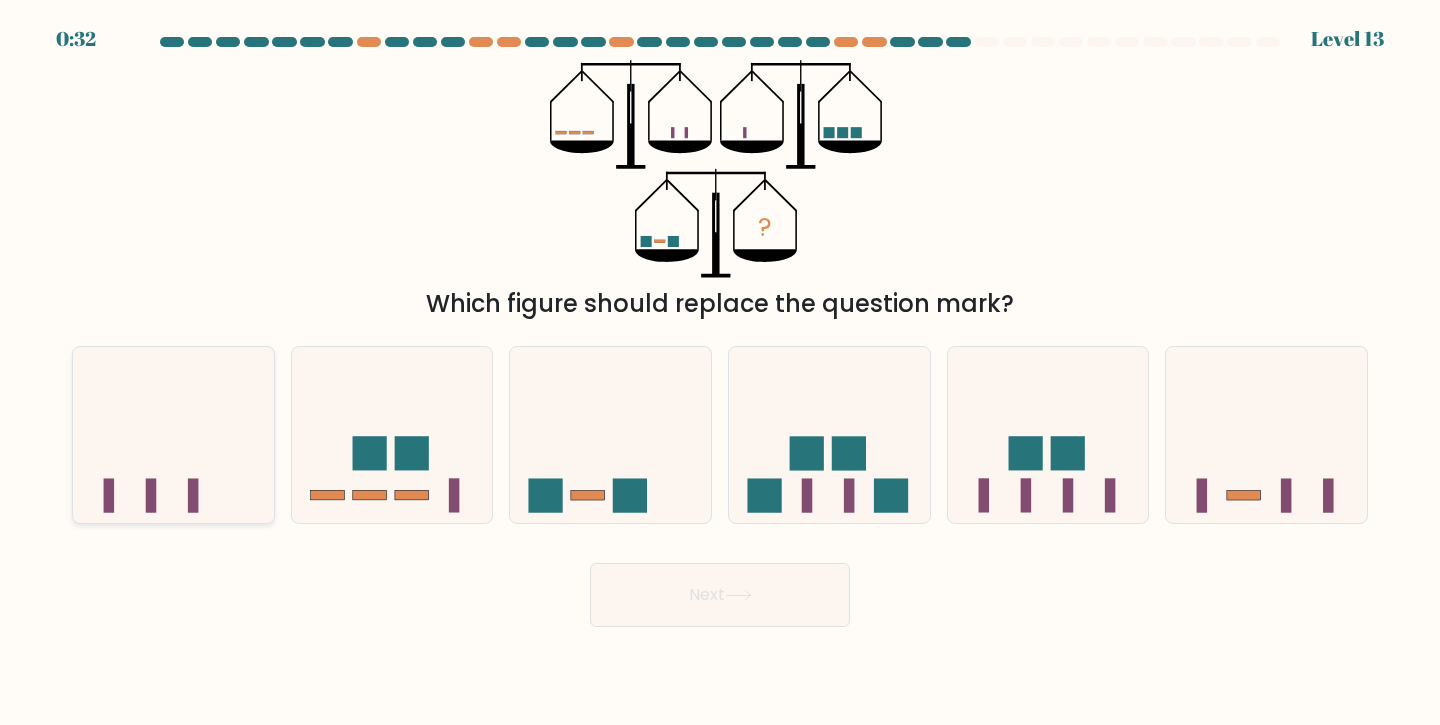 click 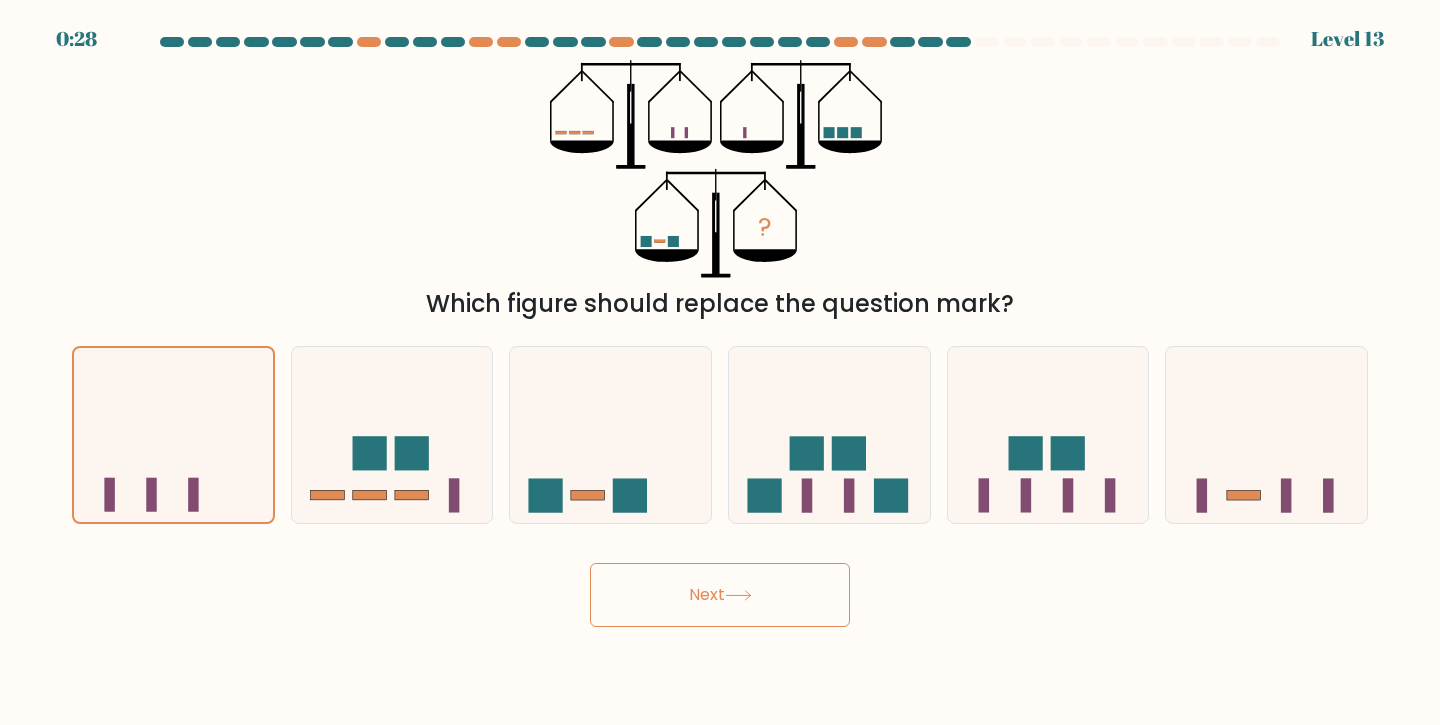 click on "Next" at bounding box center [720, 595] 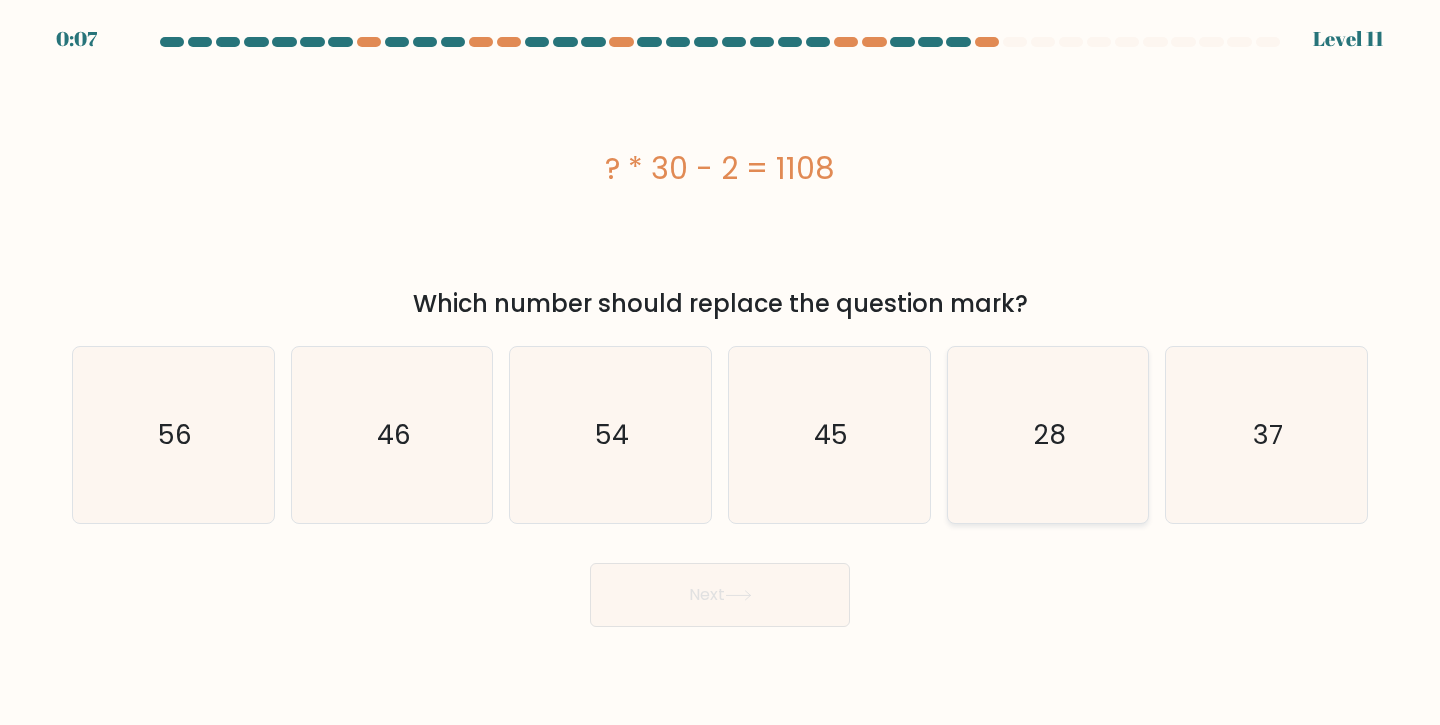 click on "28" 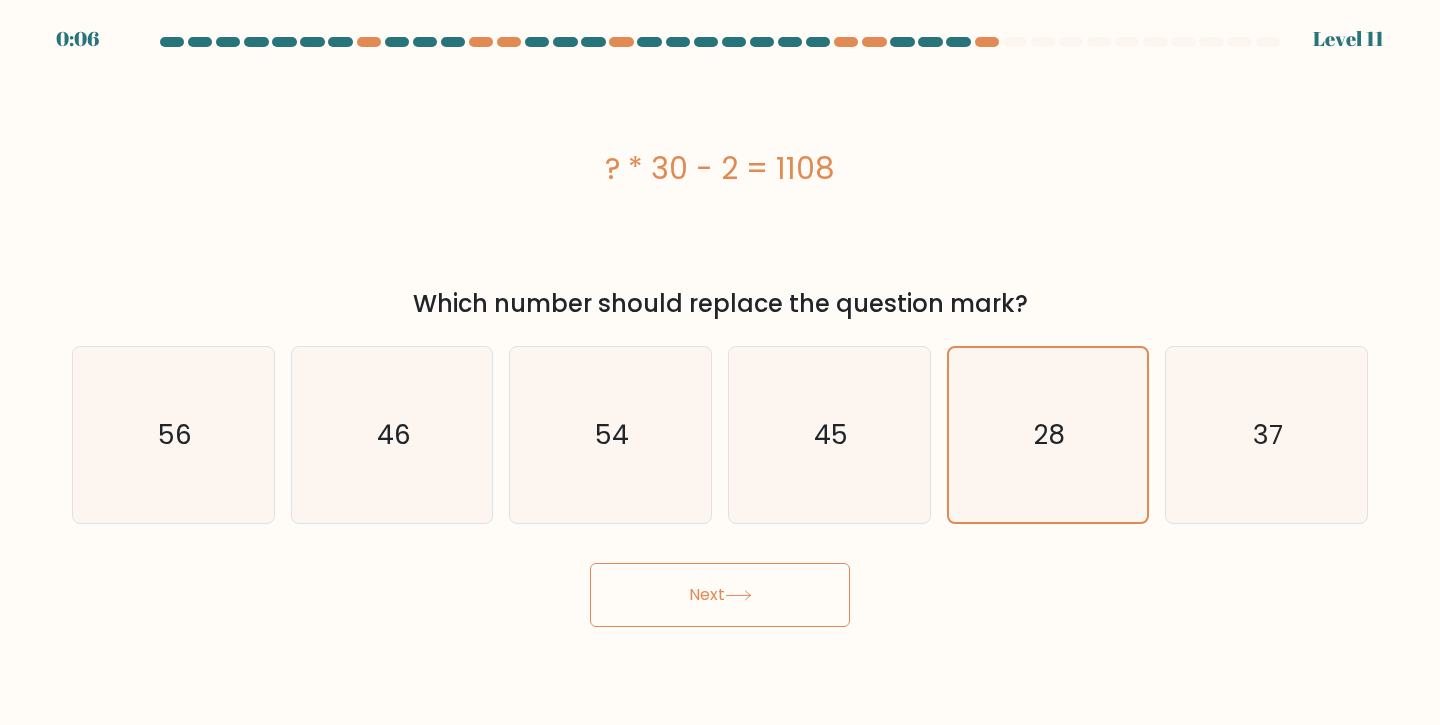 click on "Next" at bounding box center (720, 595) 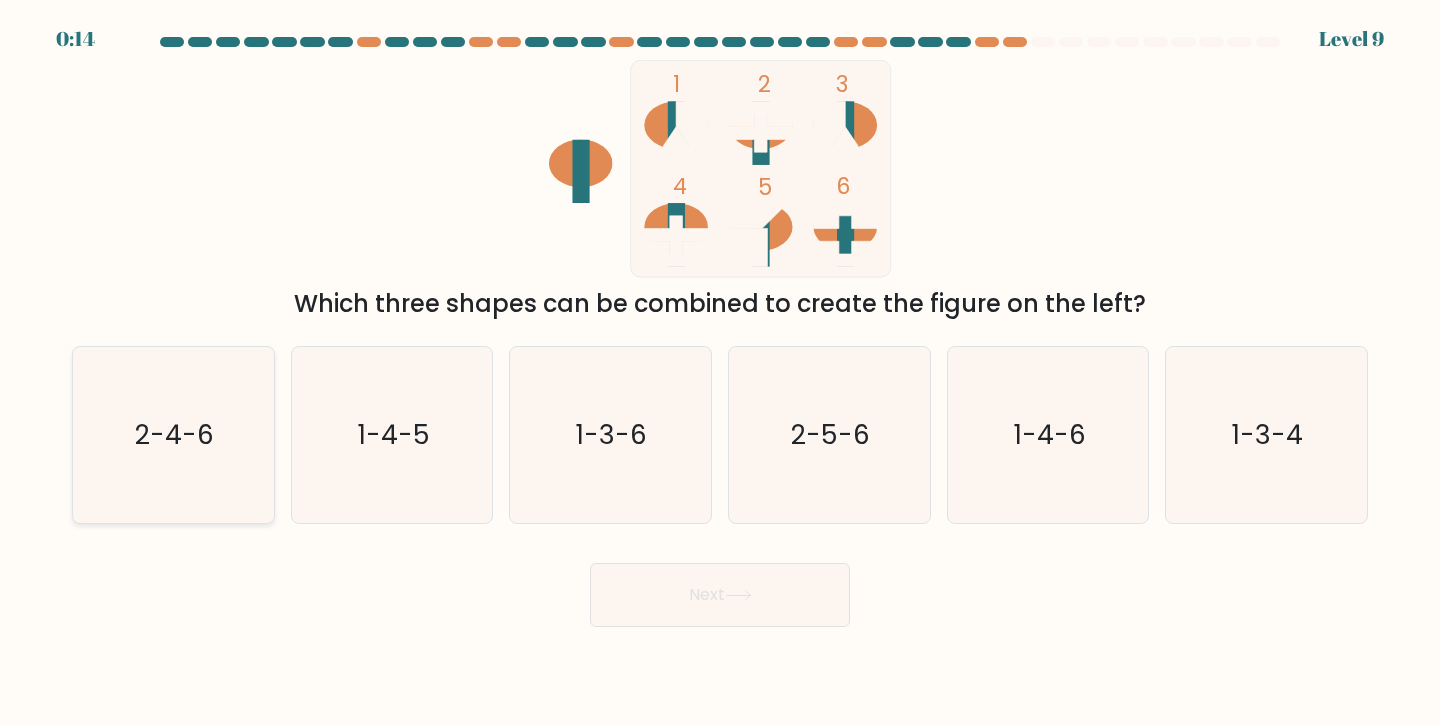 click on "2-4-6" 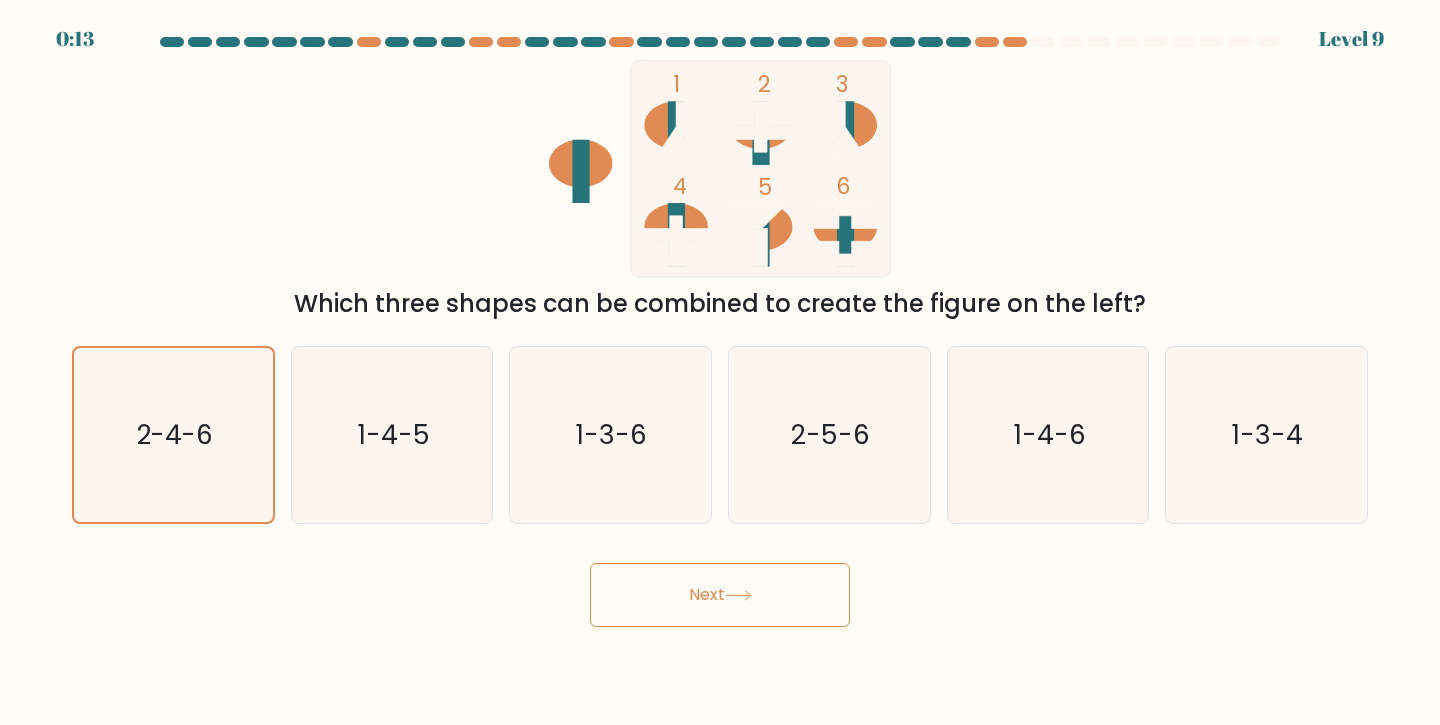 click on "Next" at bounding box center [720, 595] 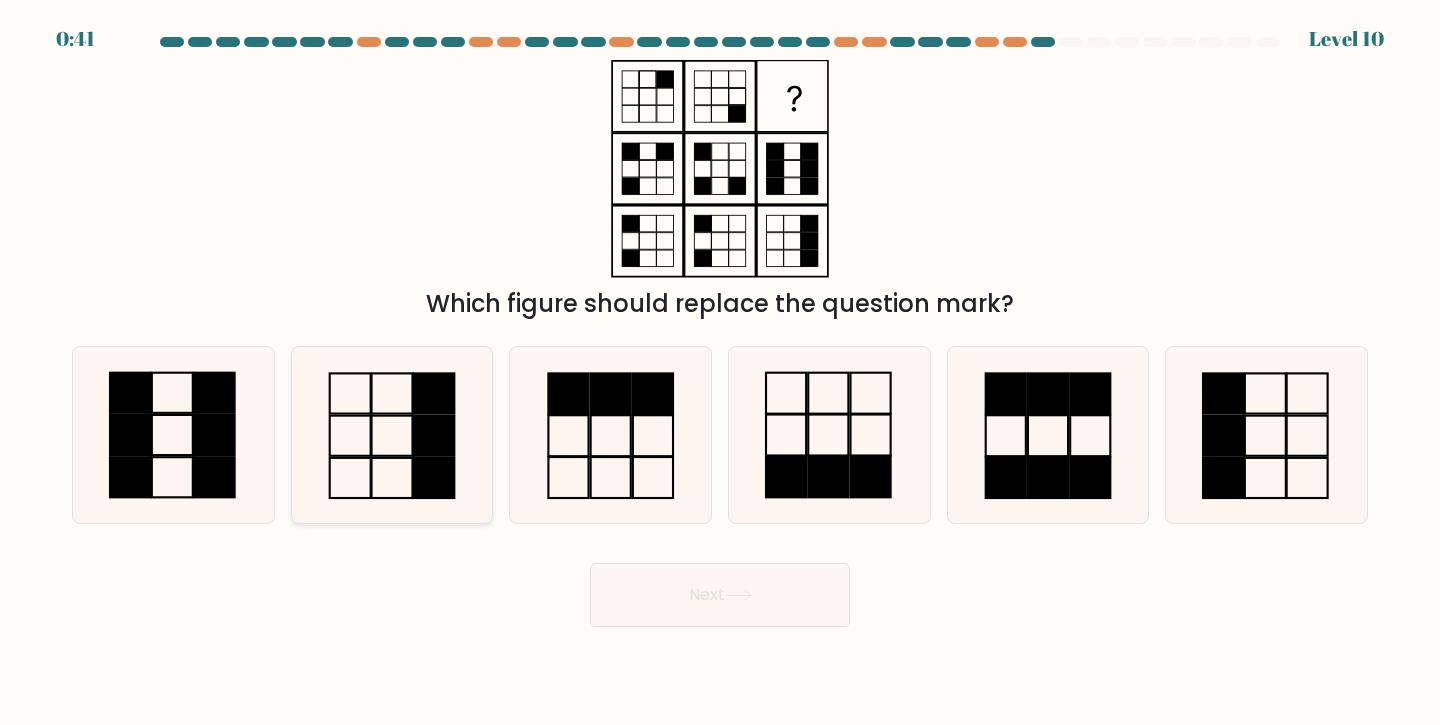 click 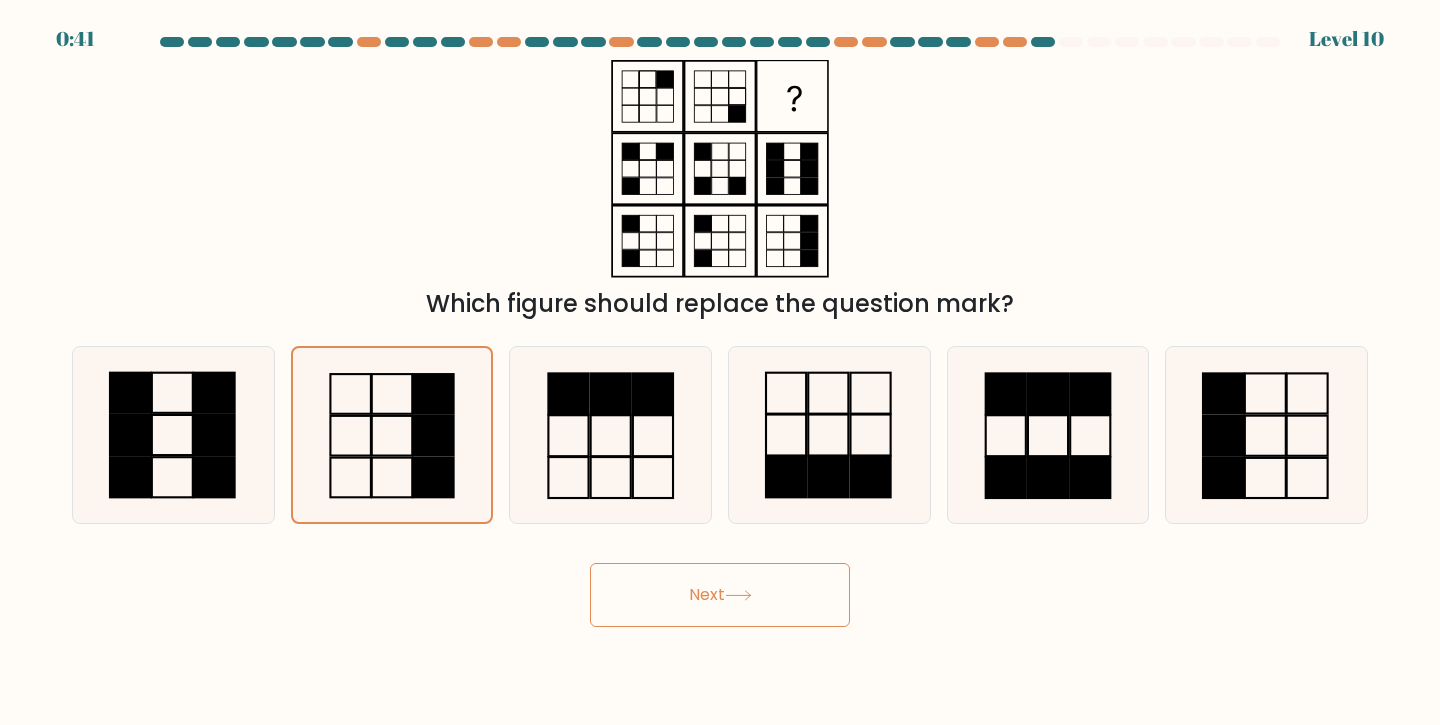 click on "Next" at bounding box center (720, 595) 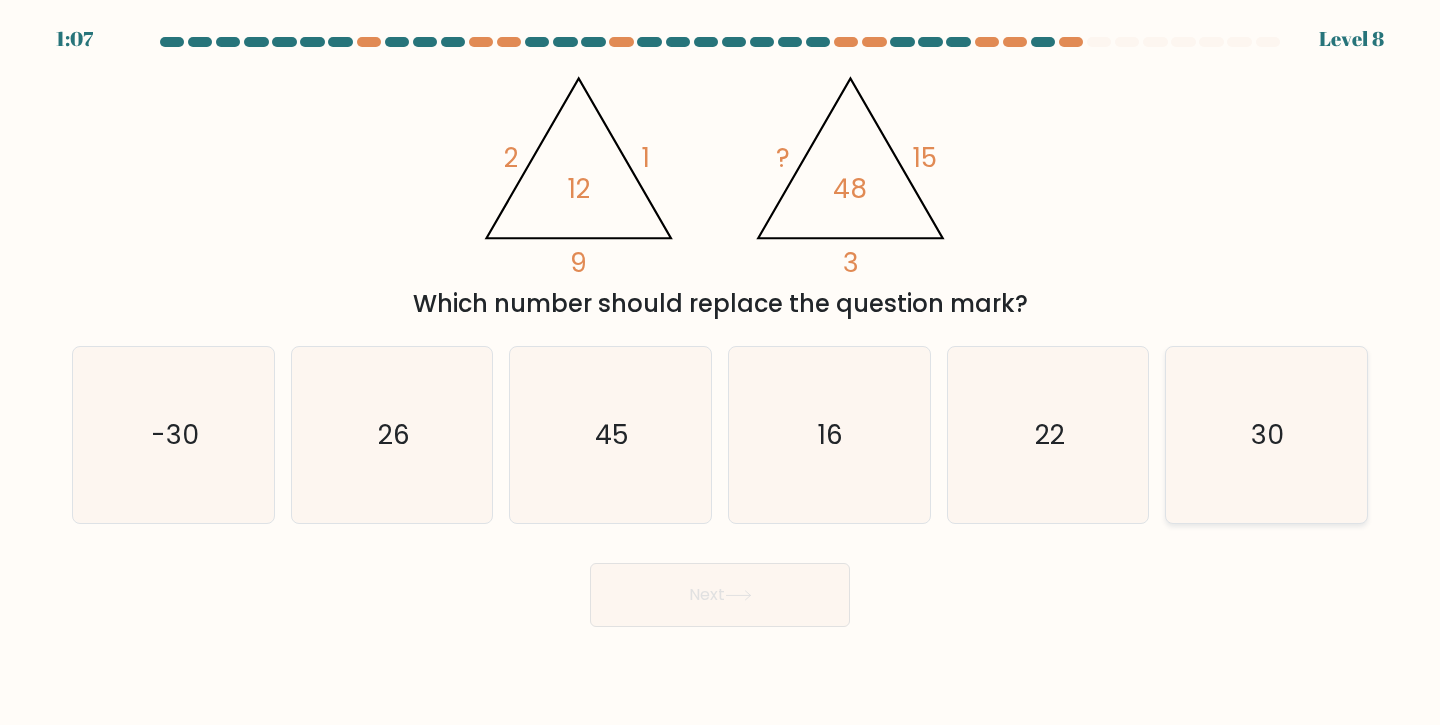 click on "30" 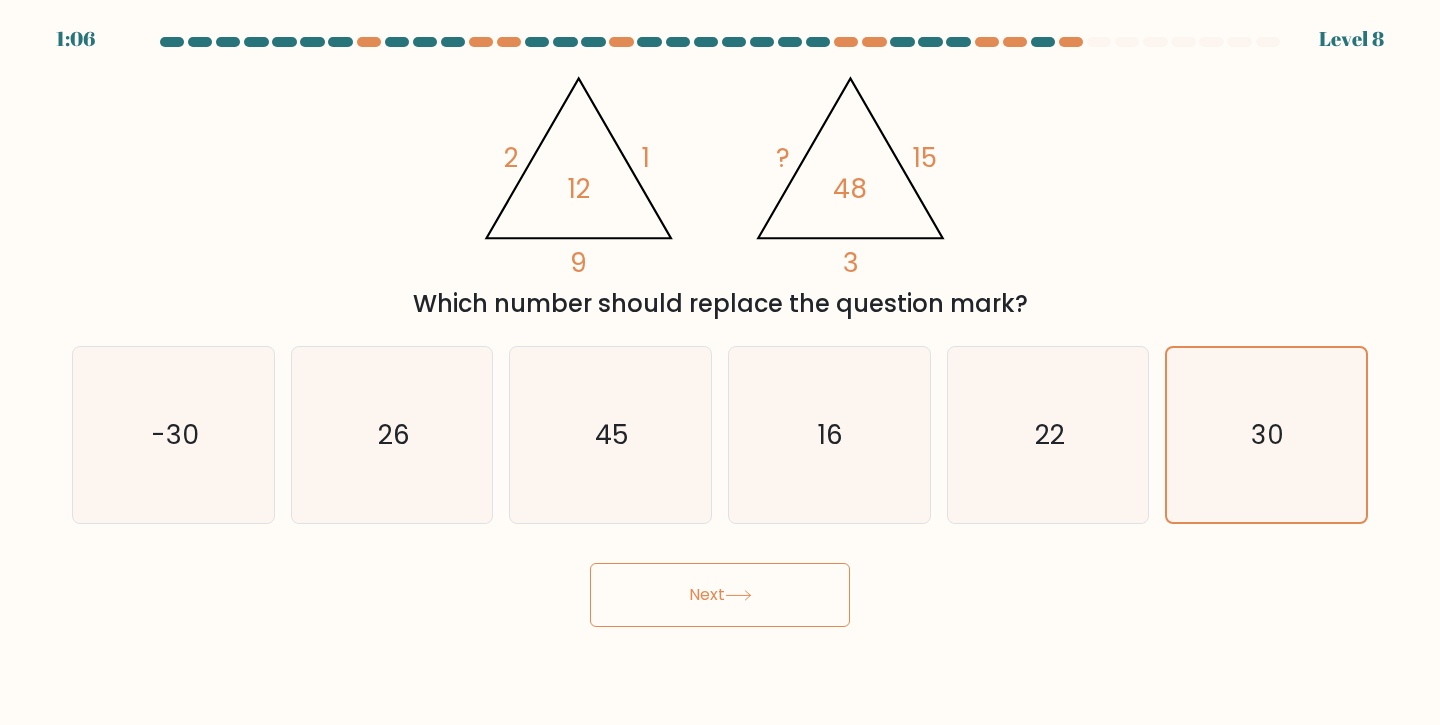 click on "Next" at bounding box center (720, 595) 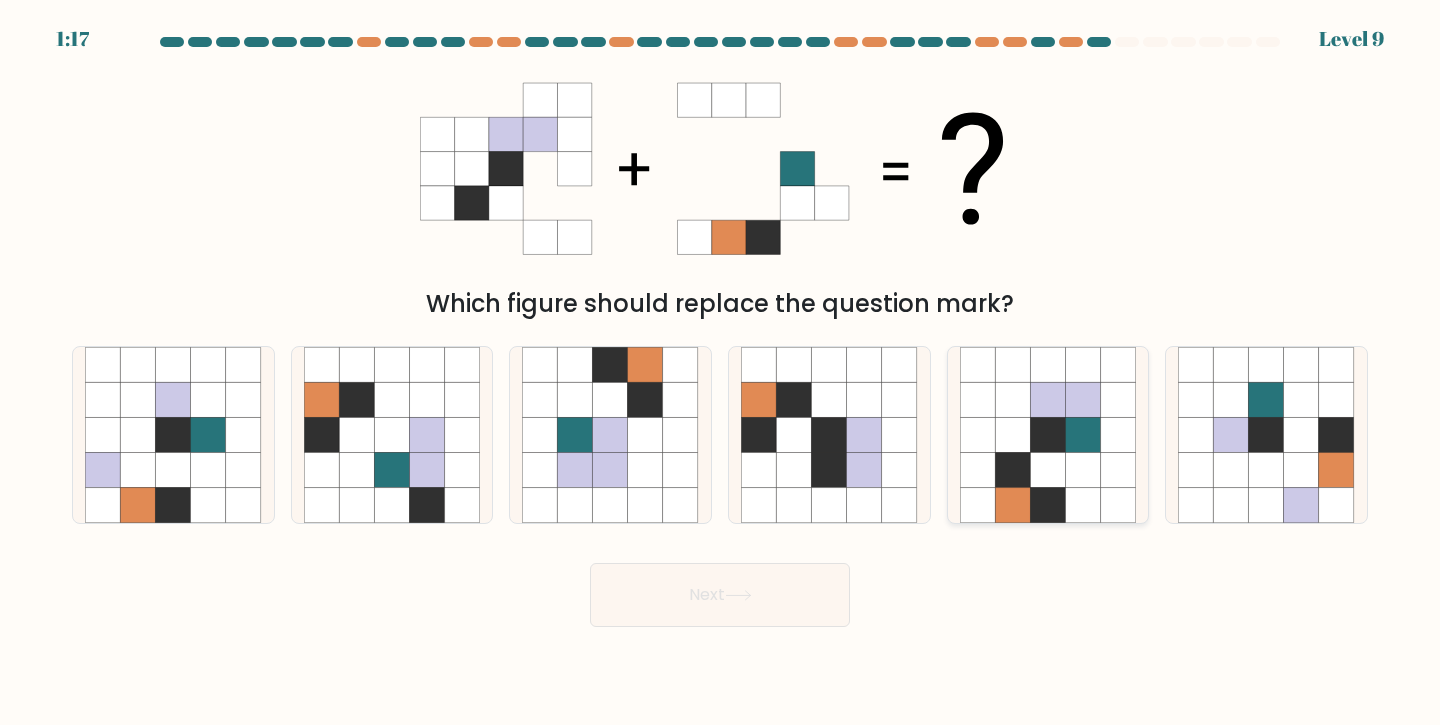 click 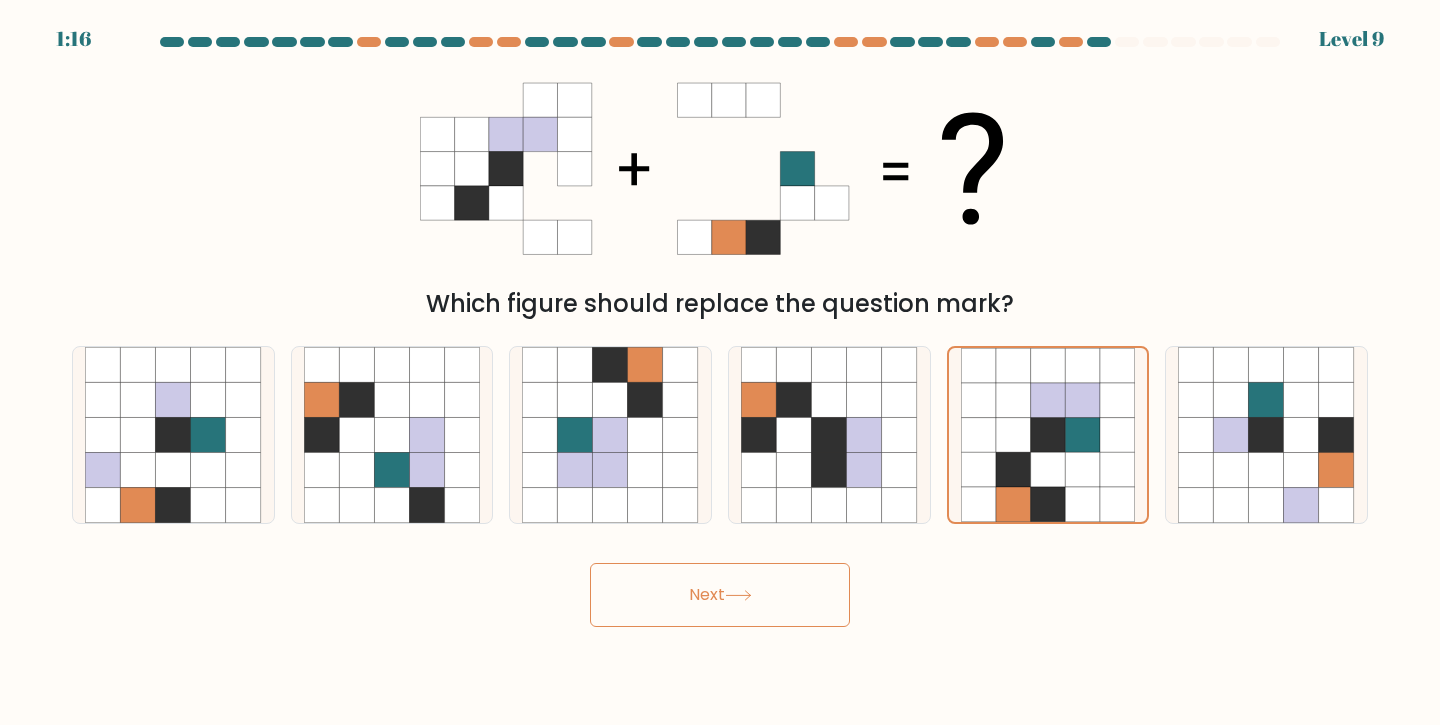 click 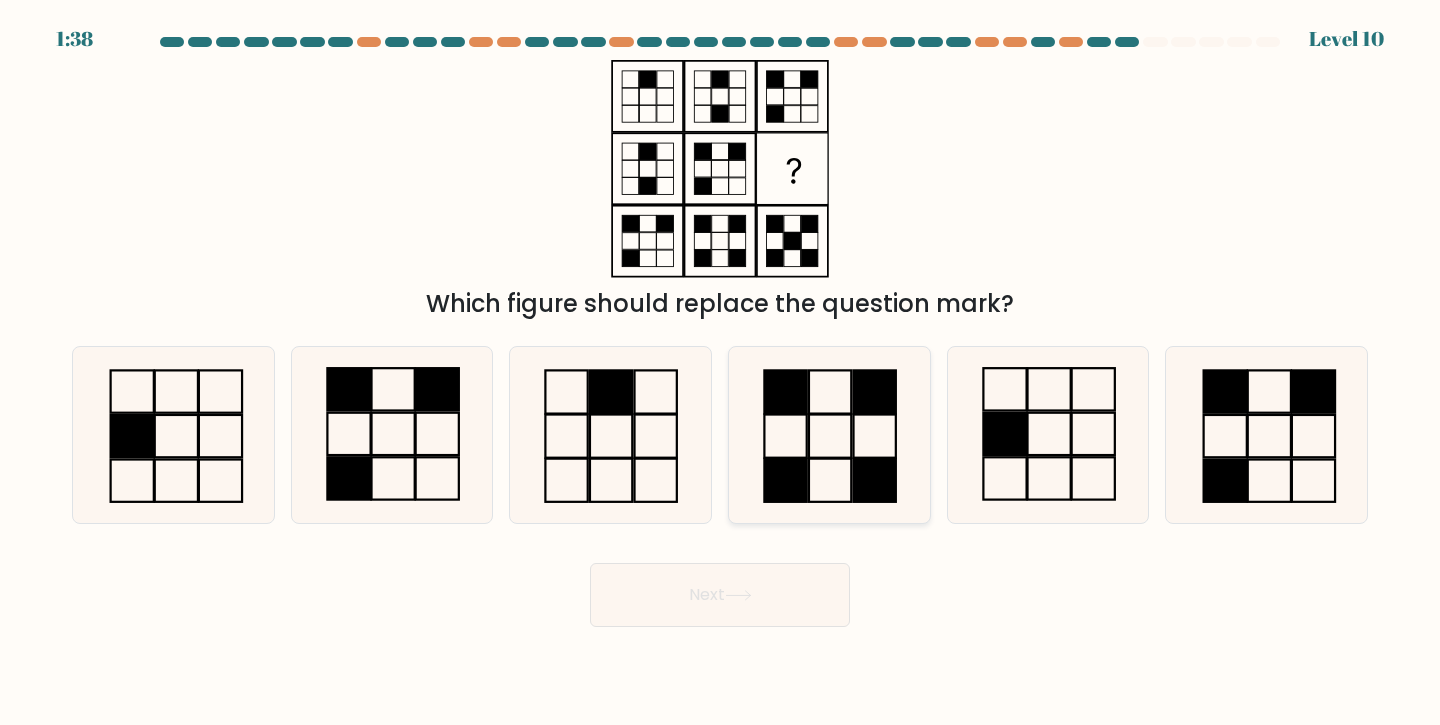click 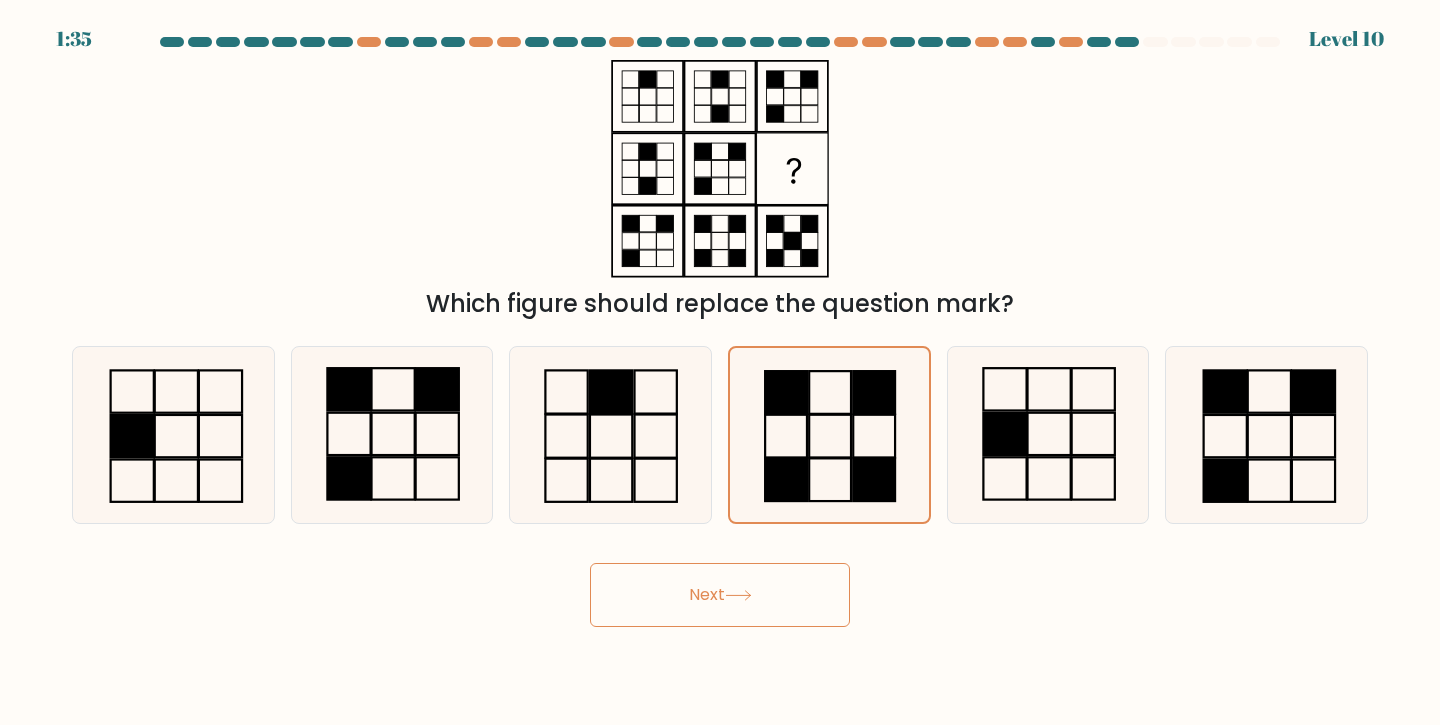 click on "Next" at bounding box center (720, 595) 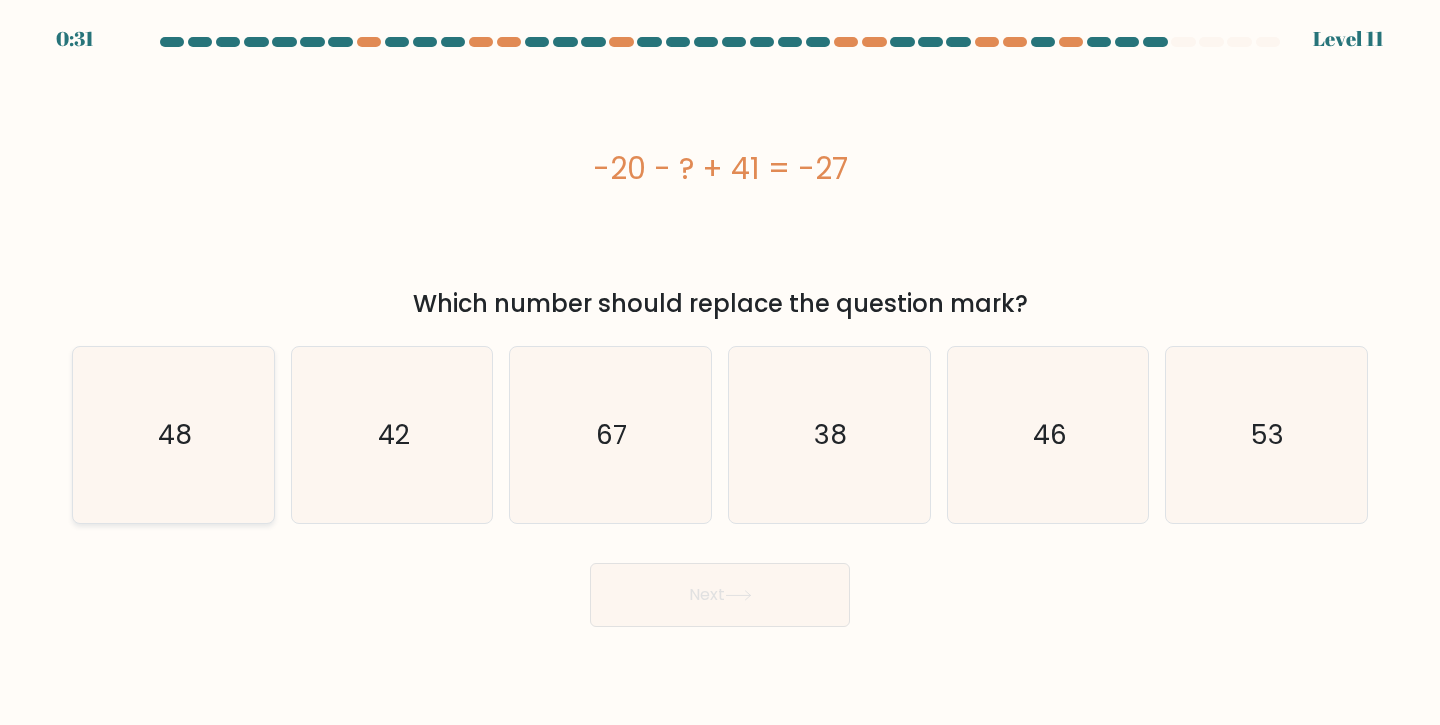click on "48" 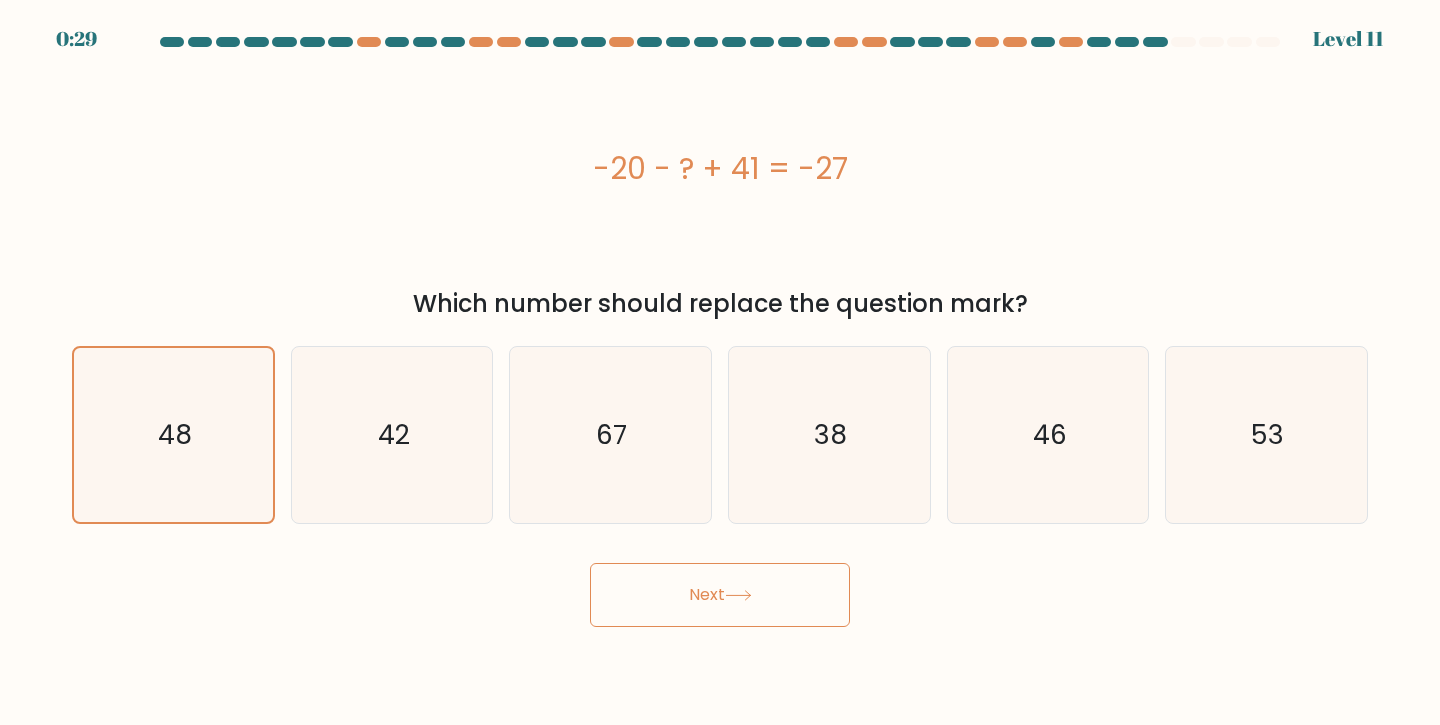 click on "Next" at bounding box center [720, 595] 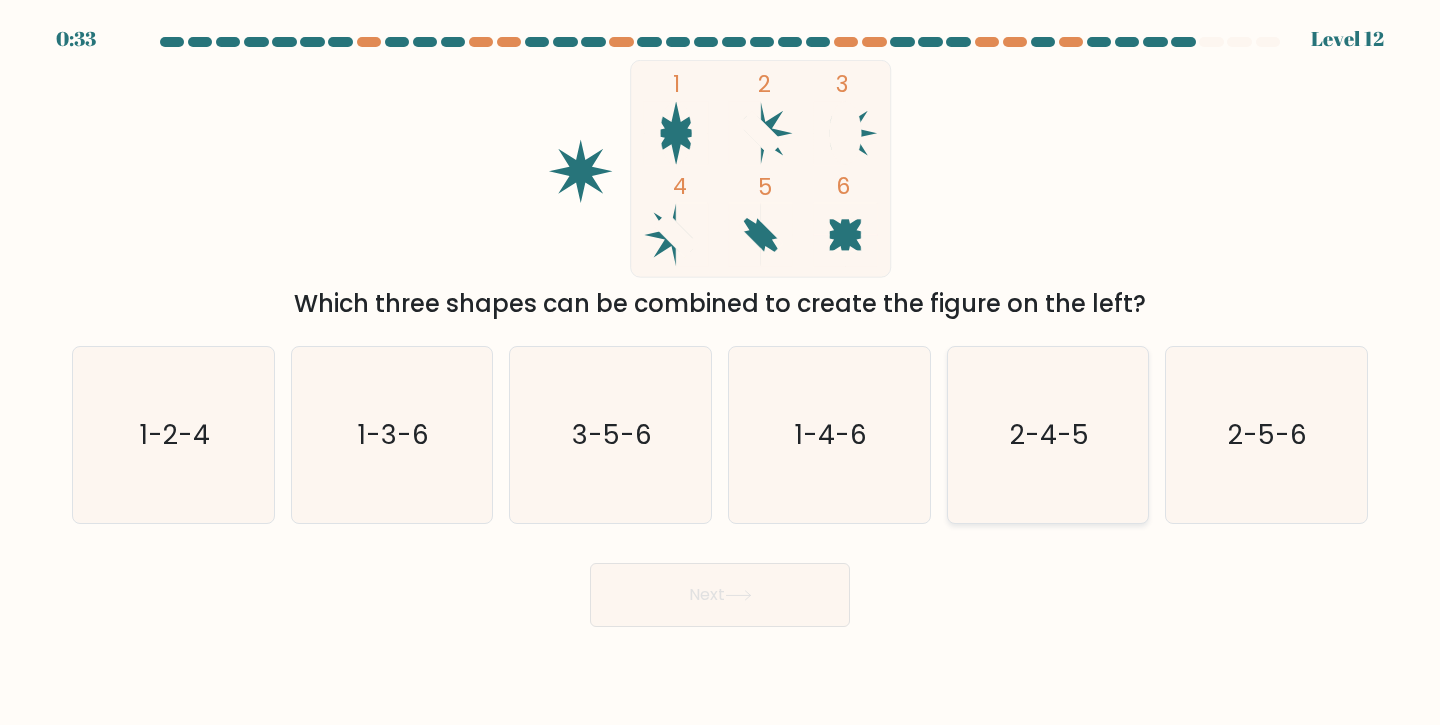 click on "2-4-5" 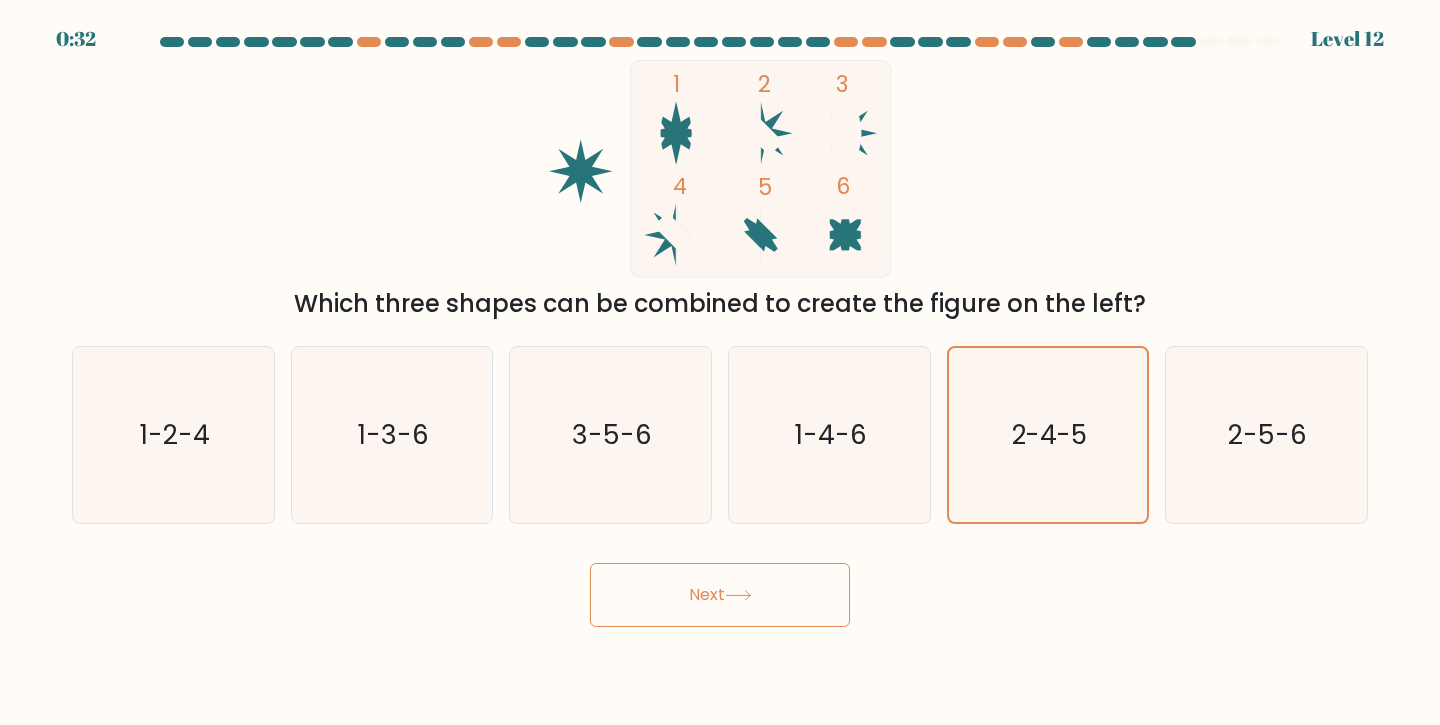 click on "Next" at bounding box center [720, 595] 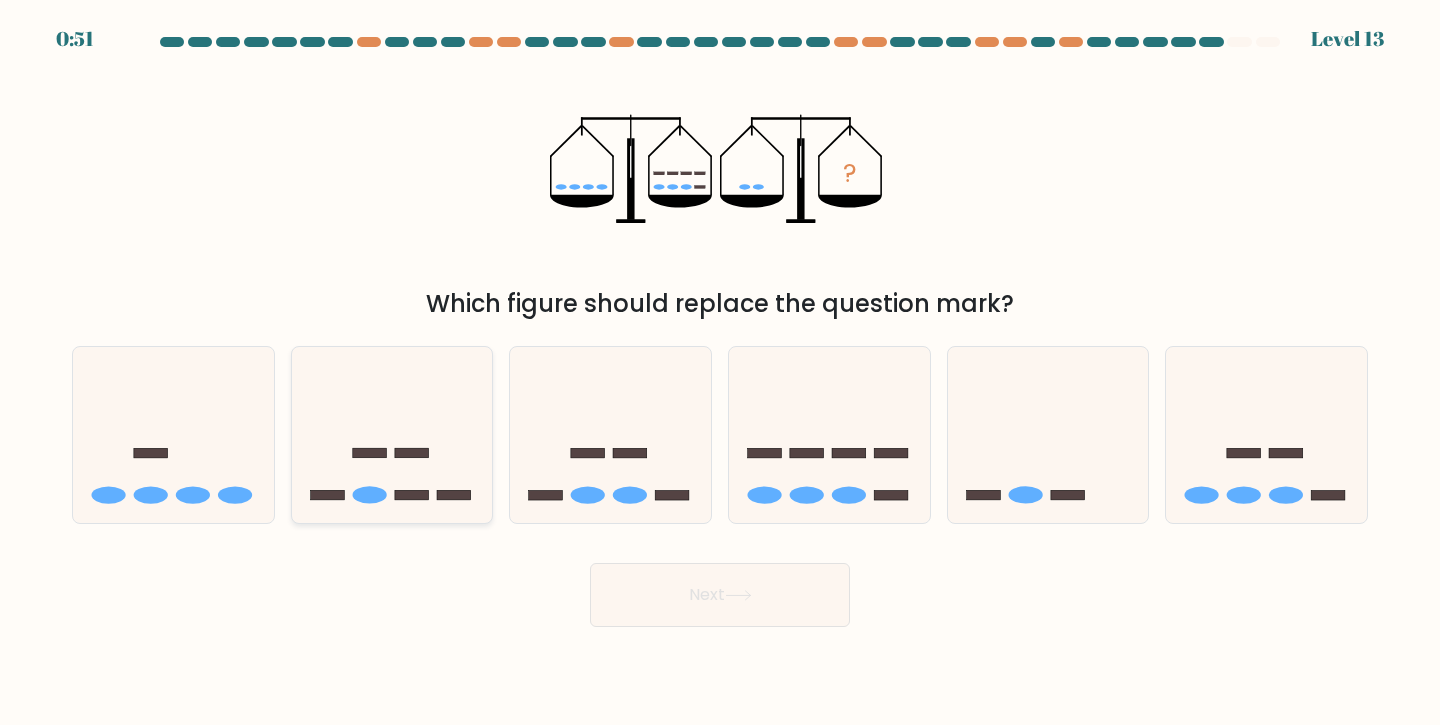 click 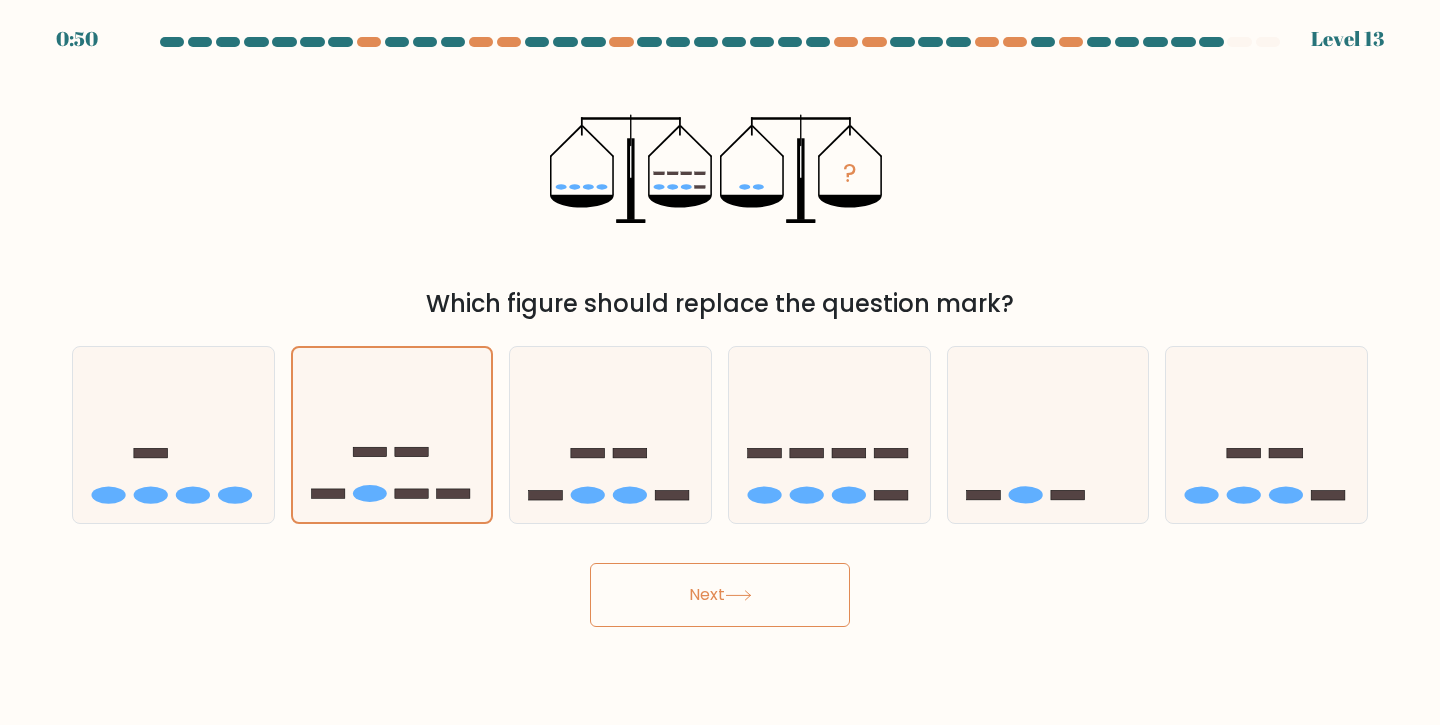 click on "Next" at bounding box center (720, 595) 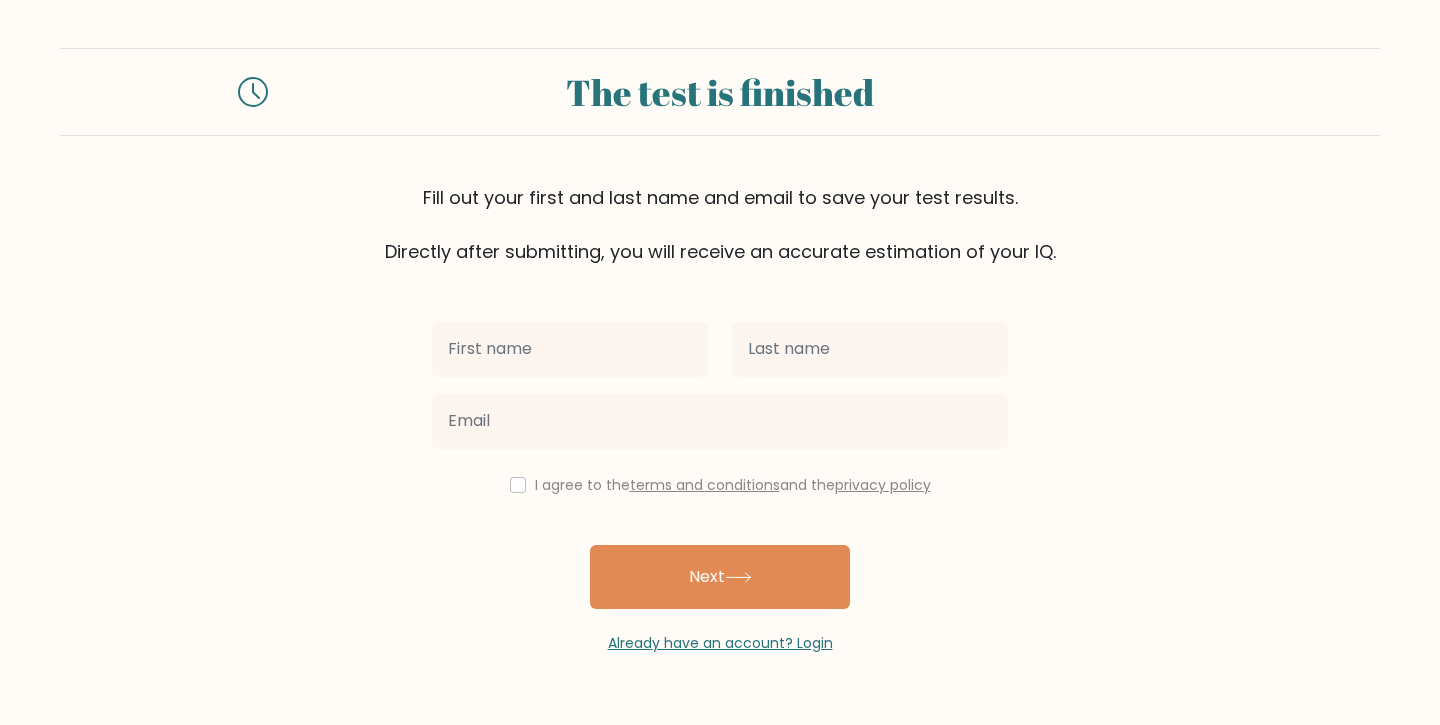 scroll, scrollTop: 0, scrollLeft: 0, axis: both 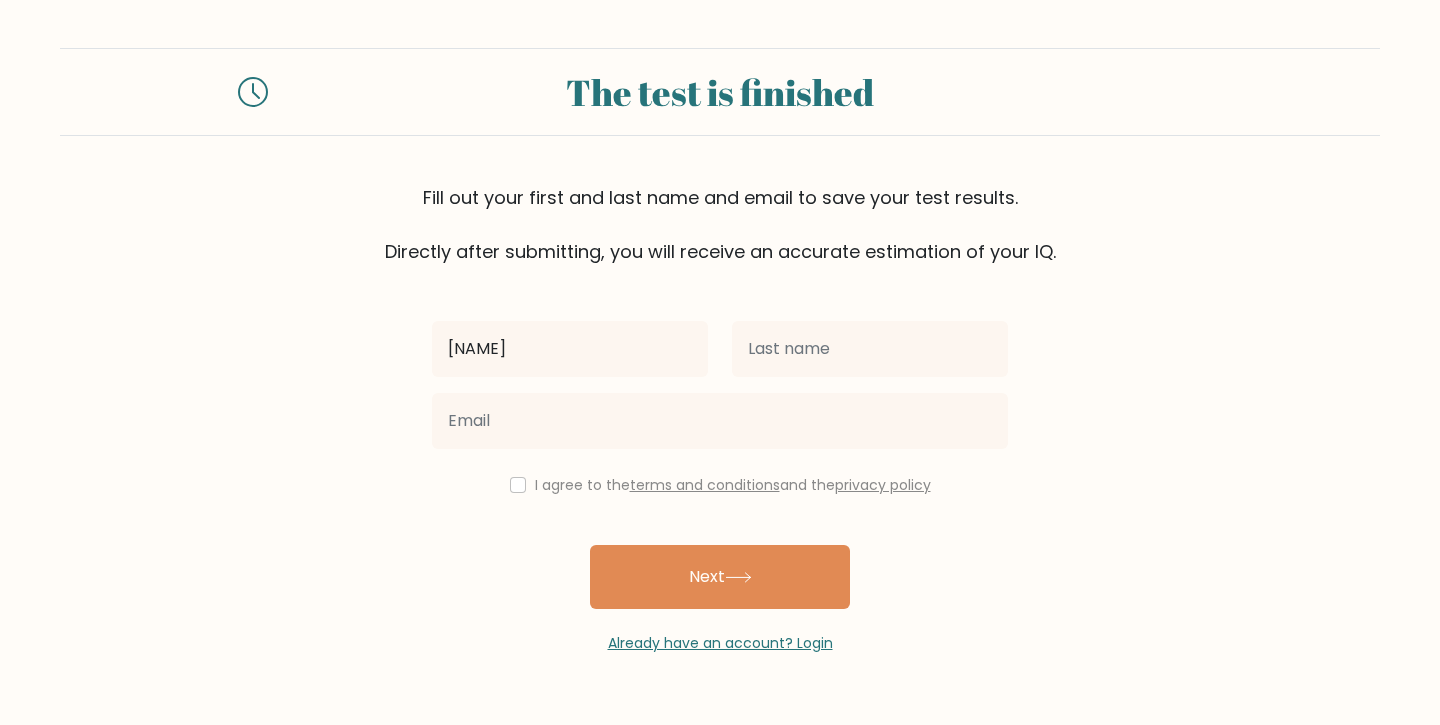 type on "[NAME]" 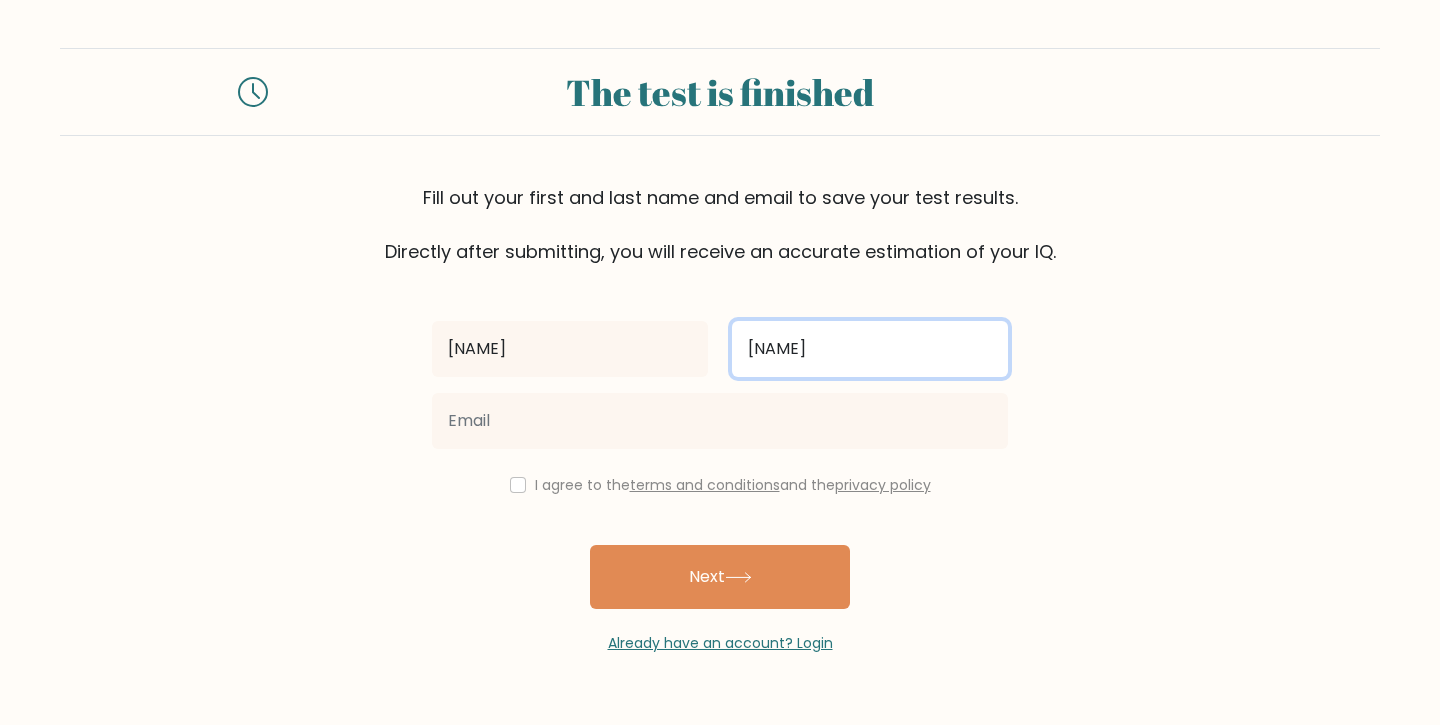 type on "[LAST]" 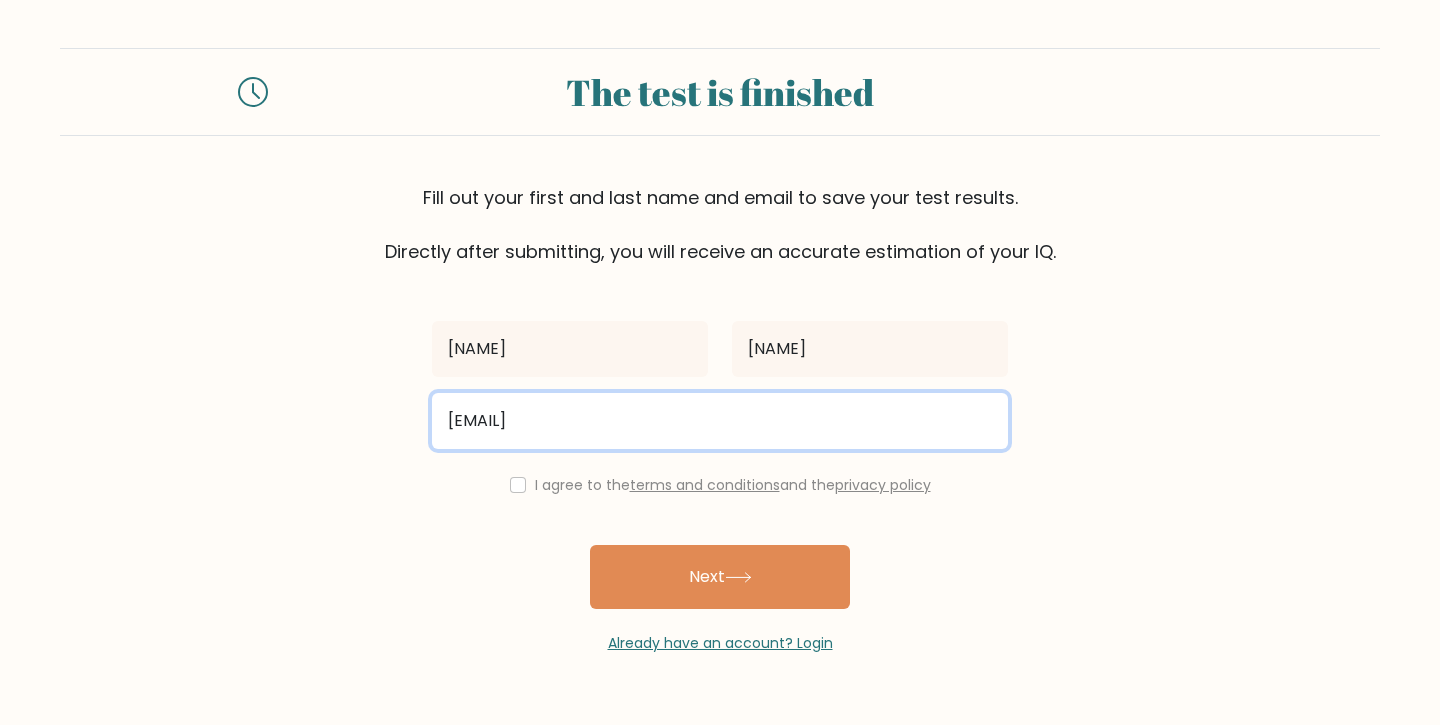 type on "achyut.shrm@gmail.com" 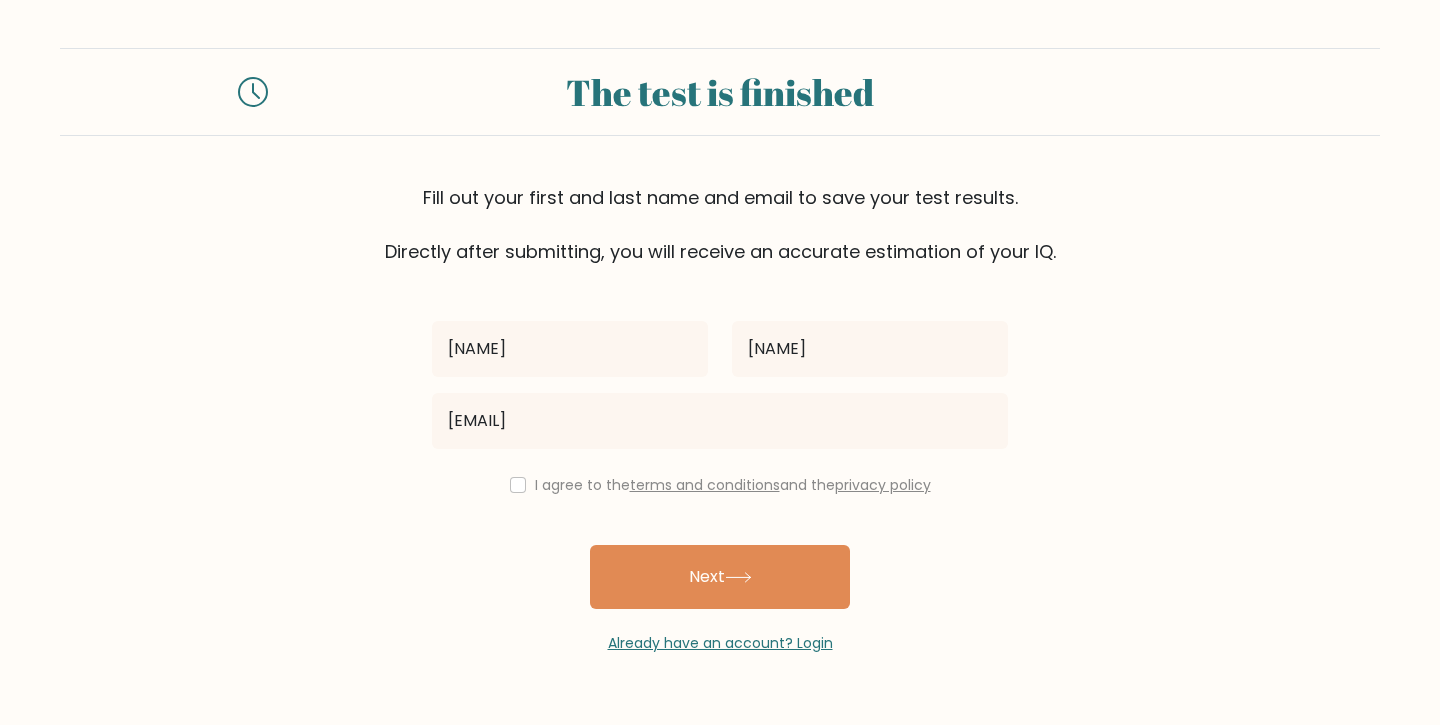 click on "Achyut
Sharma
achyut.shrm@gmail.com
I agree to the  terms and conditions  and the  privacy policy
Next
Already have an account? Login" at bounding box center [720, 459] 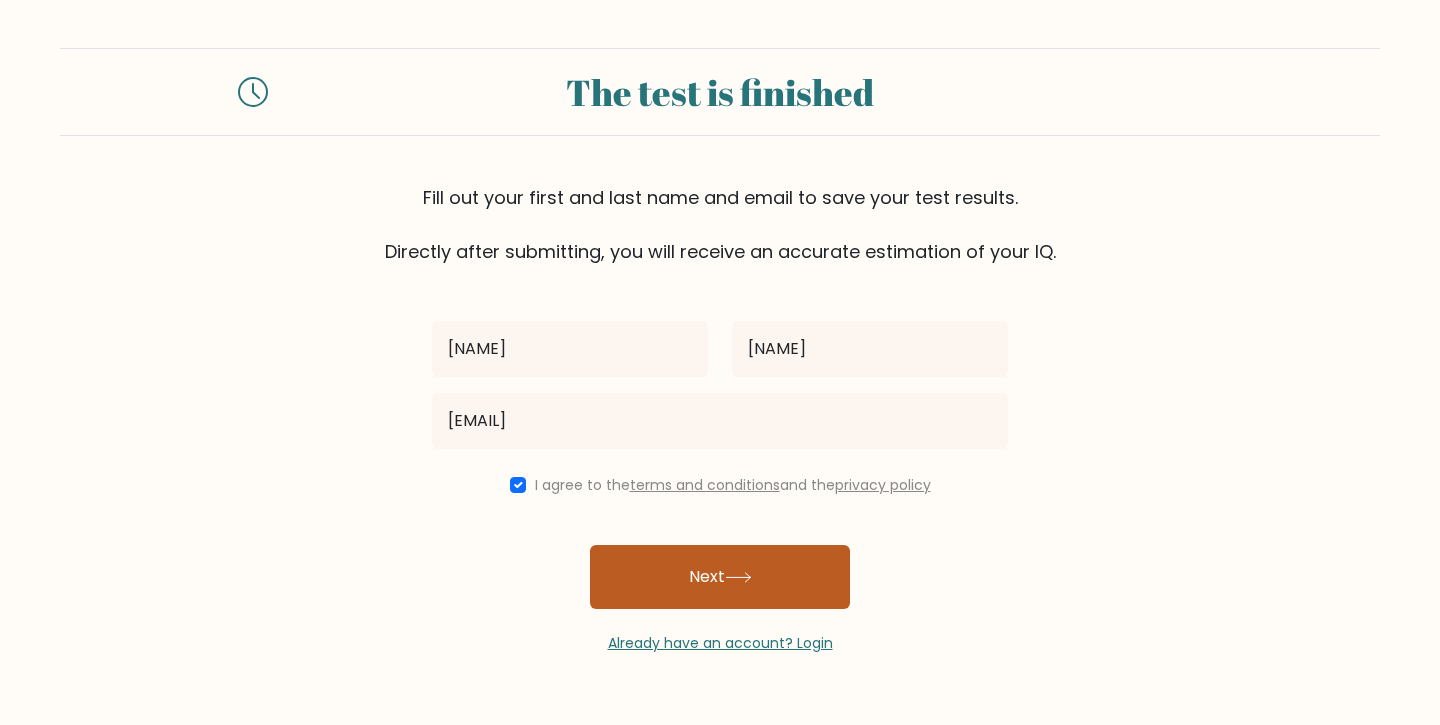click on "Next" at bounding box center [720, 577] 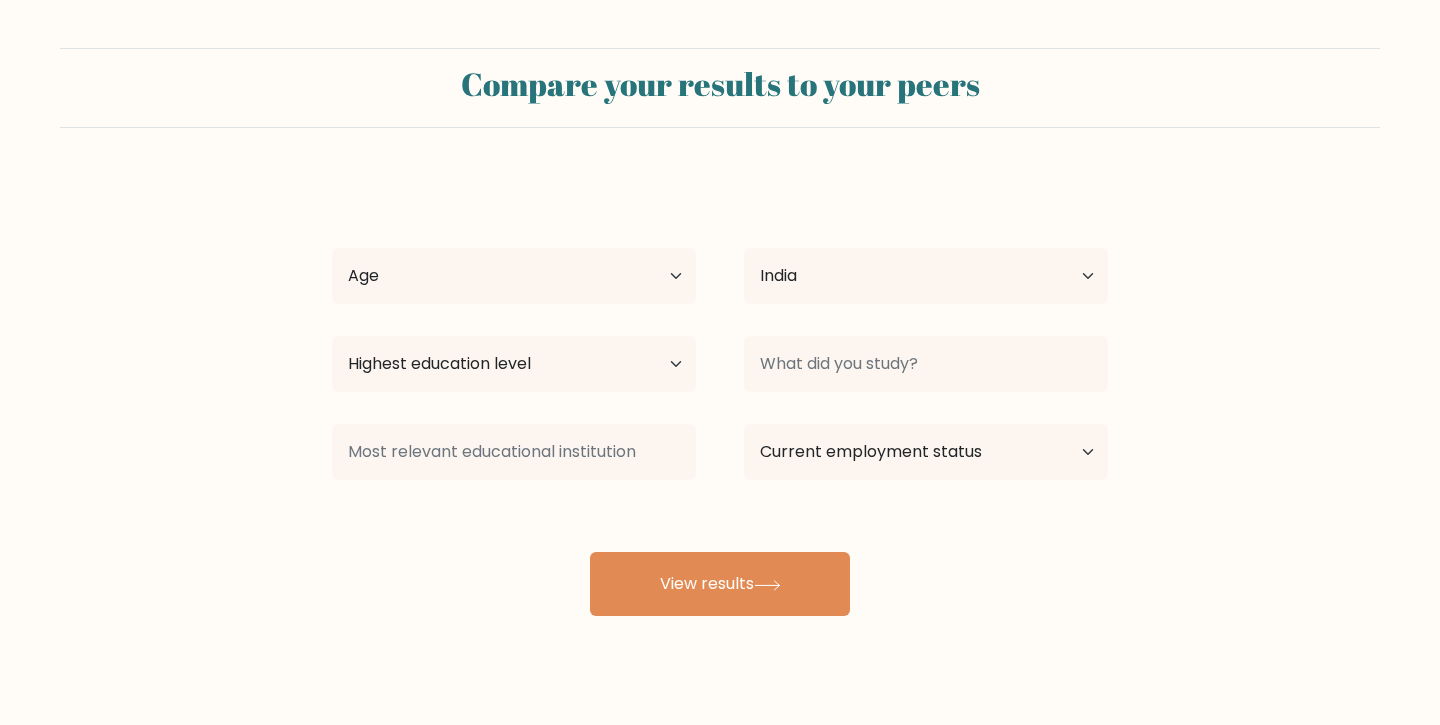 select on "IN" 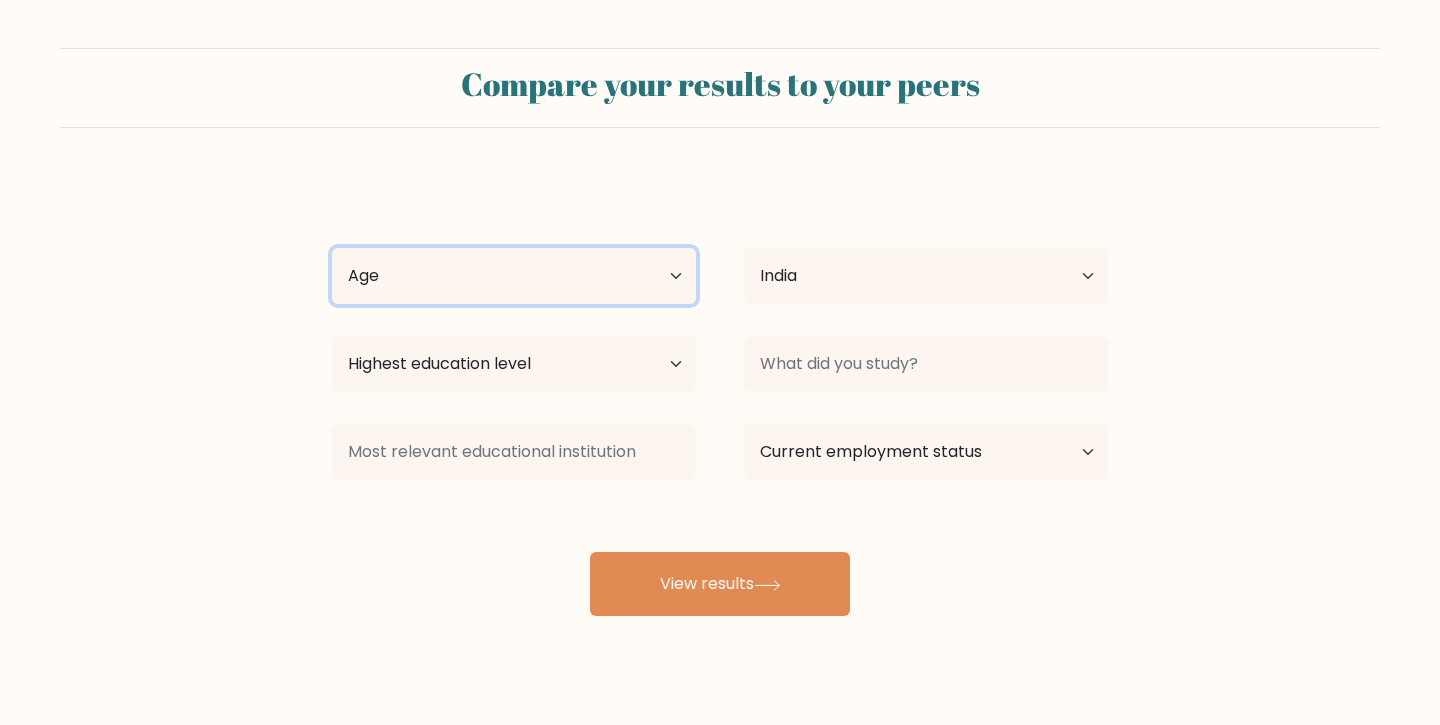 select on "35_44" 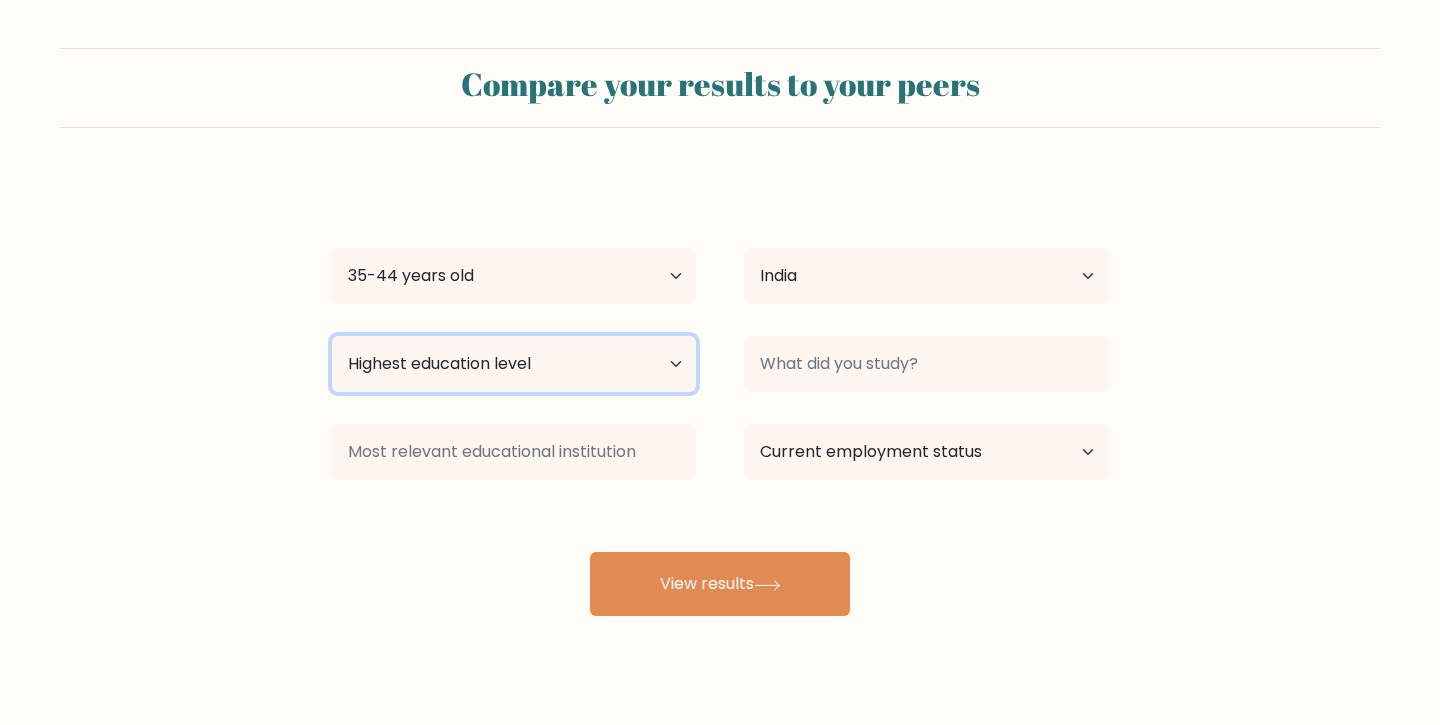 select on "masters_degree" 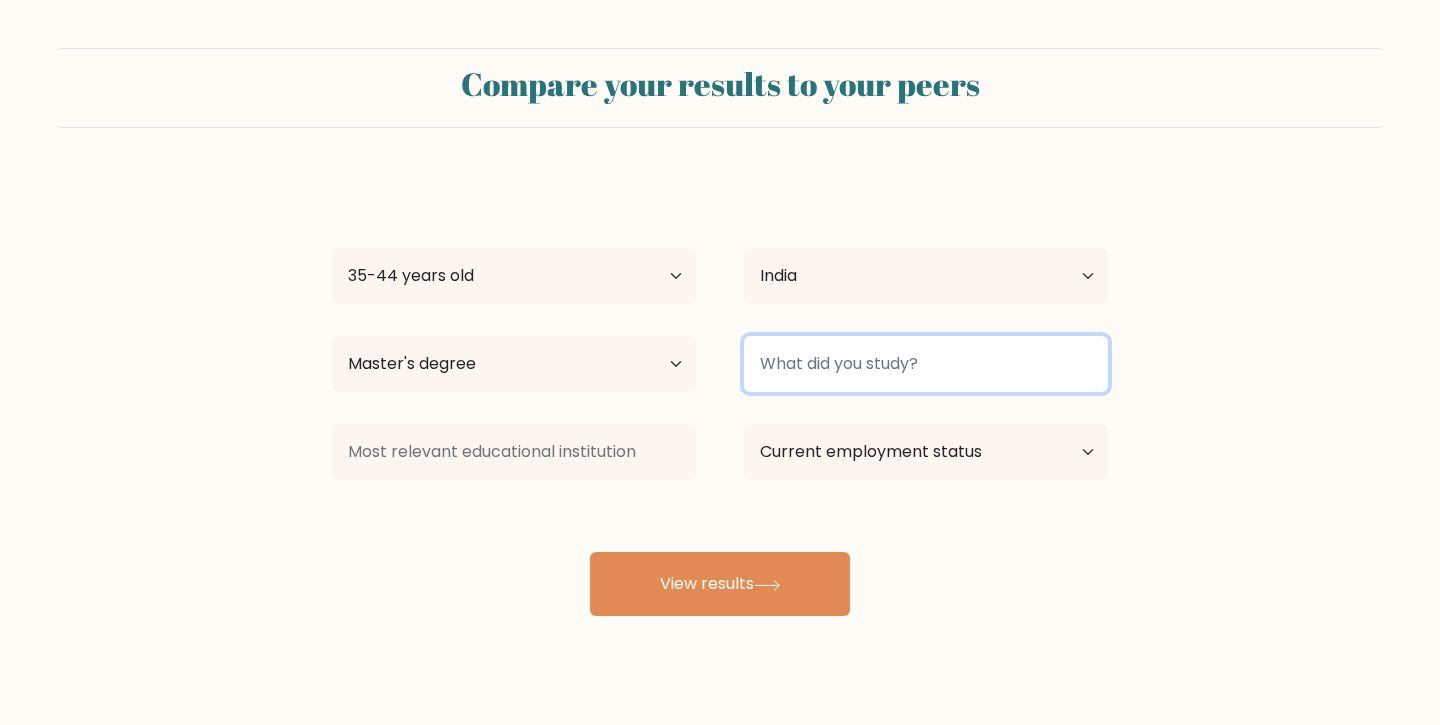click at bounding box center (926, 364) 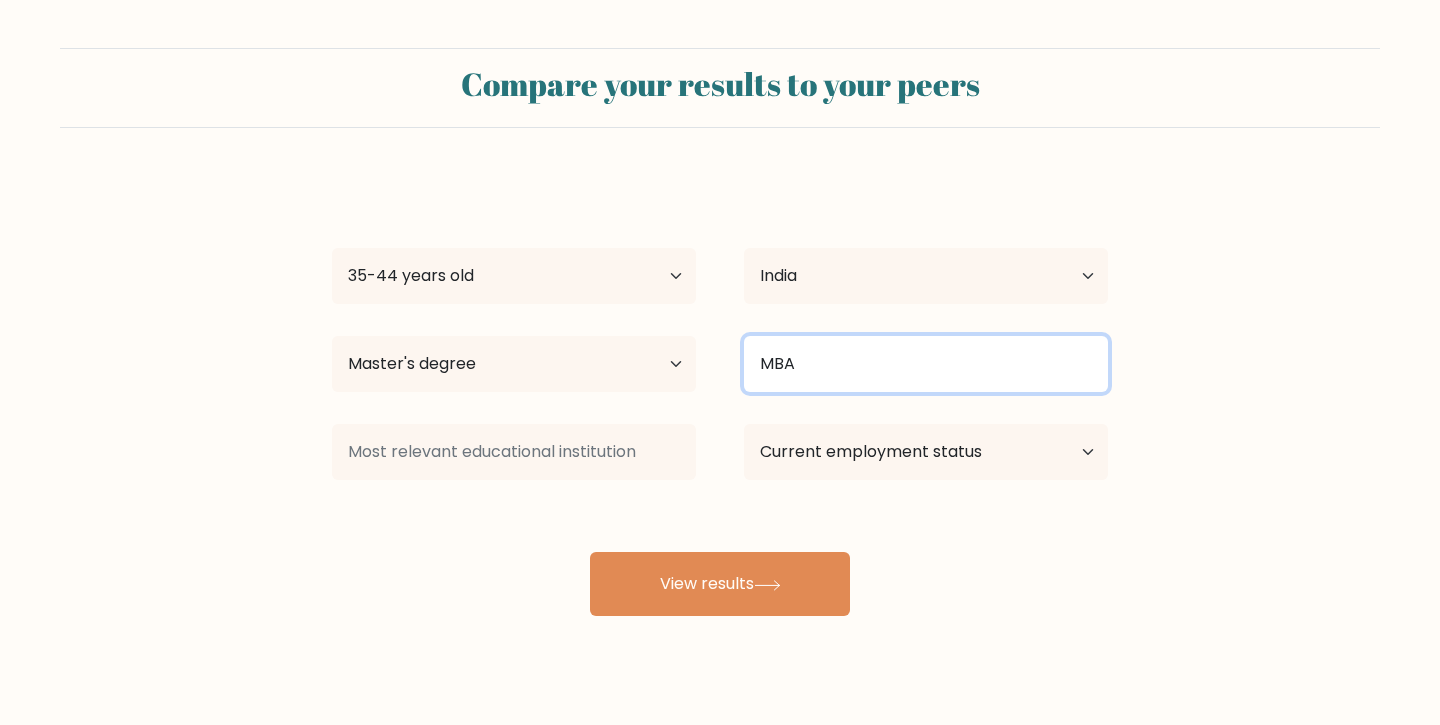 type on "MBA" 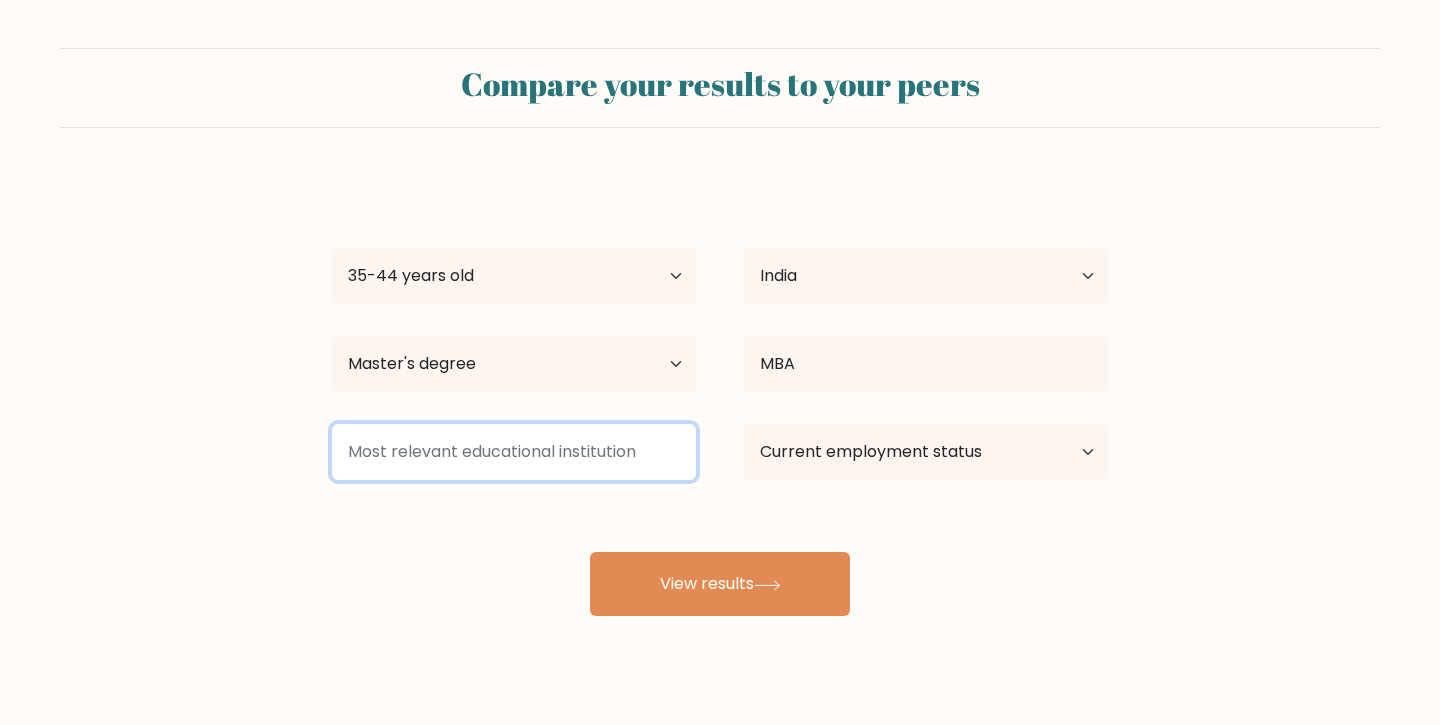 click at bounding box center (514, 452) 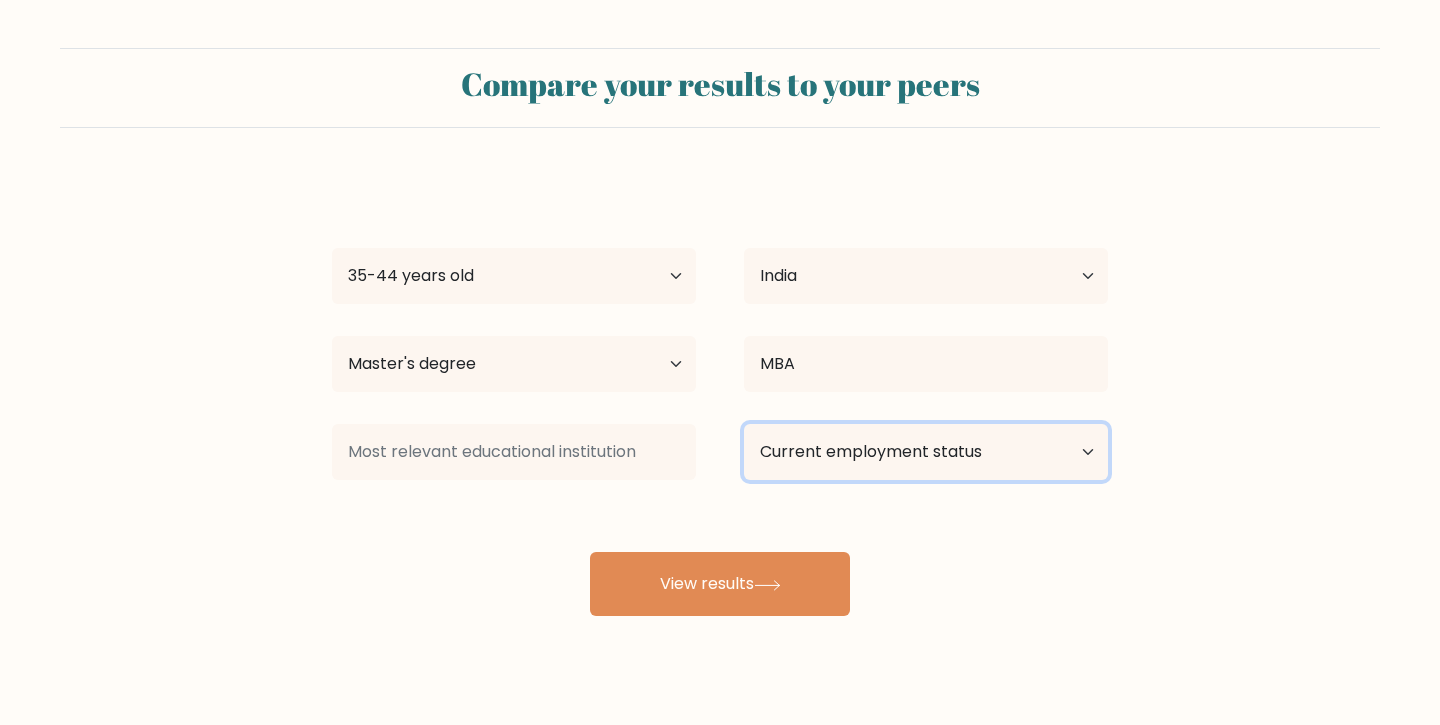 select on "employed" 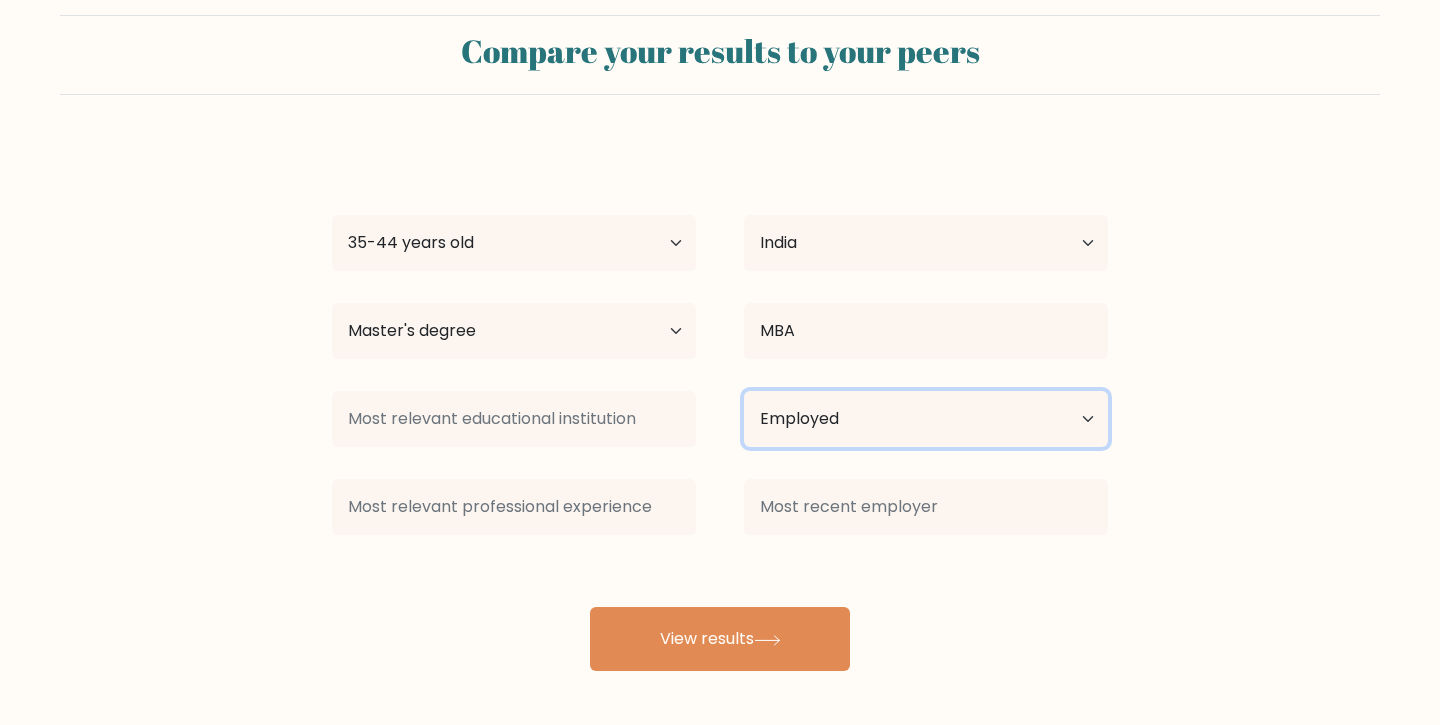scroll, scrollTop: 33, scrollLeft: 0, axis: vertical 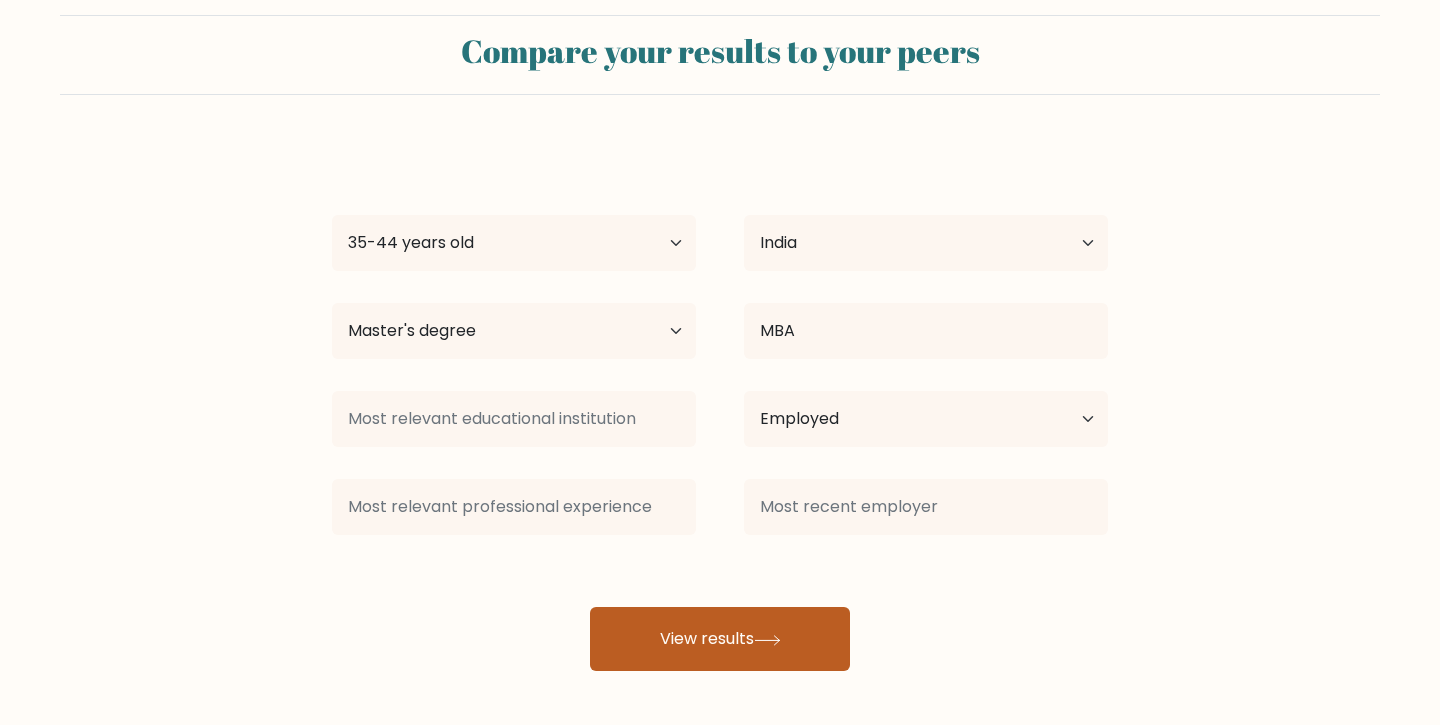 click on "View results" at bounding box center (720, 639) 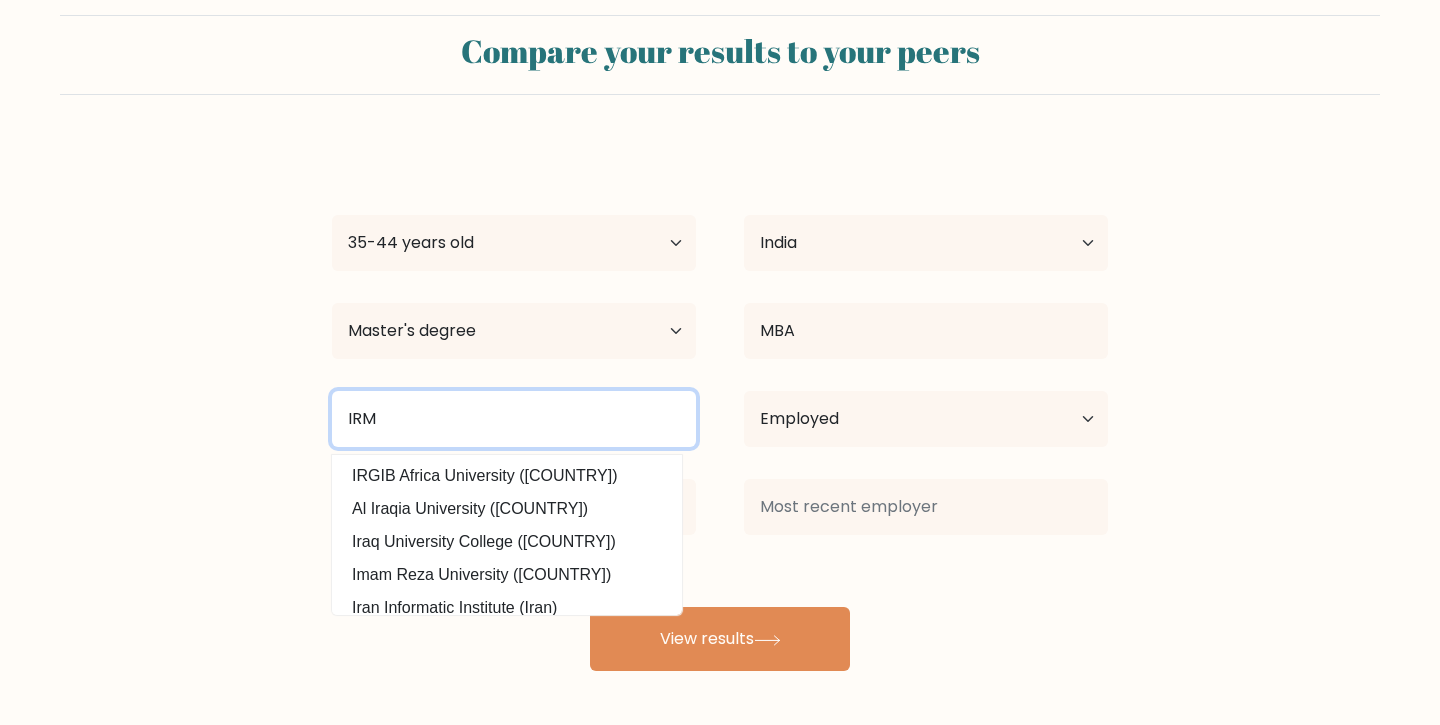 type on "IRM" 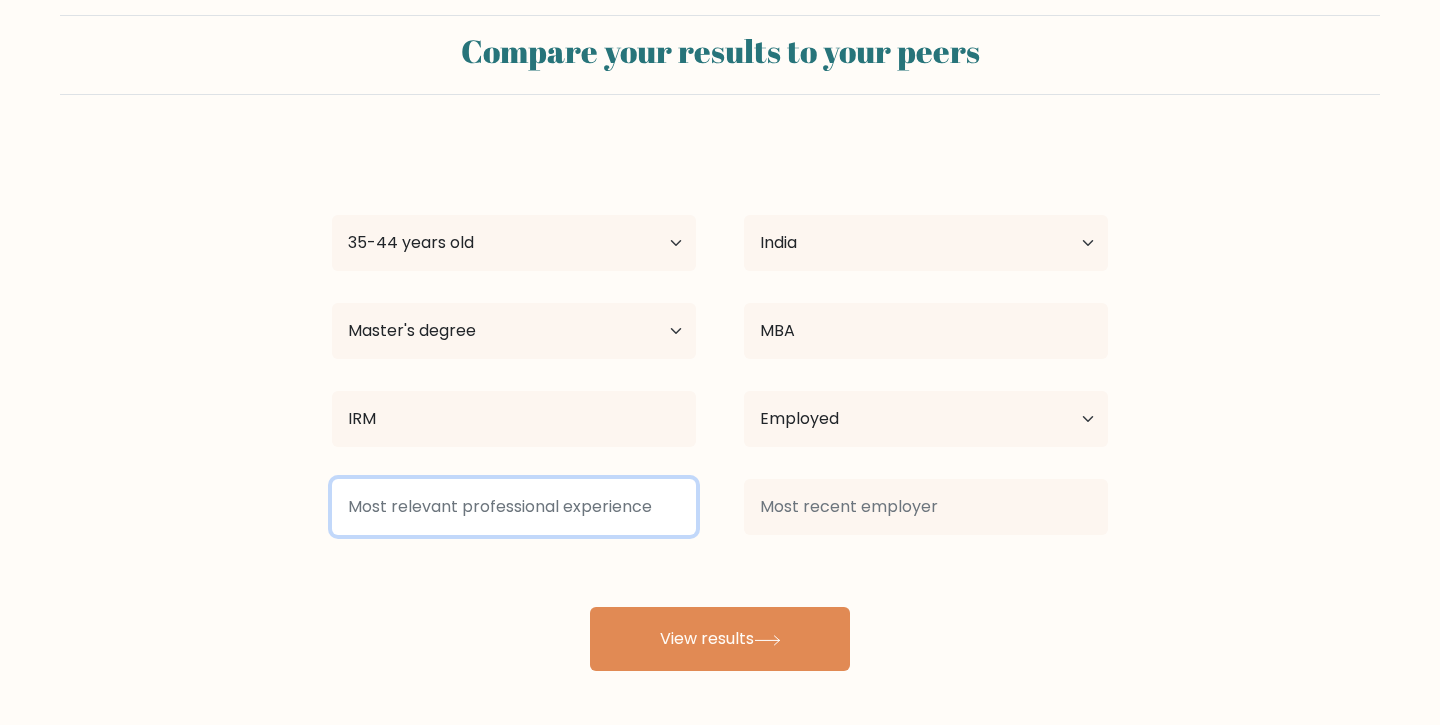 click at bounding box center [514, 507] 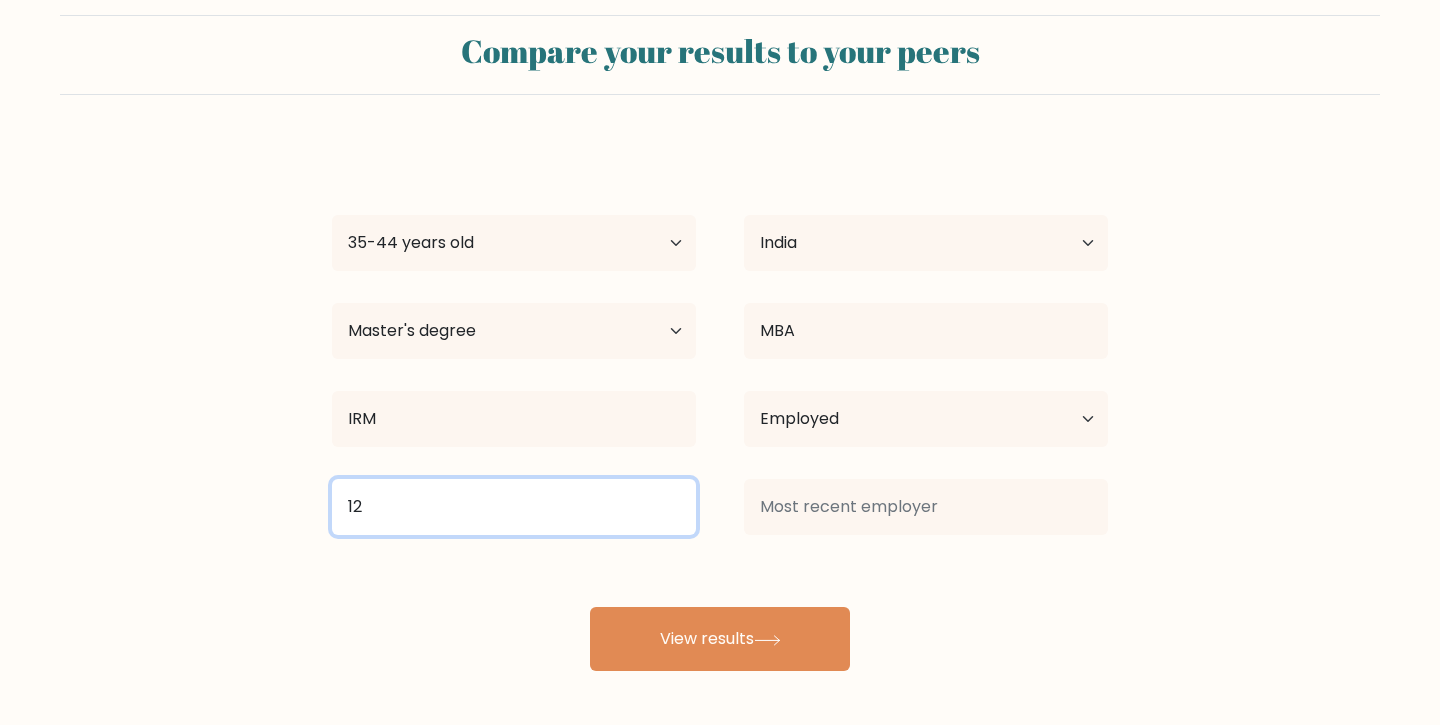 type on "12" 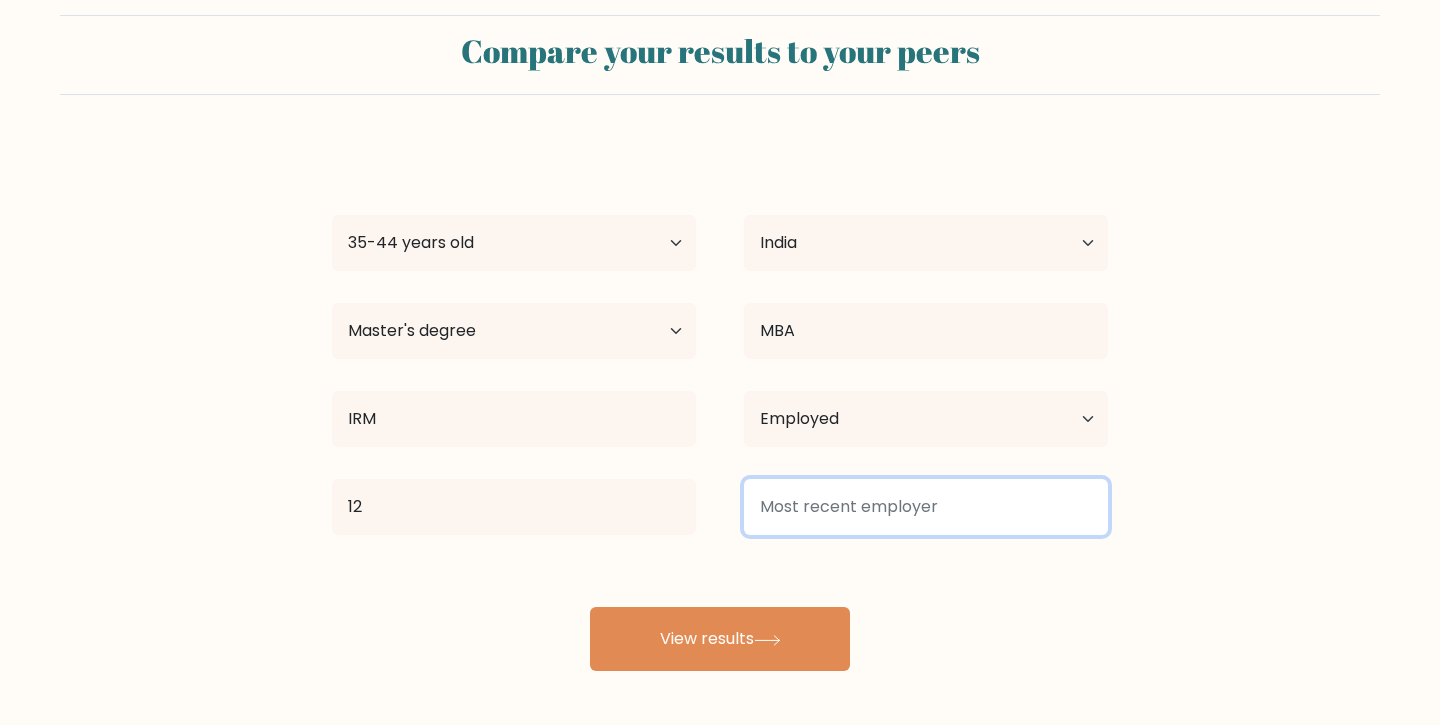 click at bounding box center (926, 507) 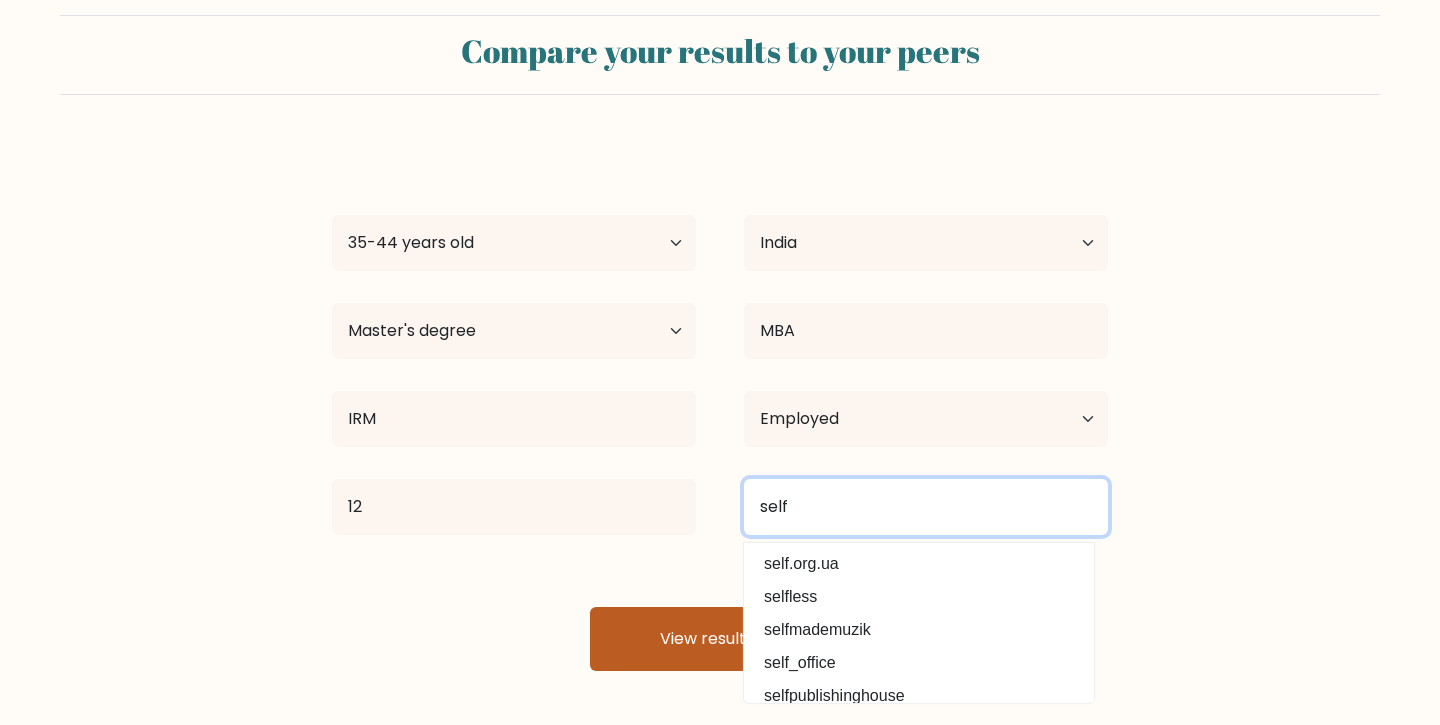 type on "self" 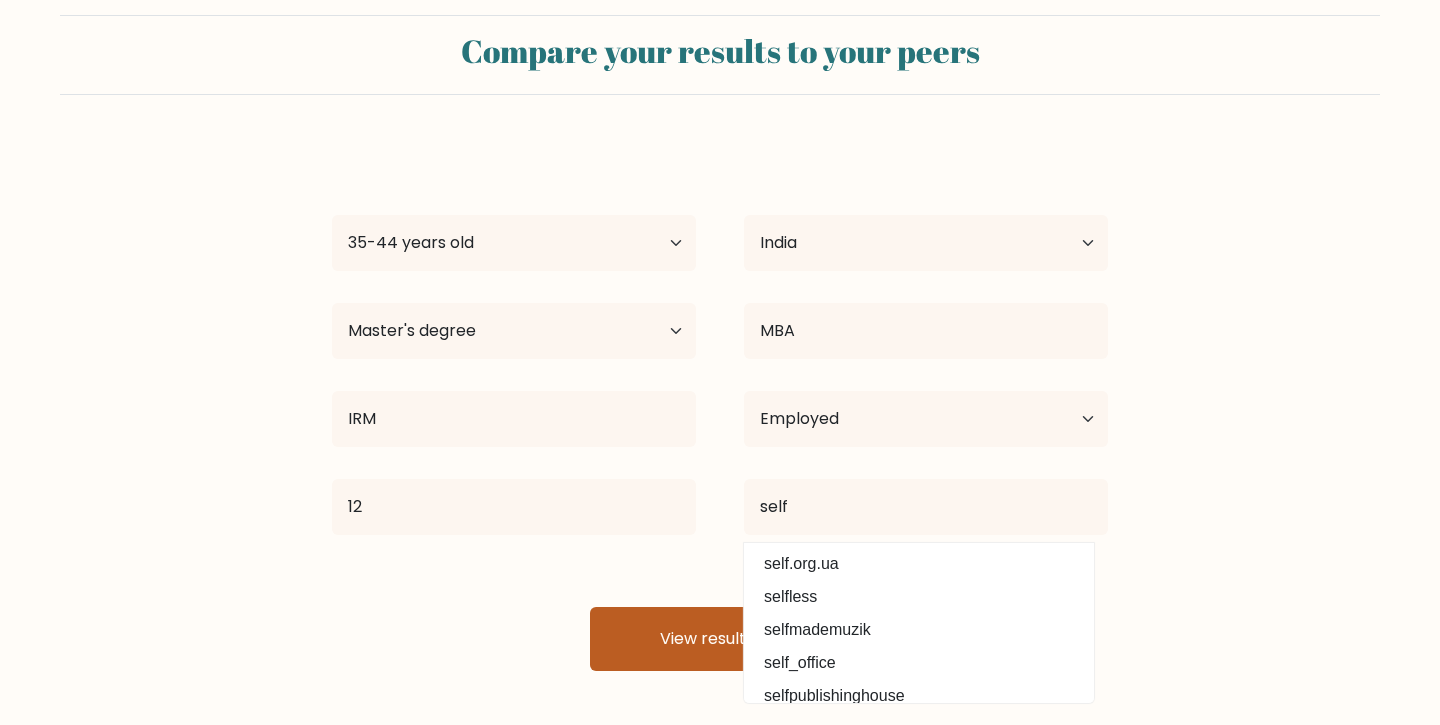 click on "View results" at bounding box center [720, 639] 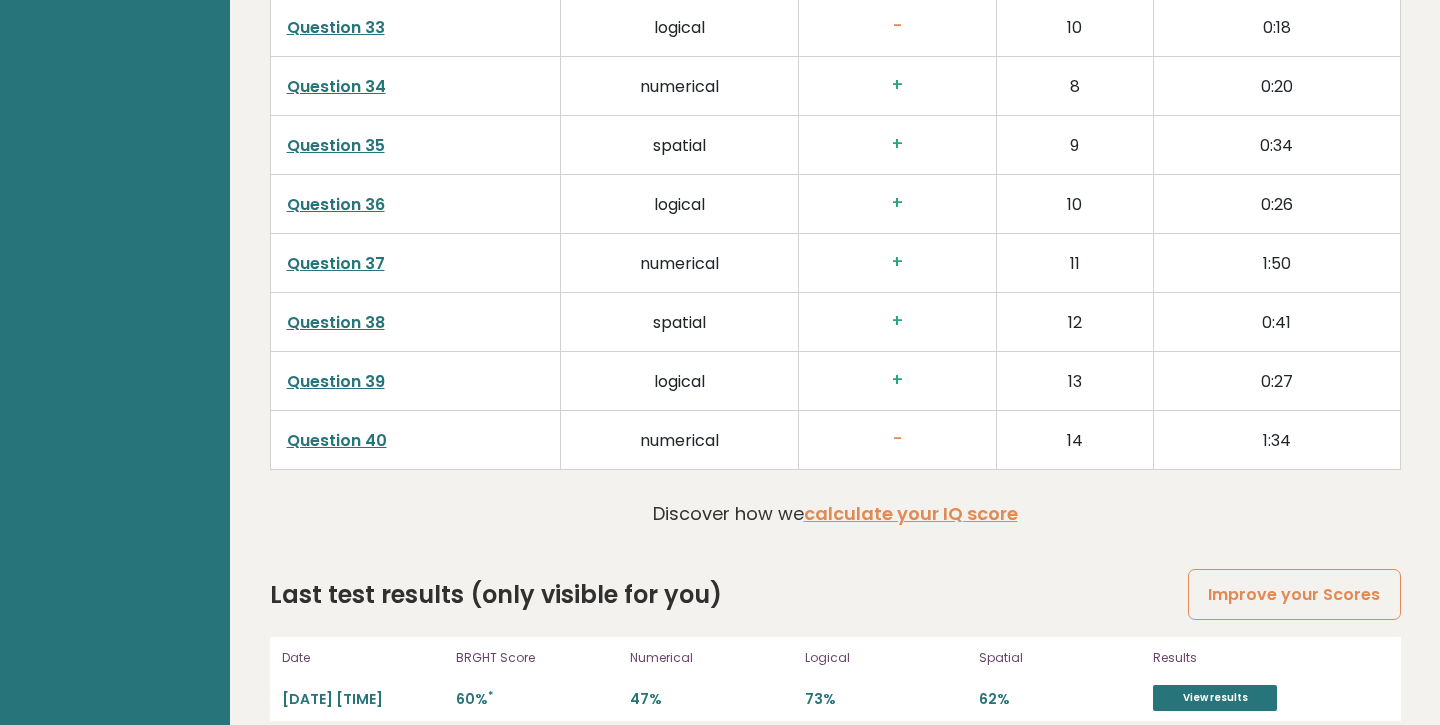 scroll, scrollTop: 5062, scrollLeft: 0, axis: vertical 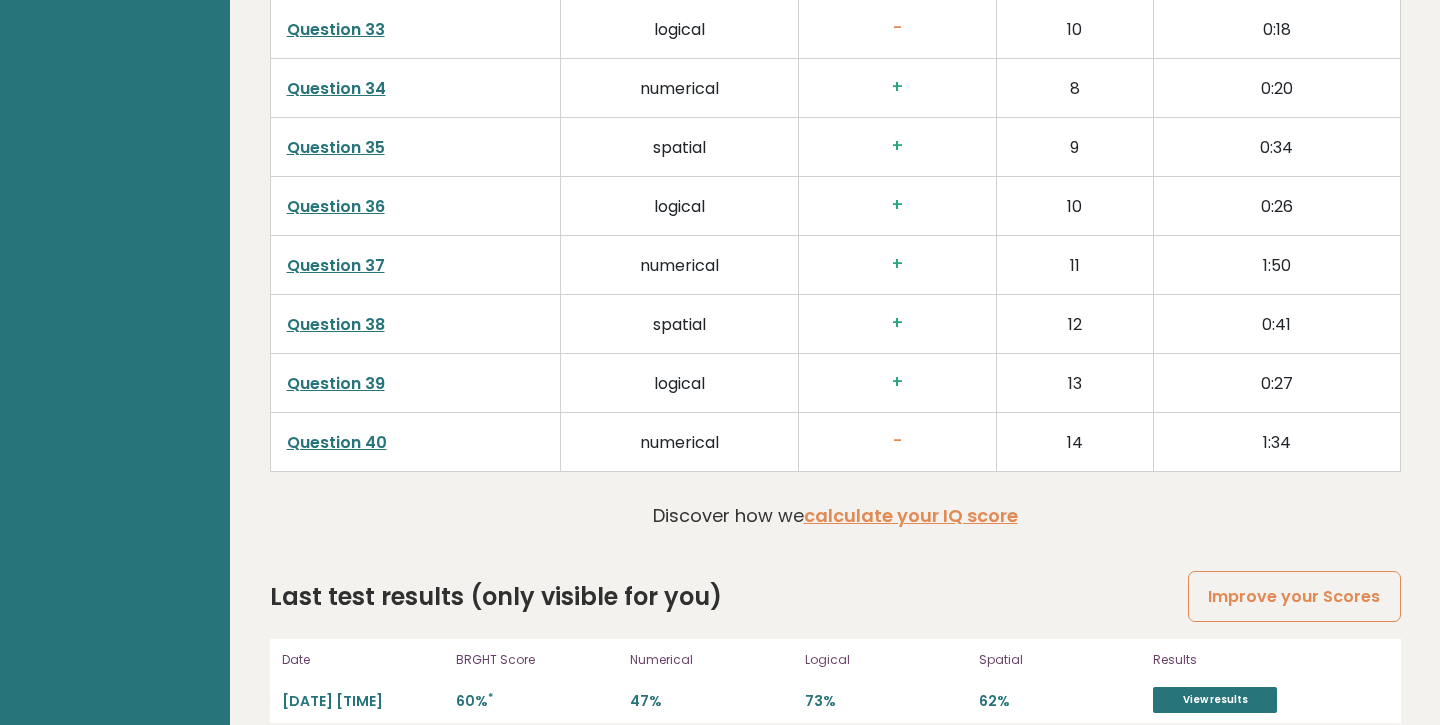 click on "Last test results (only visible for you)
Improve your Scores
Date
[DATE] [TIME]
BRGHT Score
60%
*
Numerical
47%
Logical
73%
Spatial
62%
Results
View results" at bounding box center (835, 651) 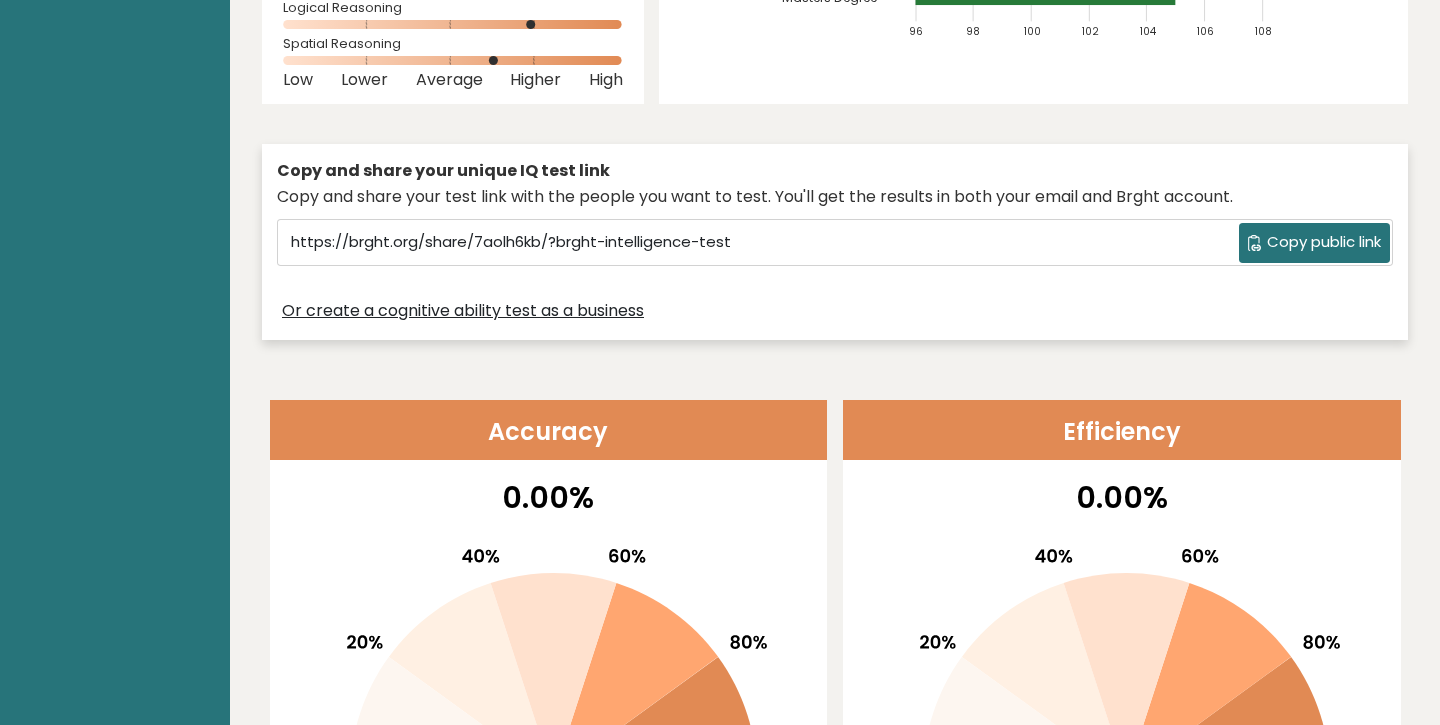 scroll, scrollTop: 468, scrollLeft: 0, axis: vertical 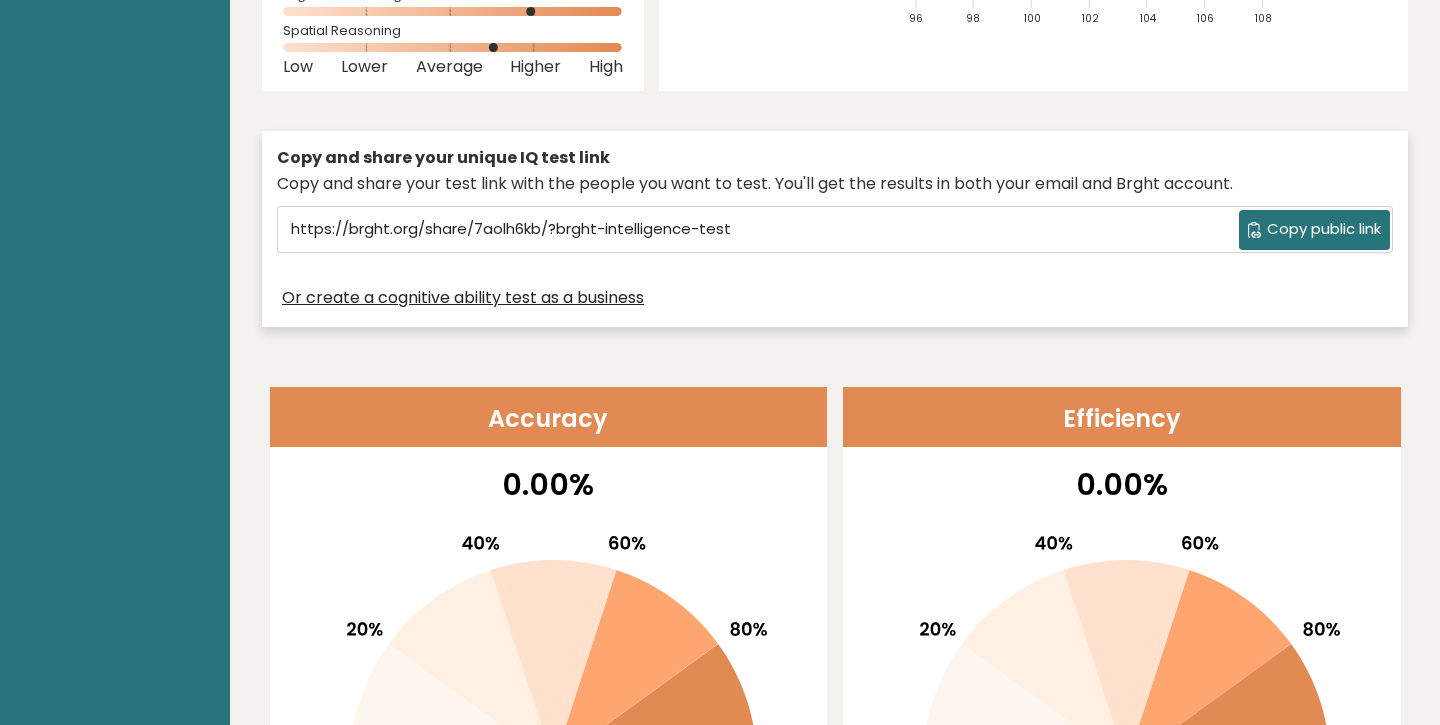 click on "Accuracy" at bounding box center [549, 417] 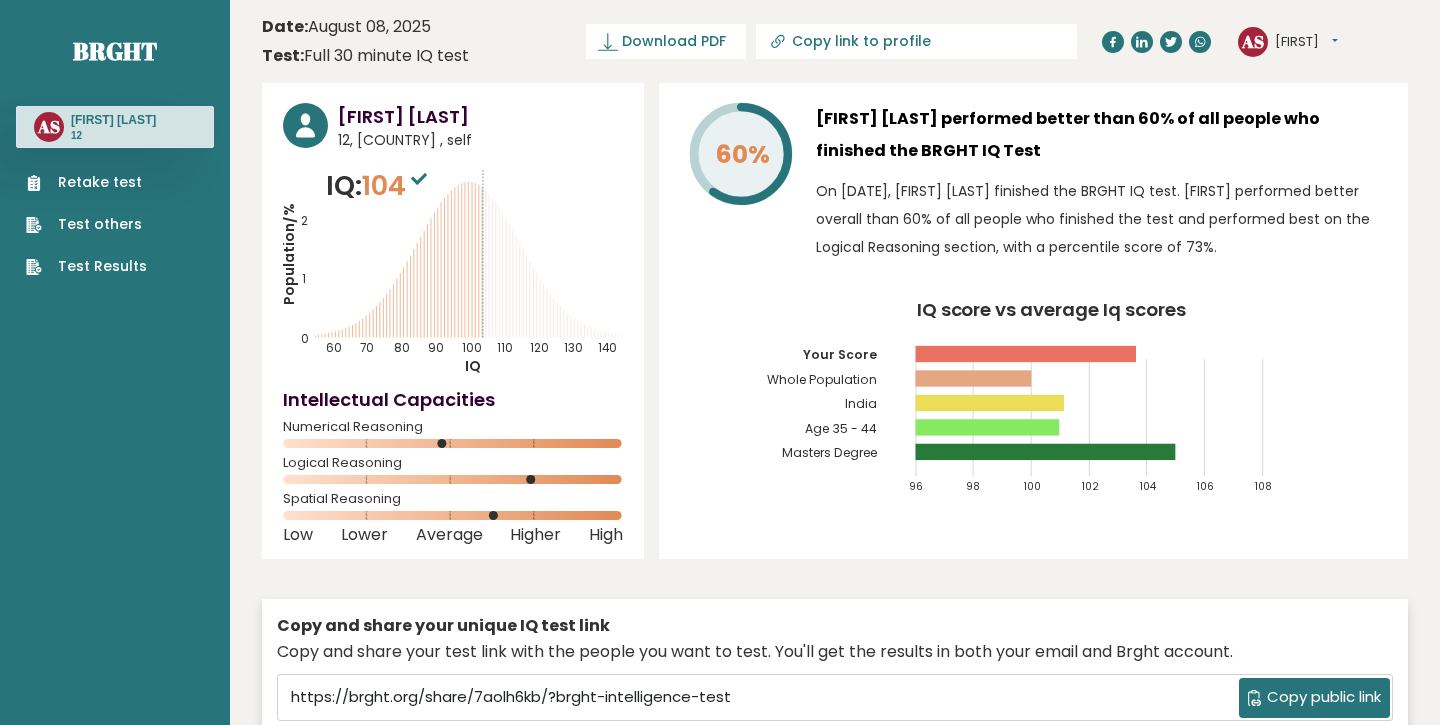scroll, scrollTop: 0, scrollLeft: 0, axis: both 